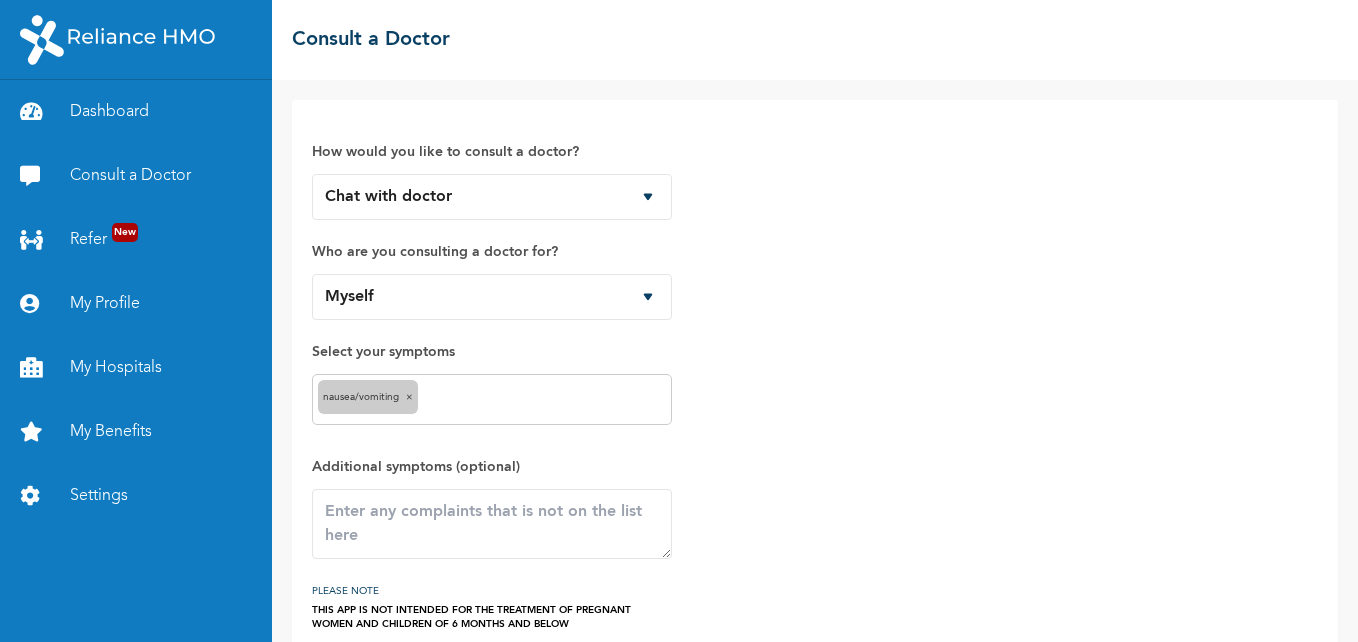 scroll, scrollTop: 0, scrollLeft: 0, axis: both 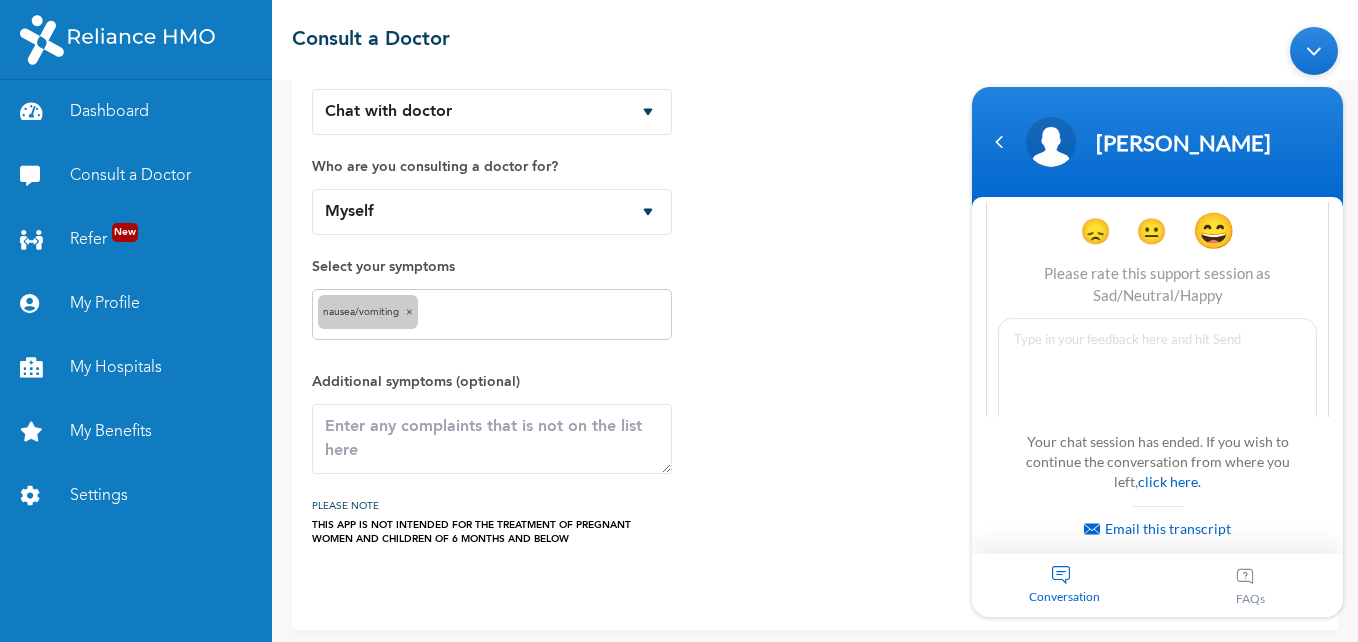 click at bounding box center (1314, 51) 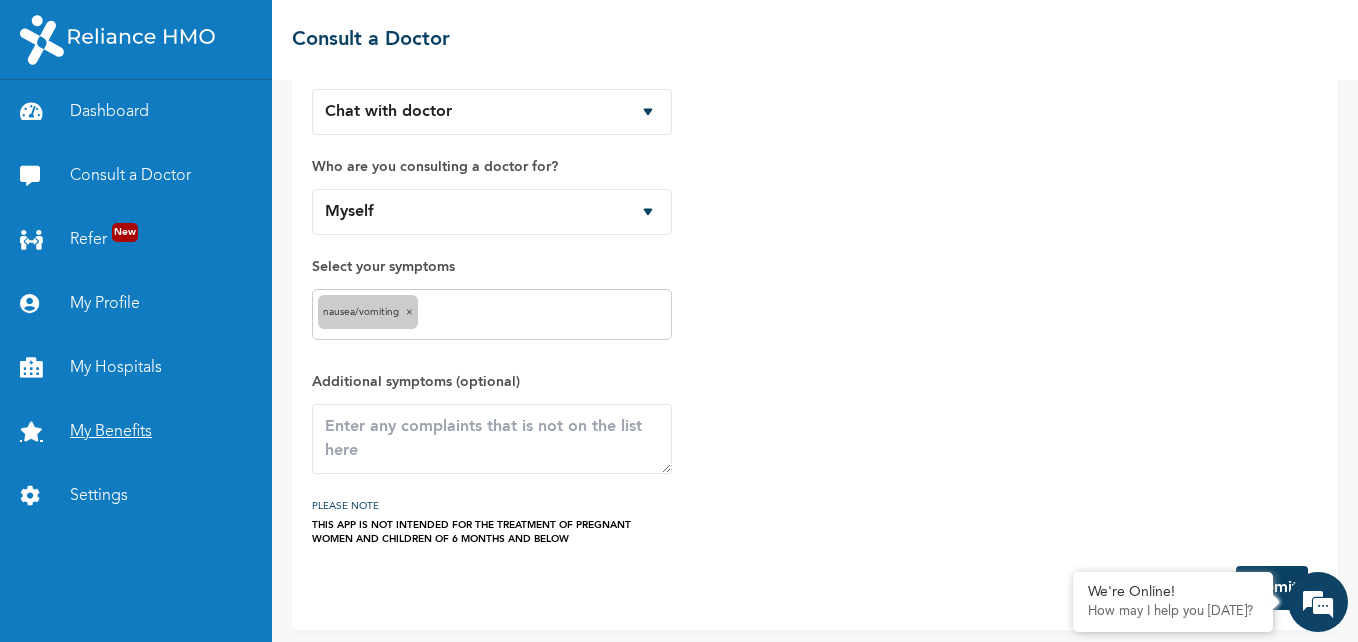click on "My Benefits" at bounding box center [136, 432] 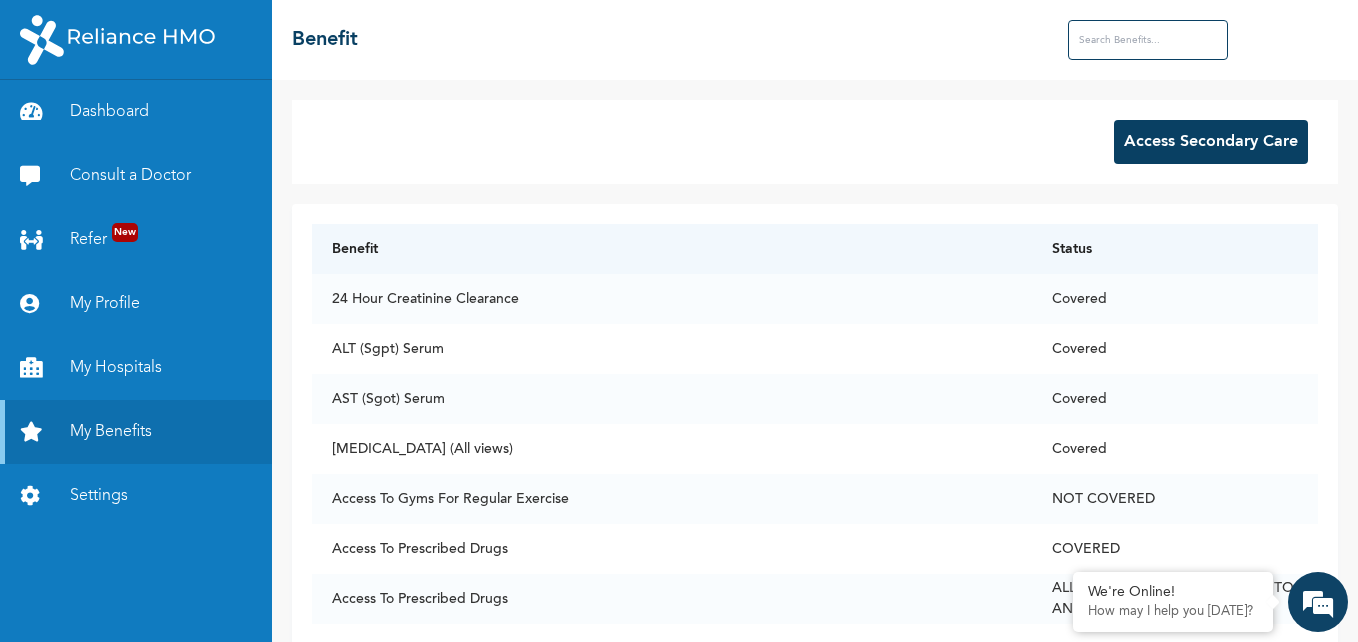 click at bounding box center [1148, 40] 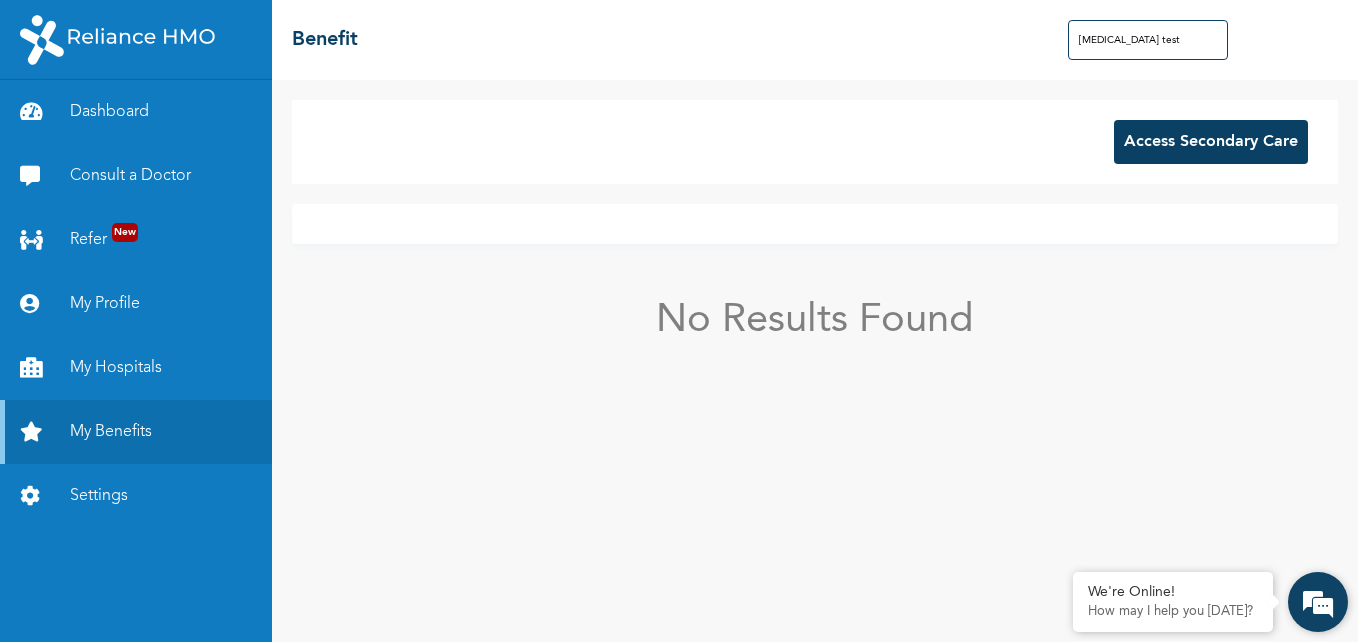 type on "[MEDICAL_DATA] test" 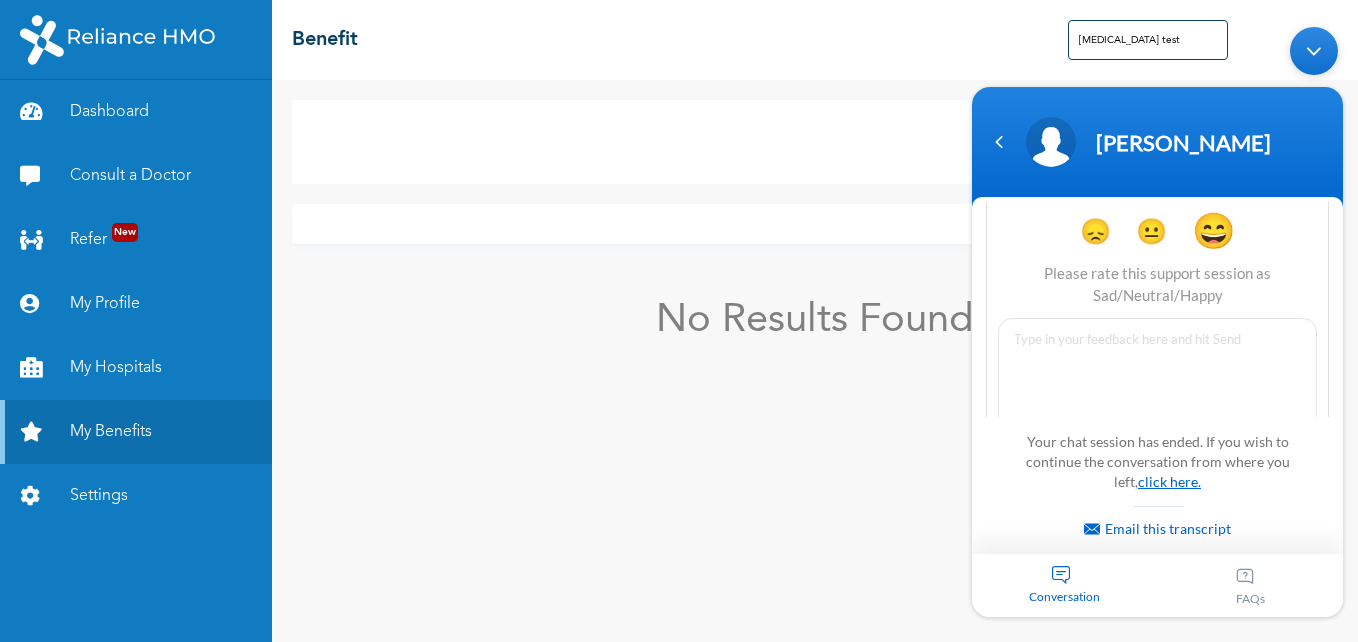 click on "click here." at bounding box center (1169, 481) 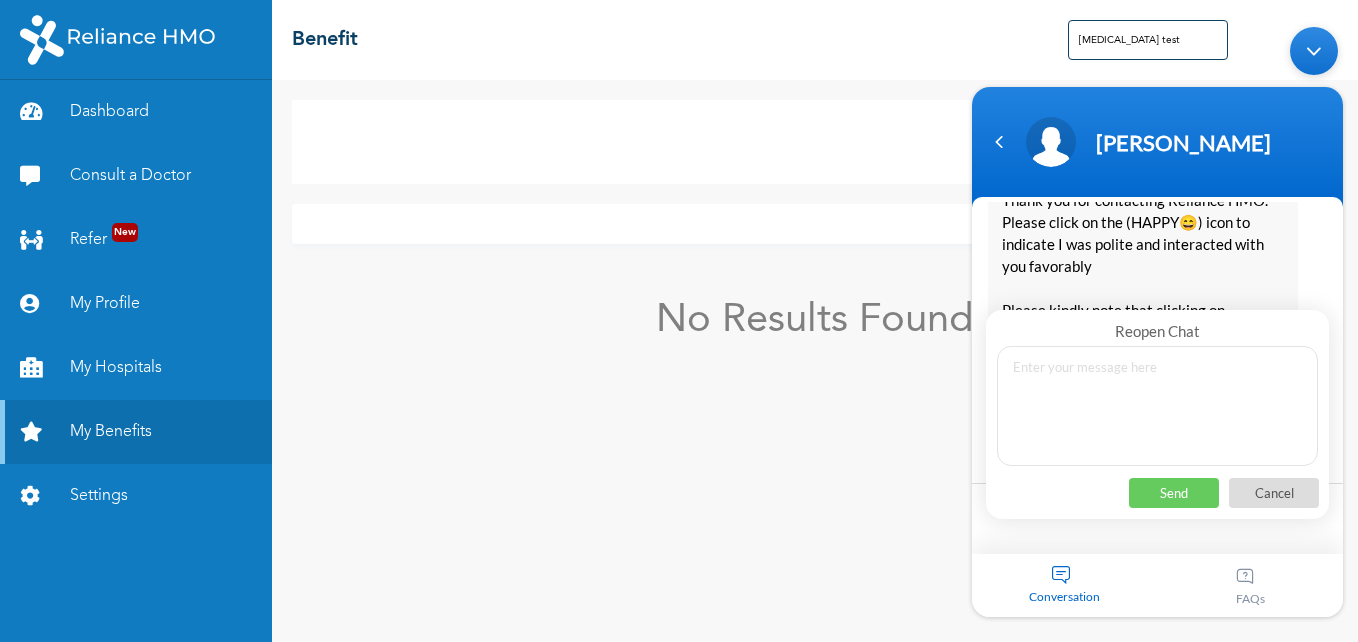 scroll, scrollTop: 3692, scrollLeft: 0, axis: vertical 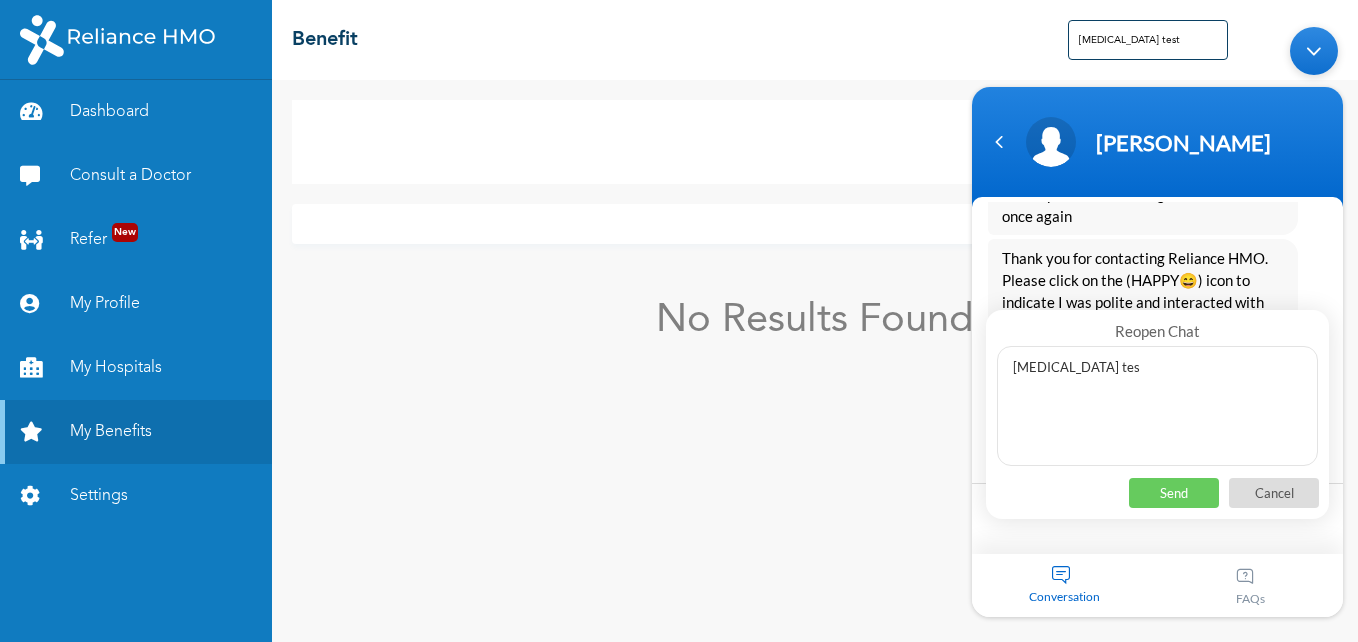 type on "[MEDICAL_DATA] test" 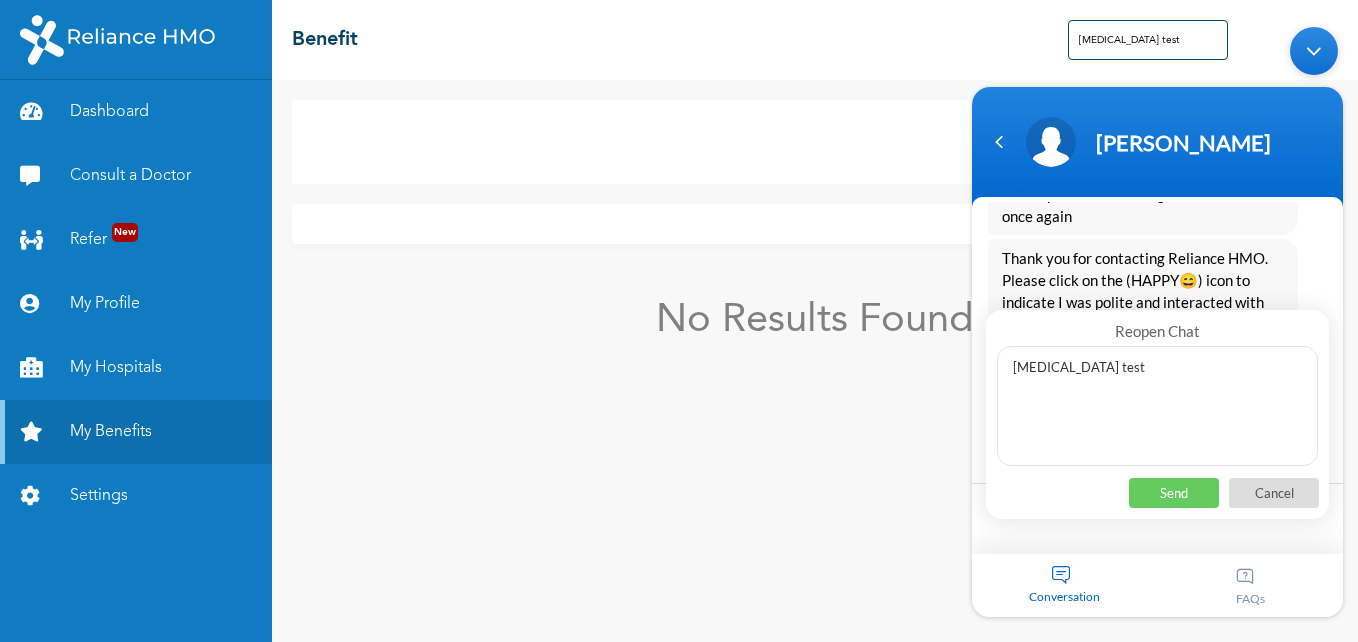 type 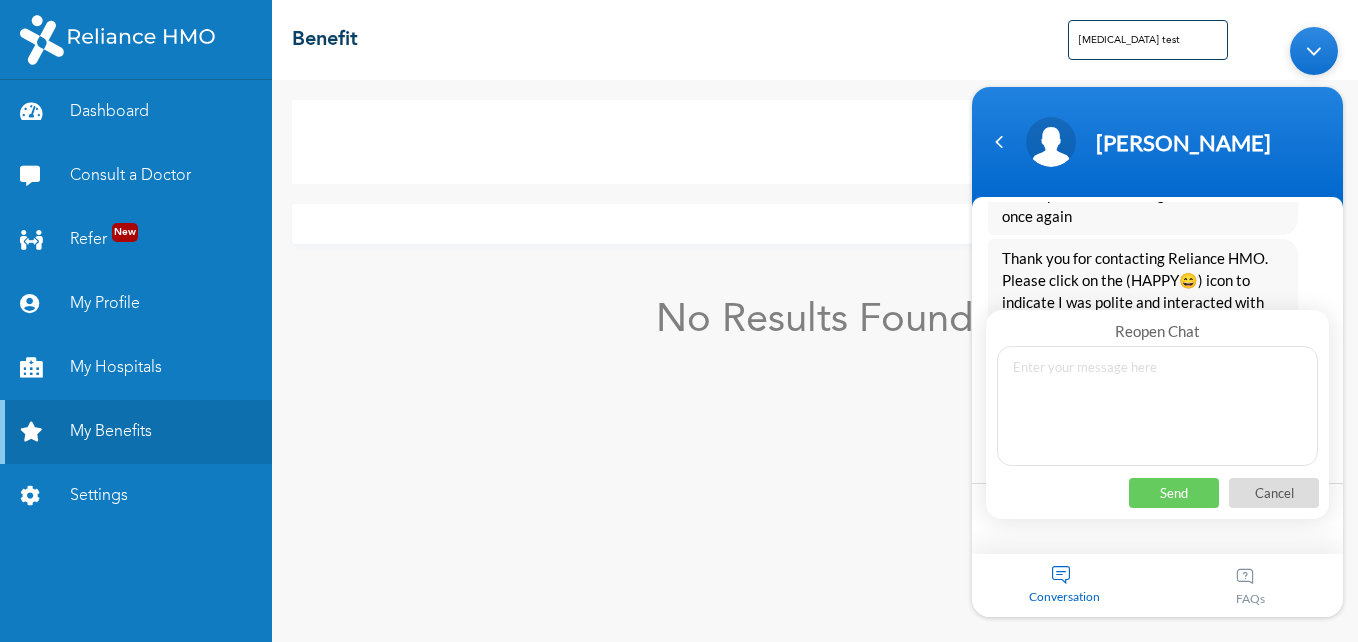 scroll, scrollTop: 3766, scrollLeft: 0, axis: vertical 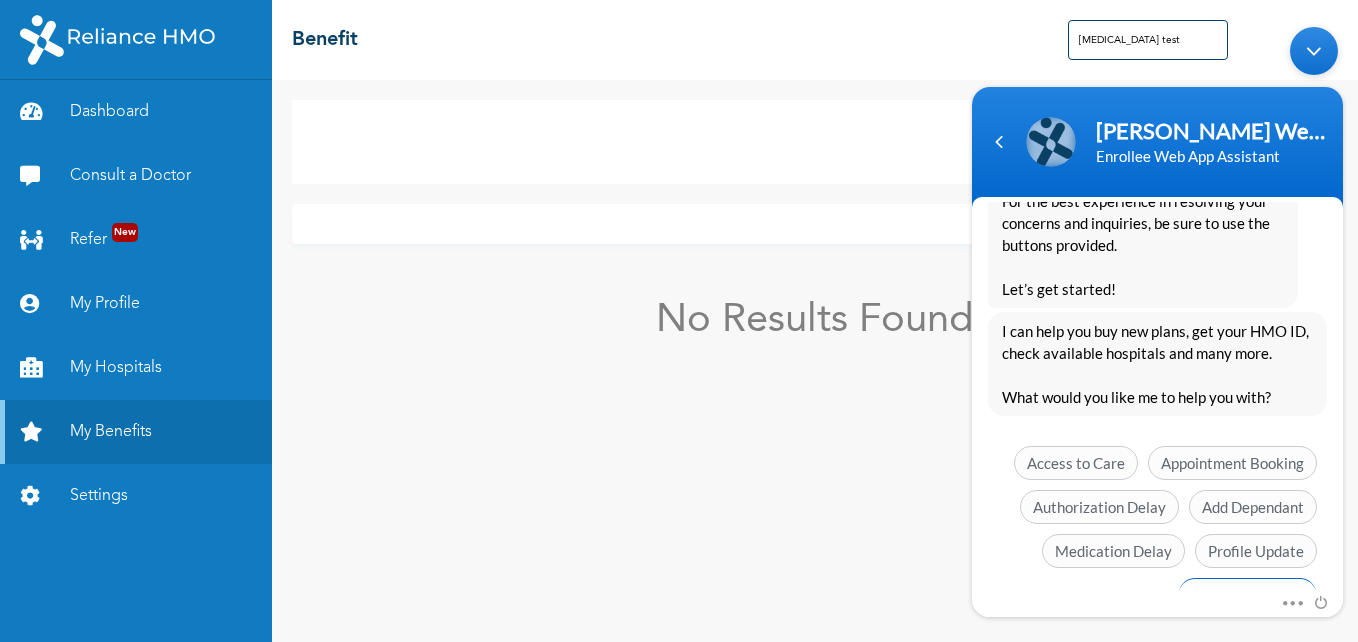 click on "See more options" at bounding box center (1247, 595) 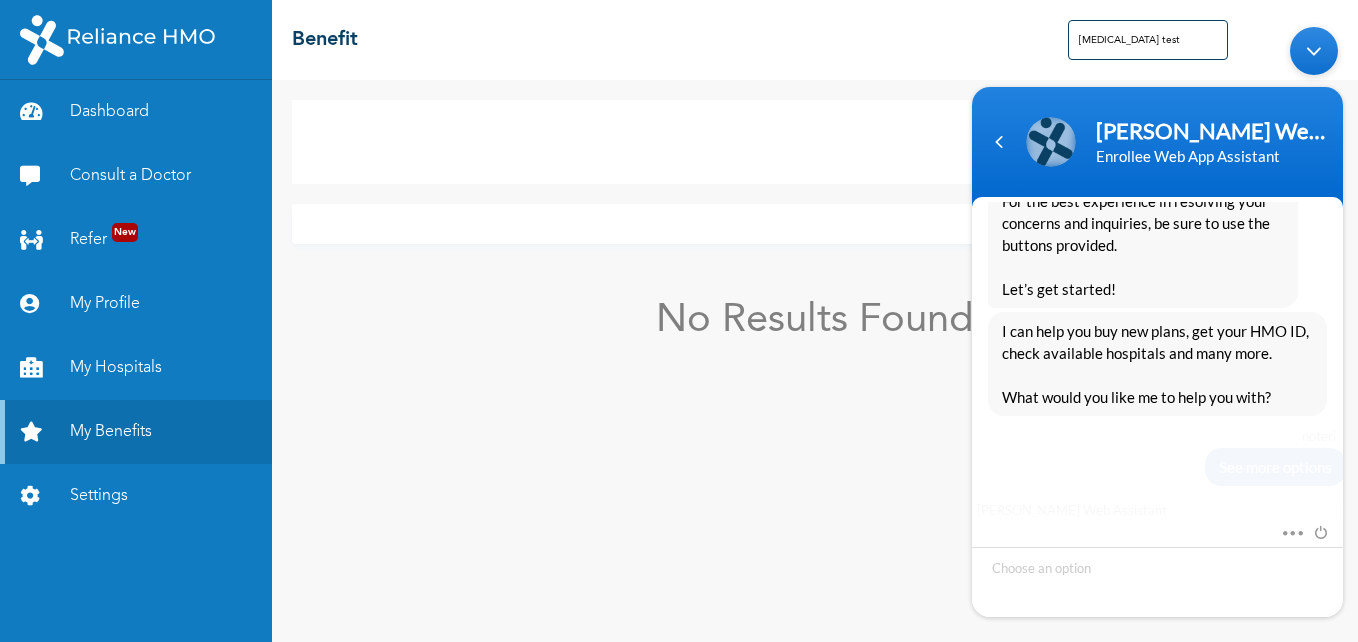 scroll, scrollTop: 4411, scrollLeft: 0, axis: vertical 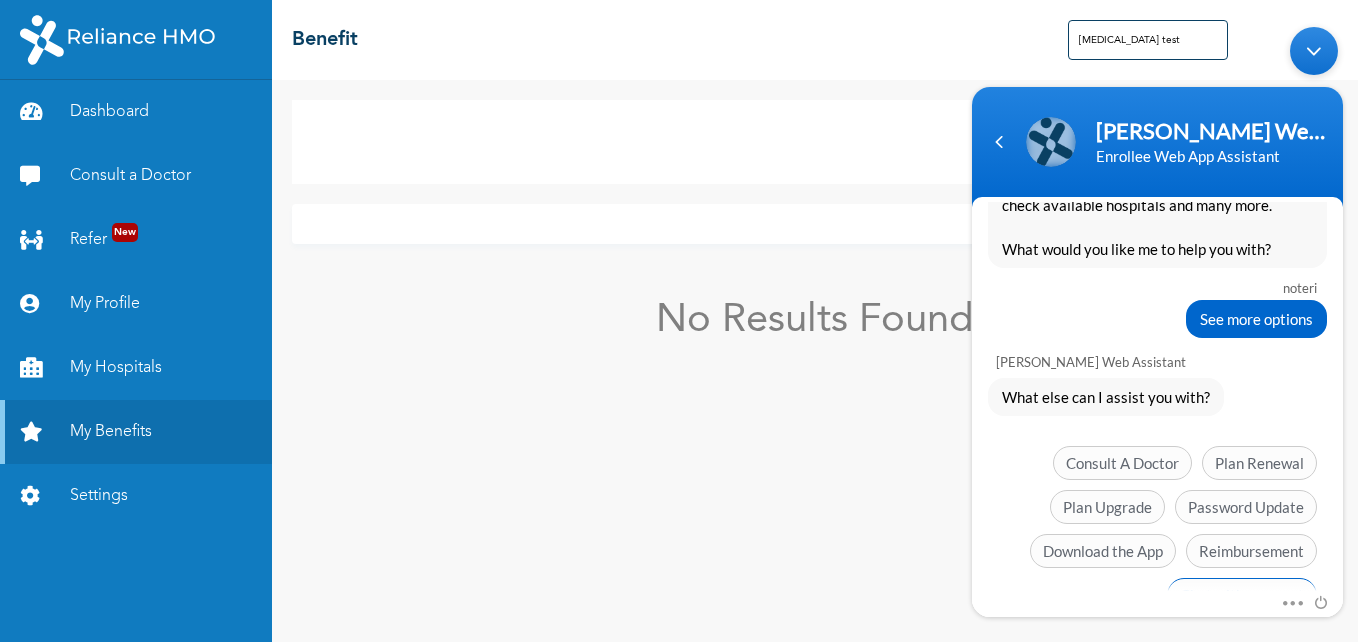 click on "Chat with an agent" at bounding box center (1242, 595) 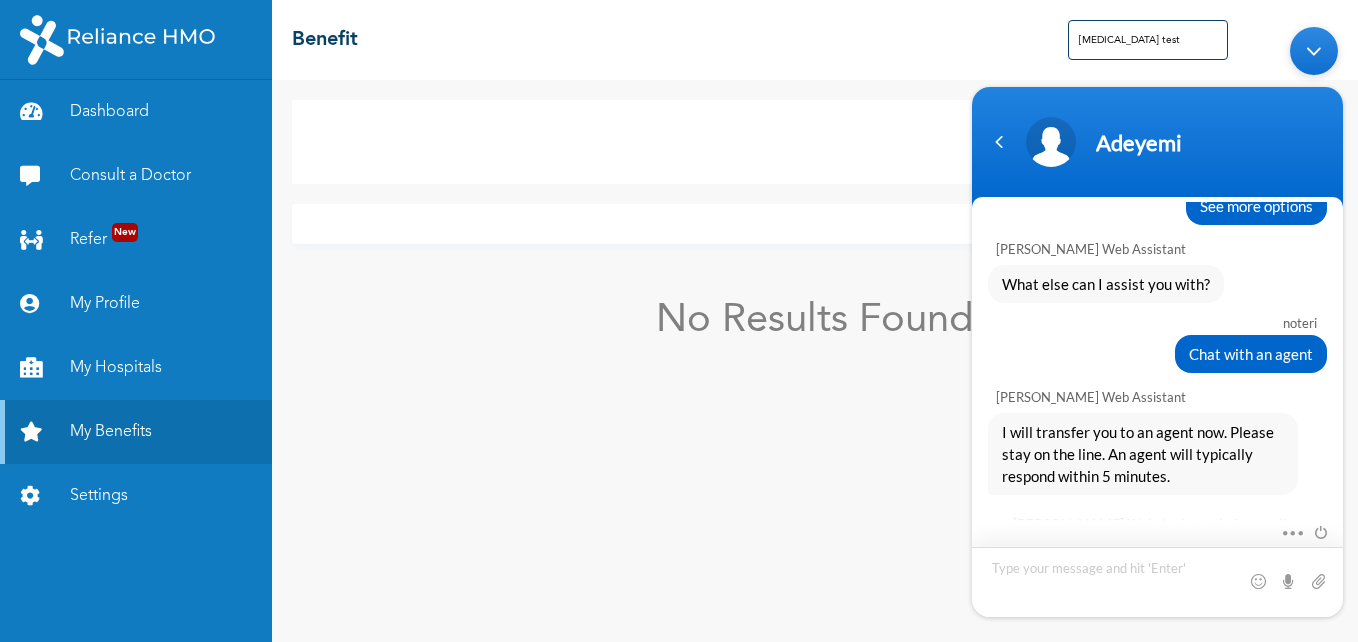 scroll, scrollTop: 4728, scrollLeft: 0, axis: vertical 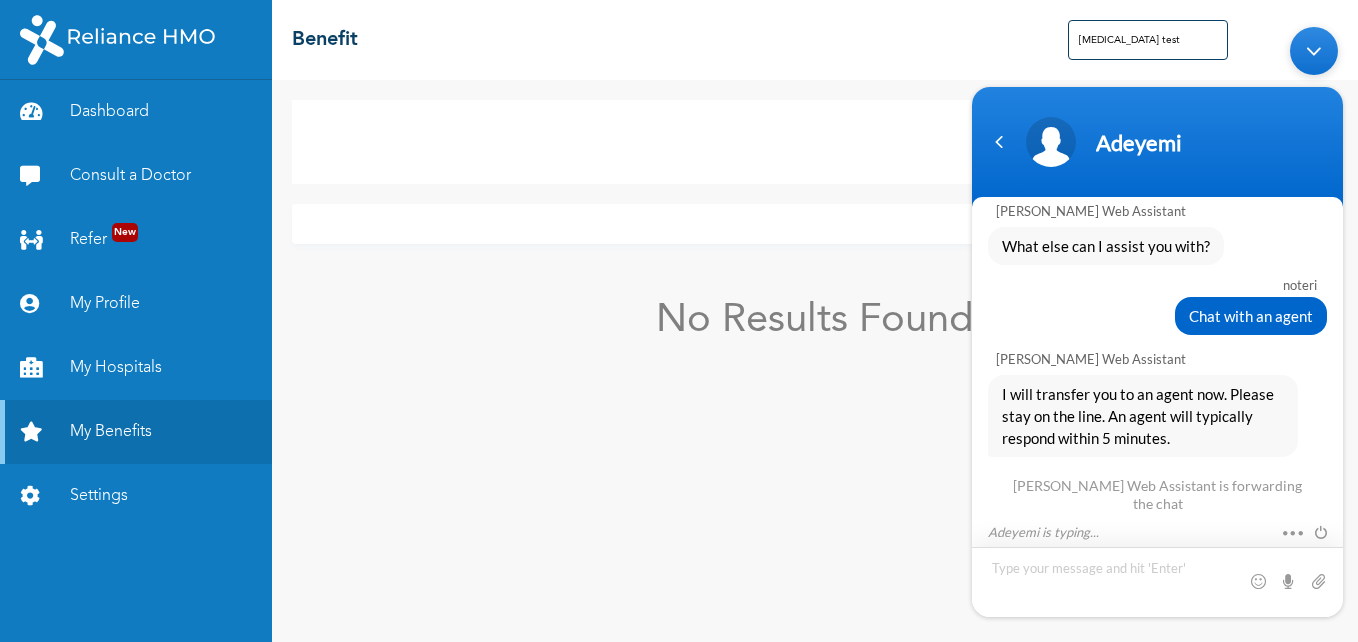 click at bounding box center (1157, 582) 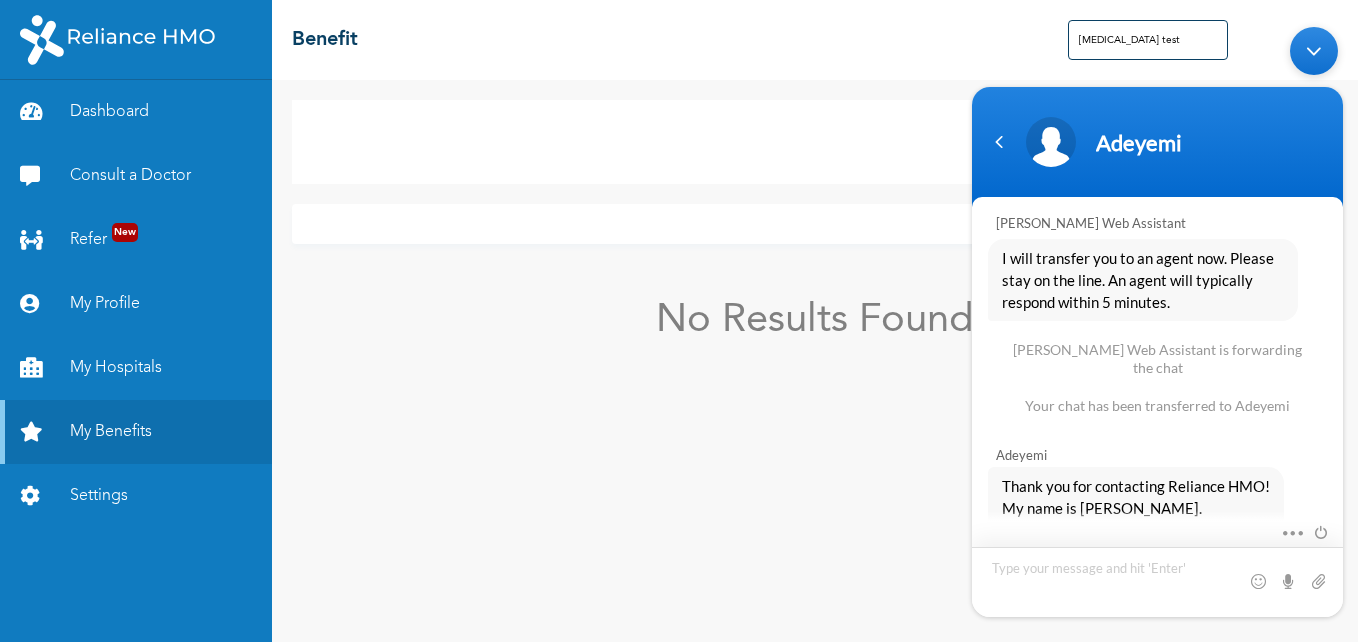 scroll, scrollTop: 4906, scrollLeft: 0, axis: vertical 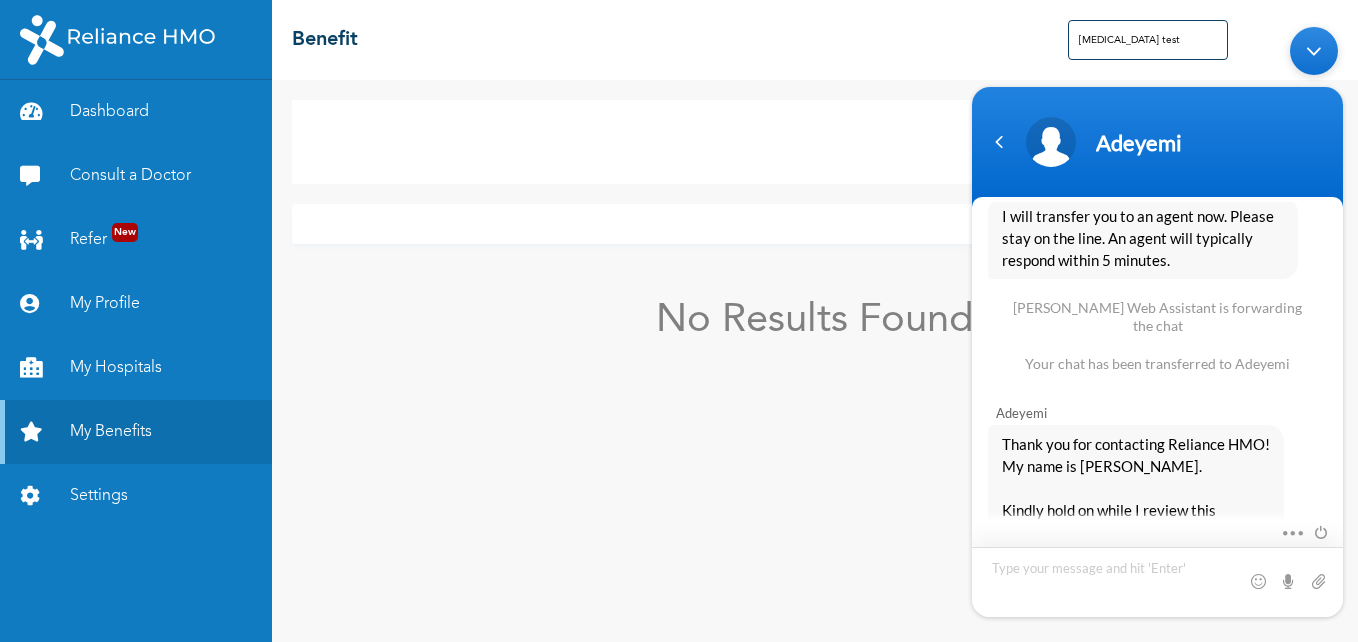 click at bounding box center (1157, 582) 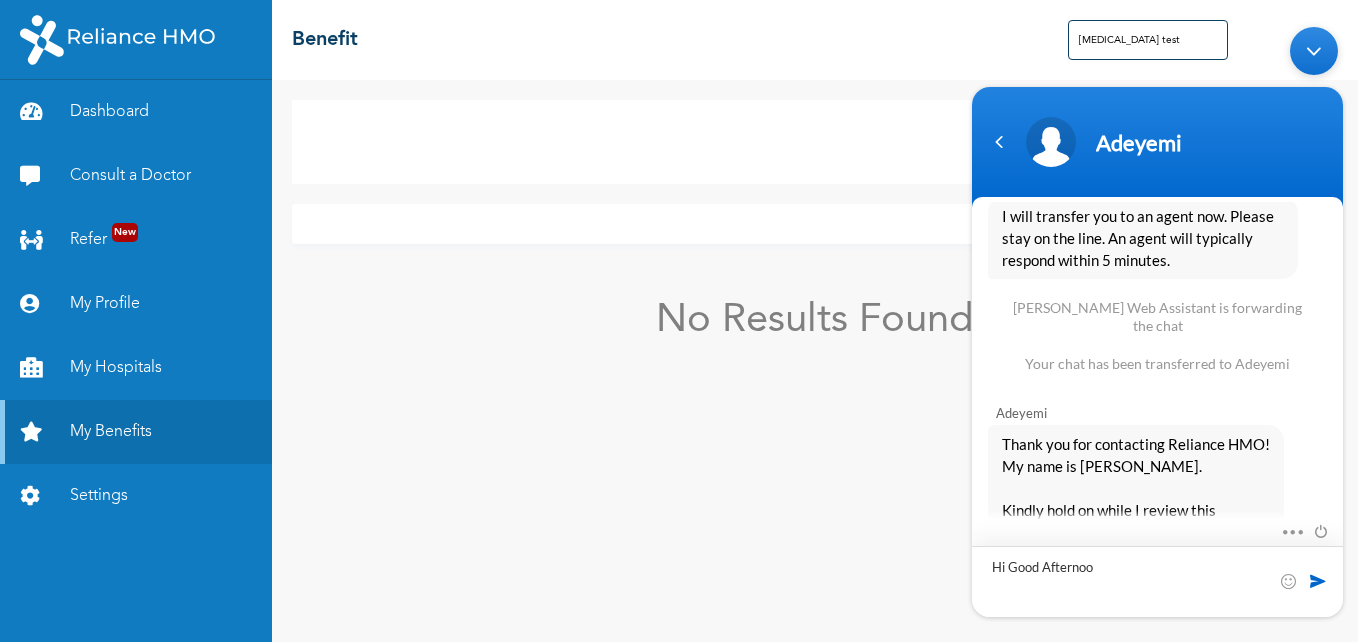 type on "Hi Good Afternoon" 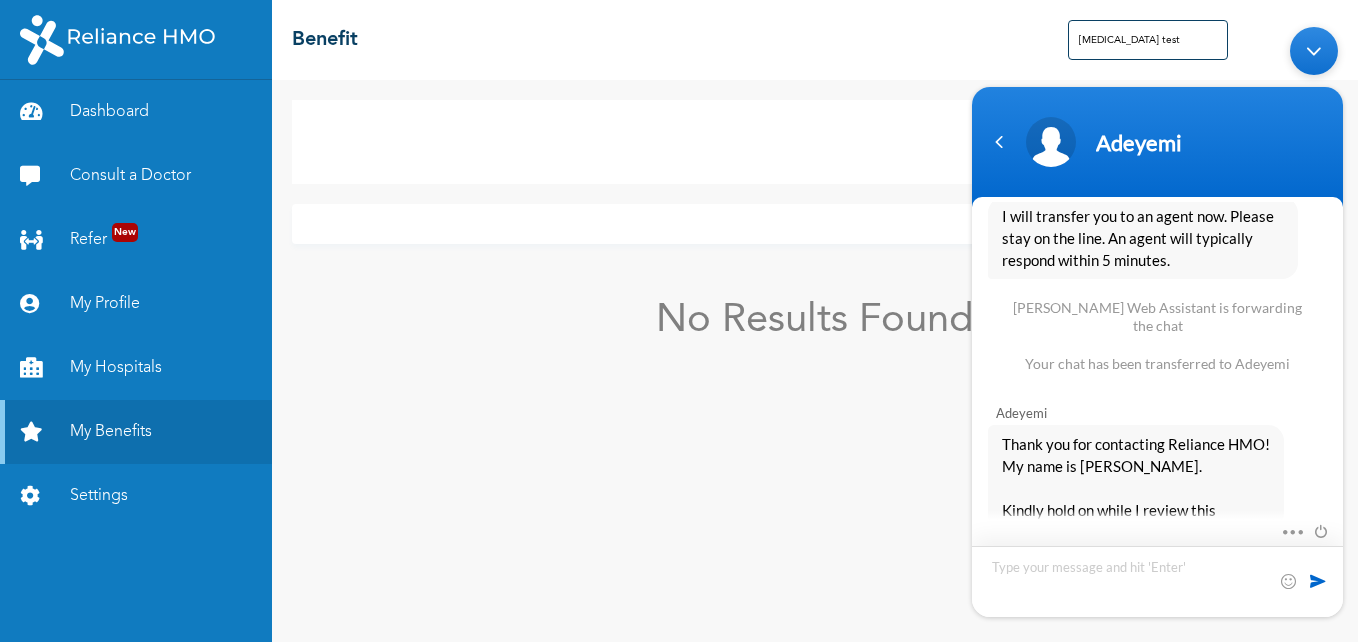 scroll, scrollTop: 4977, scrollLeft: 0, axis: vertical 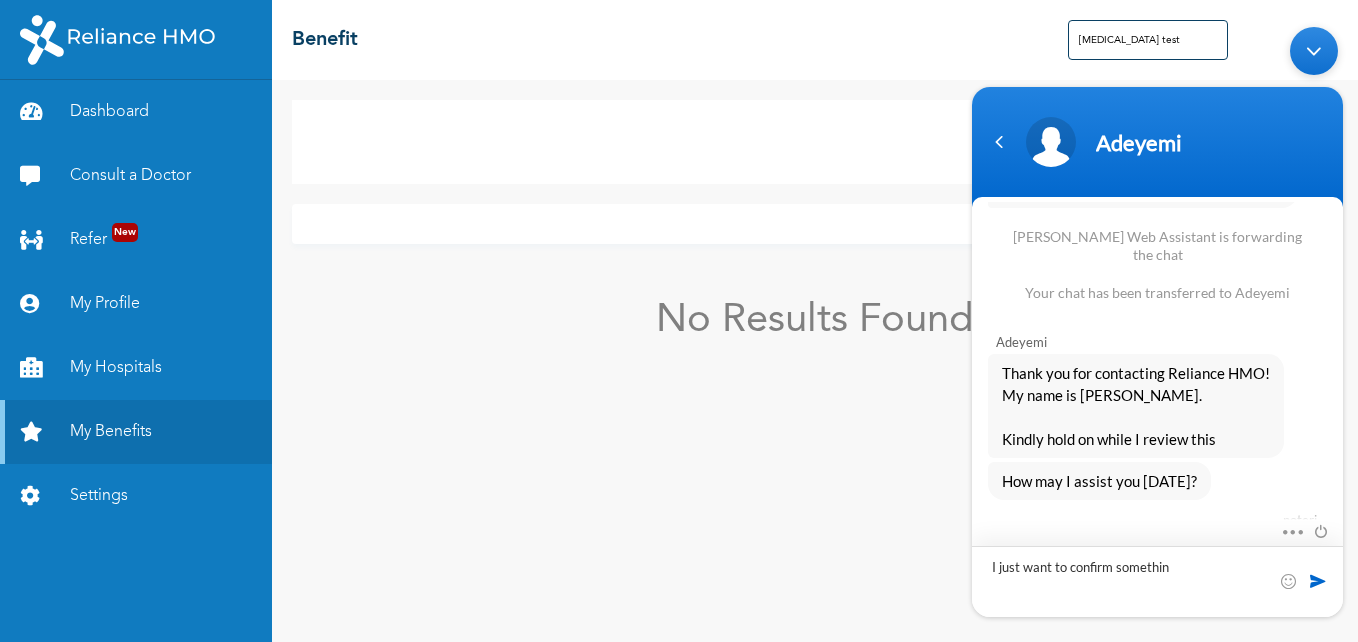 type on "I just want to confirm something" 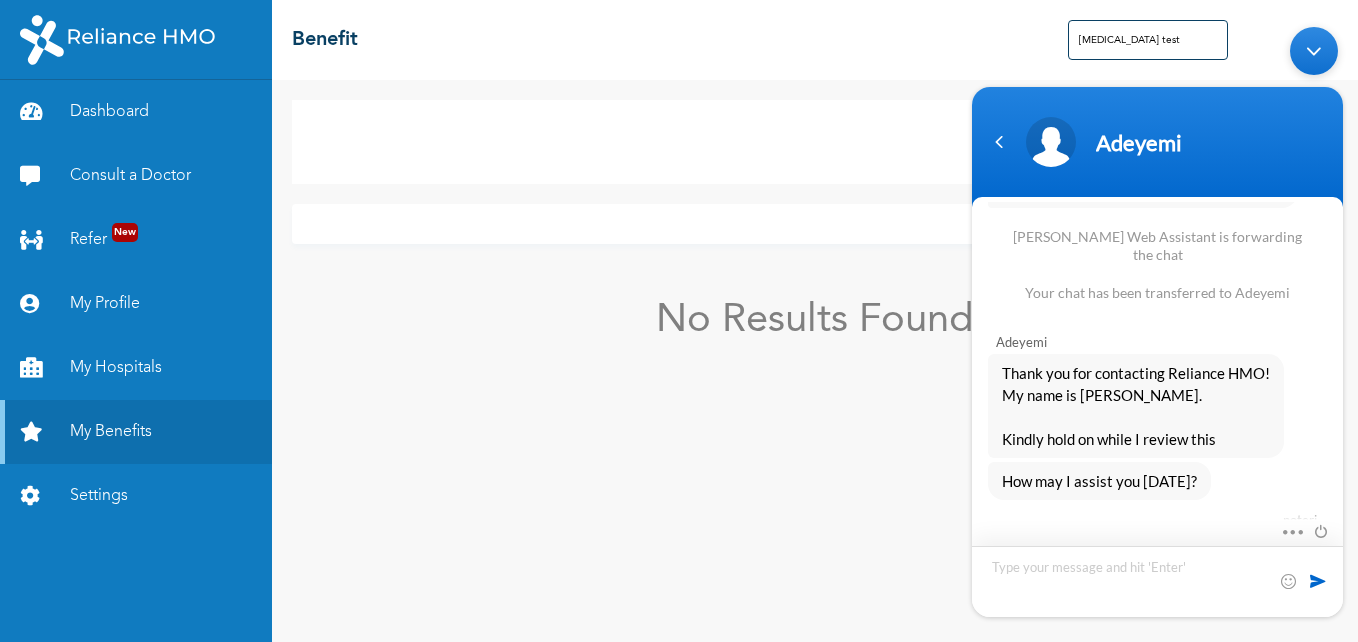 scroll, scrollTop: 5019, scrollLeft: 0, axis: vertical 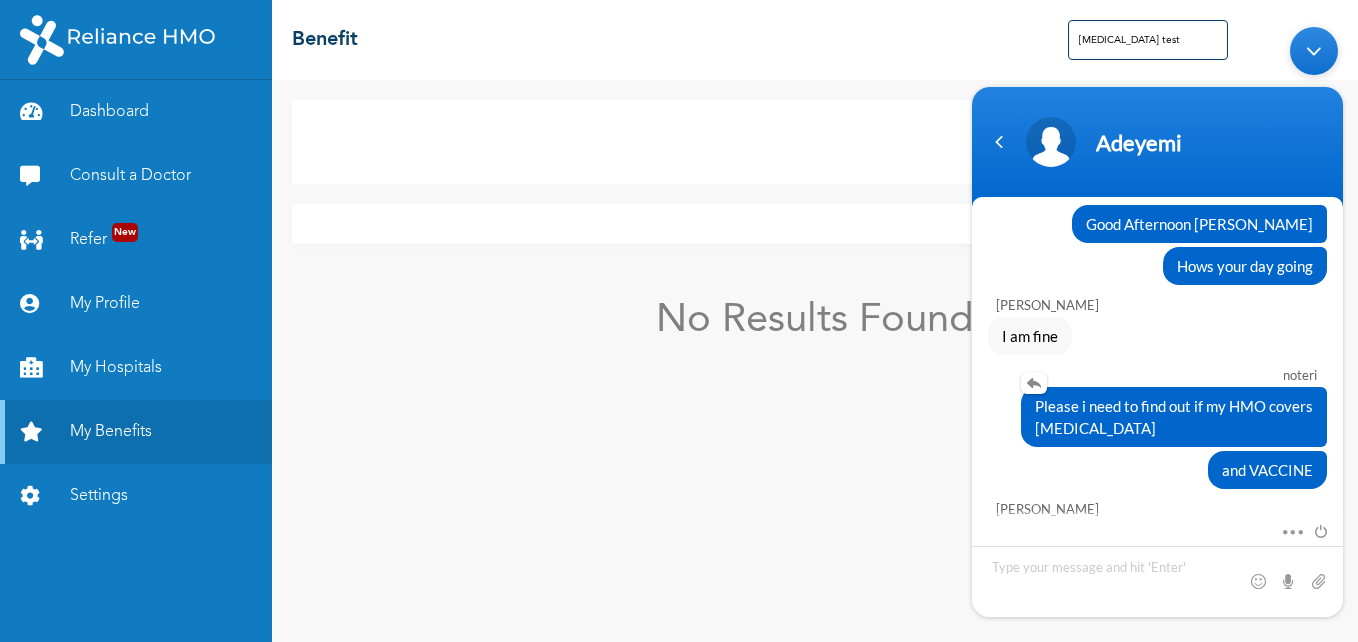 drag, startPoint x: 1037, startPoint y: 380, endPoint x: 1135, endPoint y: 411, distance: 102.78619 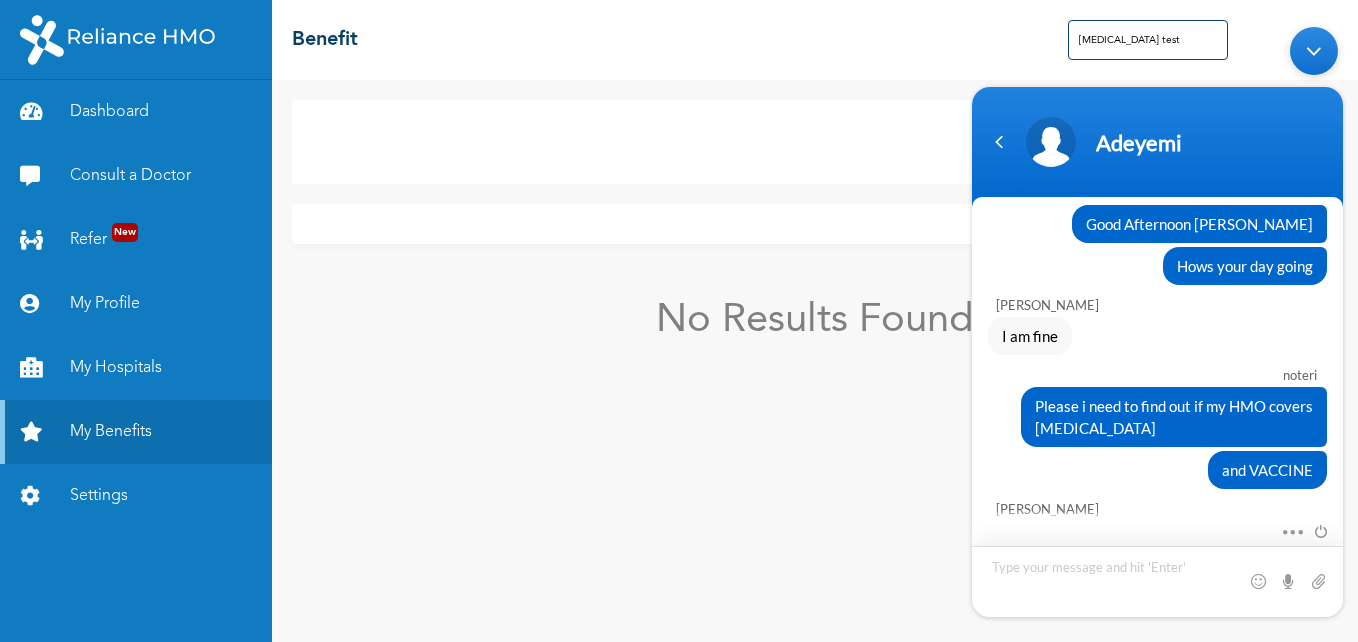 click at bounding box center (1157, 581) 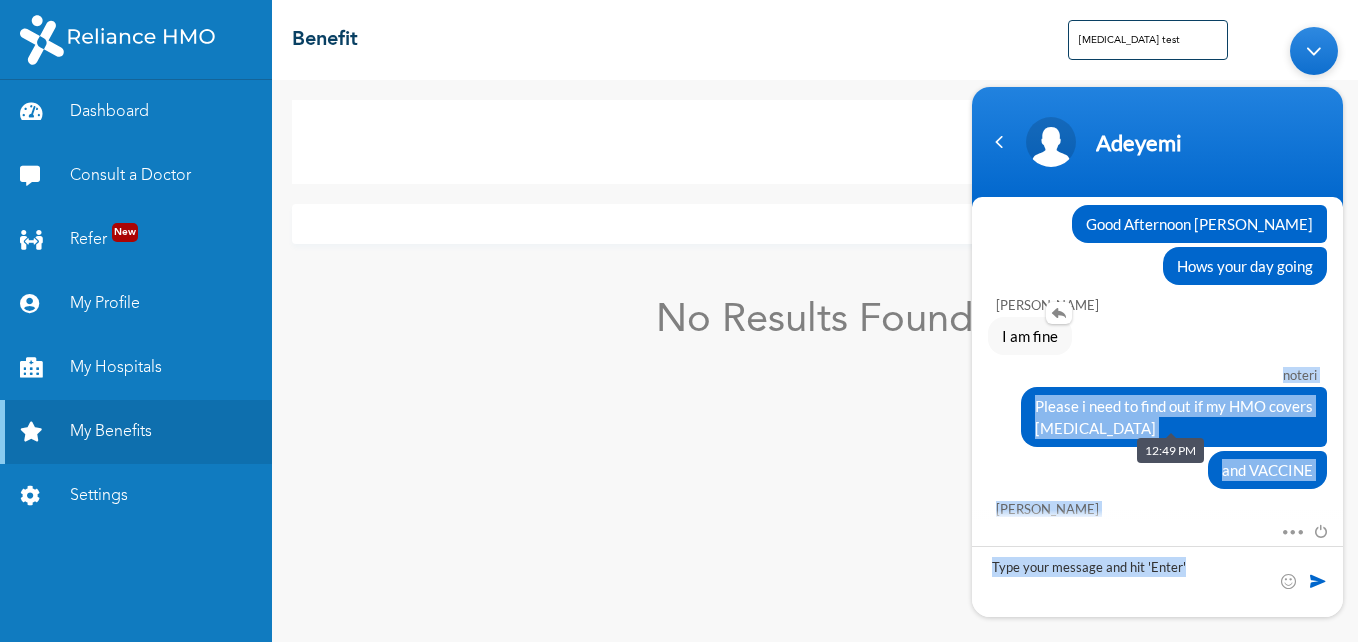 drag, startPoint x: 1320, startPoint y: 585, endPoint x: 1303, endPoint y: 298, distance: 287.50305 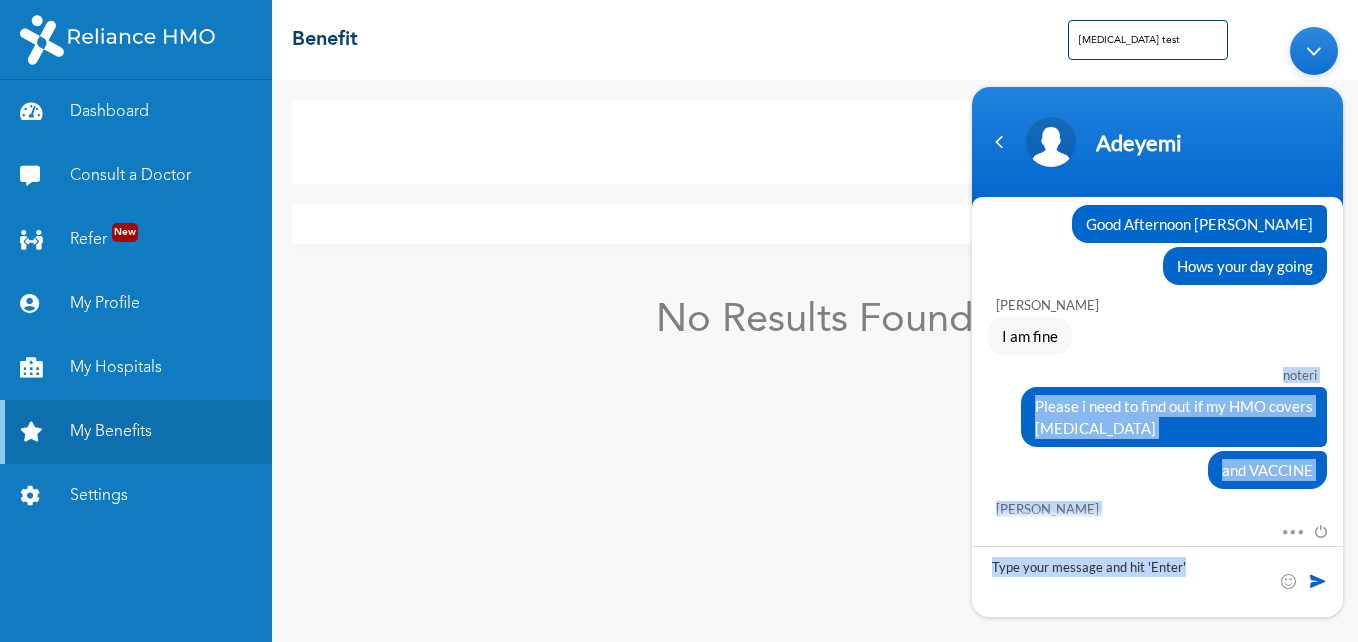 click on "[PERSON_NAME]" at bounding box center [1161, 509] 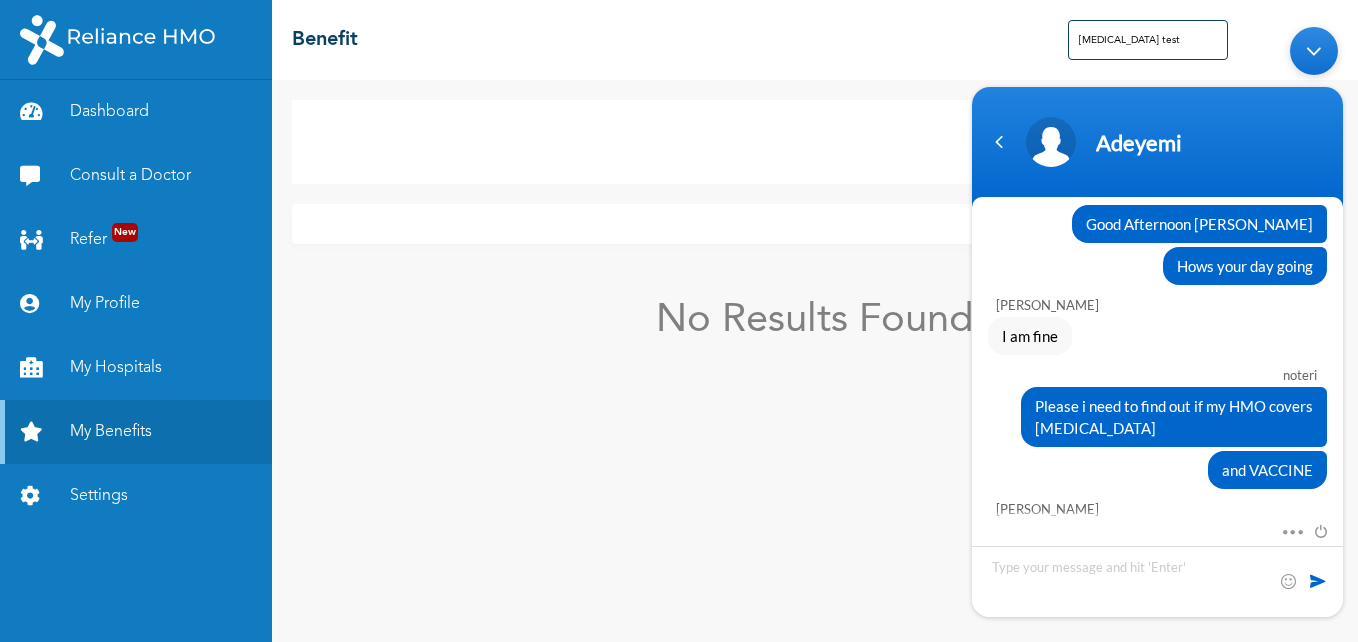 drag, startPoint x: 1338, startPoint y: 287, endPoint x: 1340, endPoint y: 276, distance: 11.18034 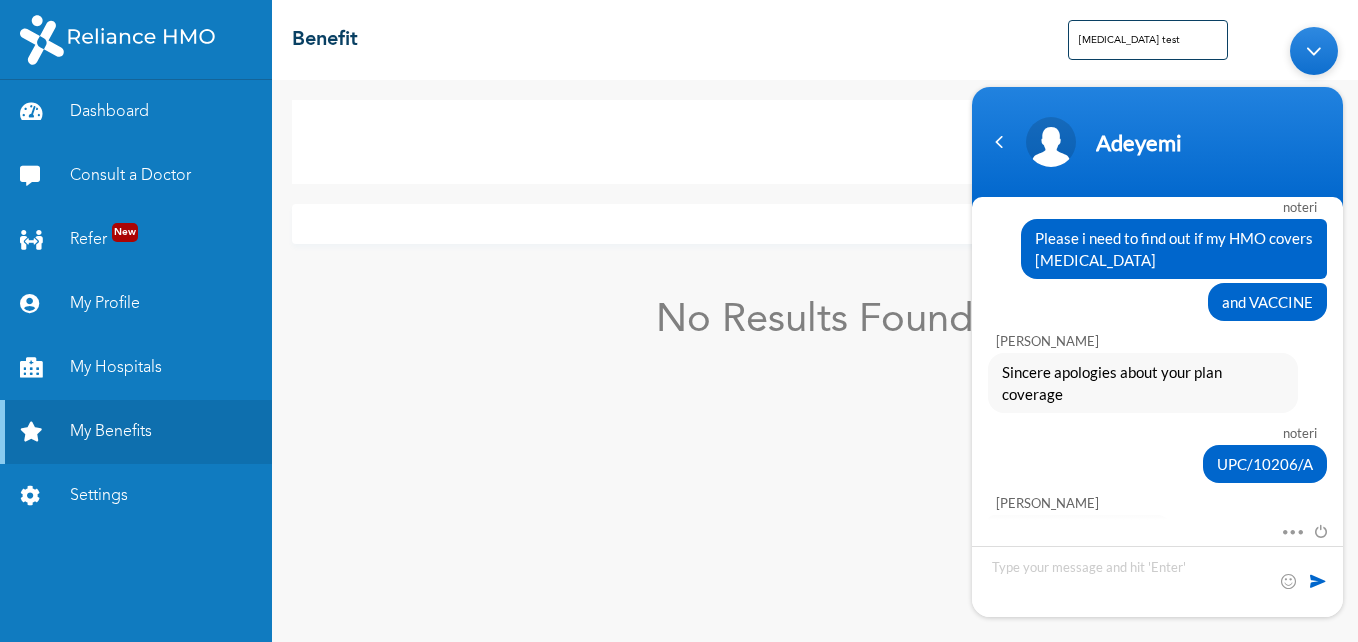 scroll, scrollTop: 1527, scrollLeft: 0, axis: vertical 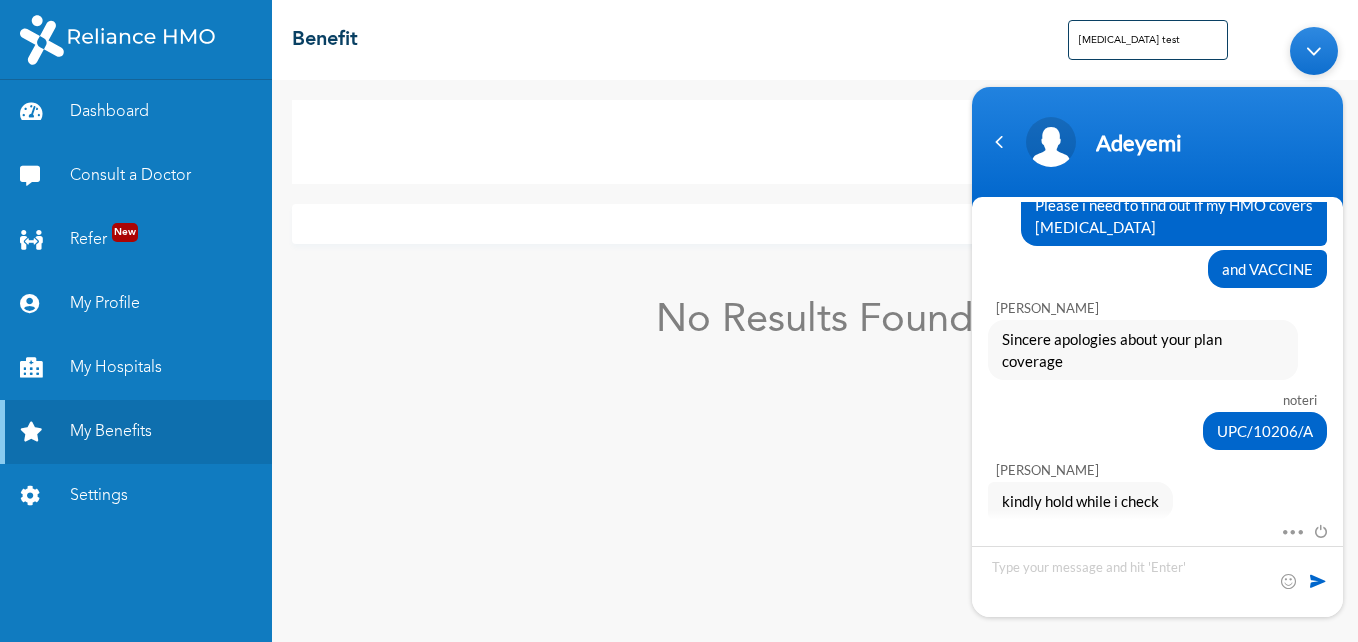 click on "noteri" at bounding box center (1156, 400) 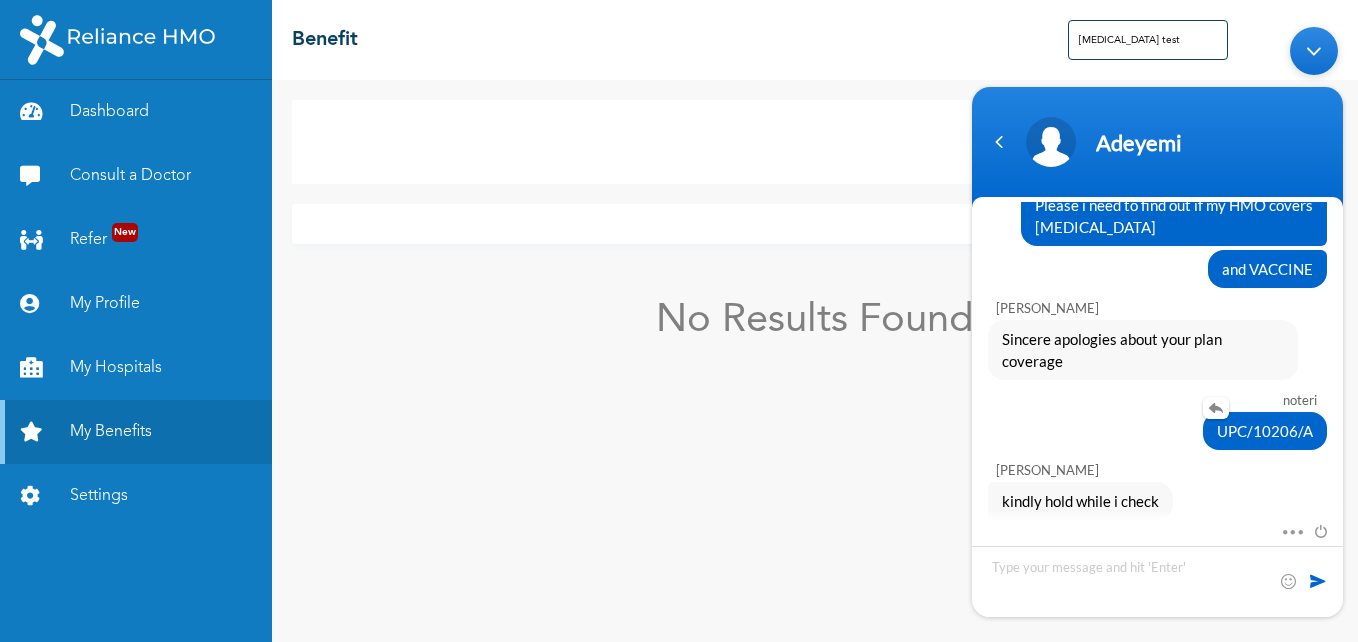 drag, startPoint x: 1217, startPoint y: 396, endPoint x: 1308, endPoint y: 386, distance: 91.5478 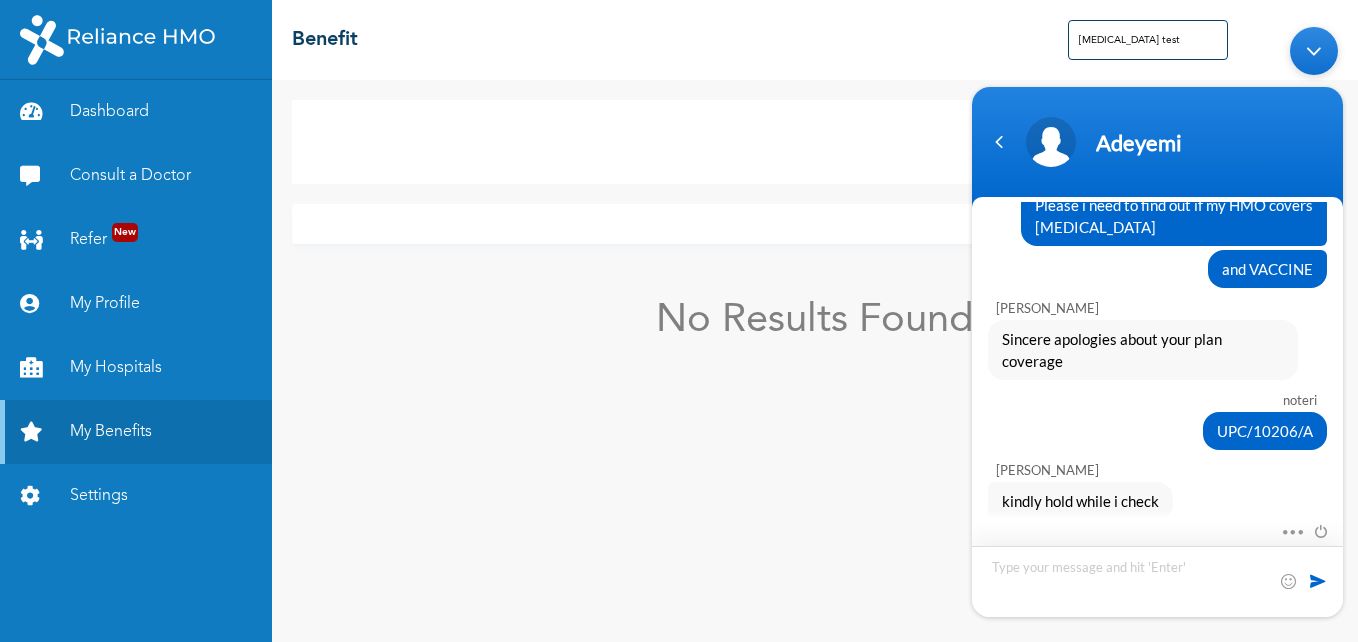 click on "Please i need to find out if my HMO covers
[MEDICAL_DATA]" at bounding box center (1157, 581) 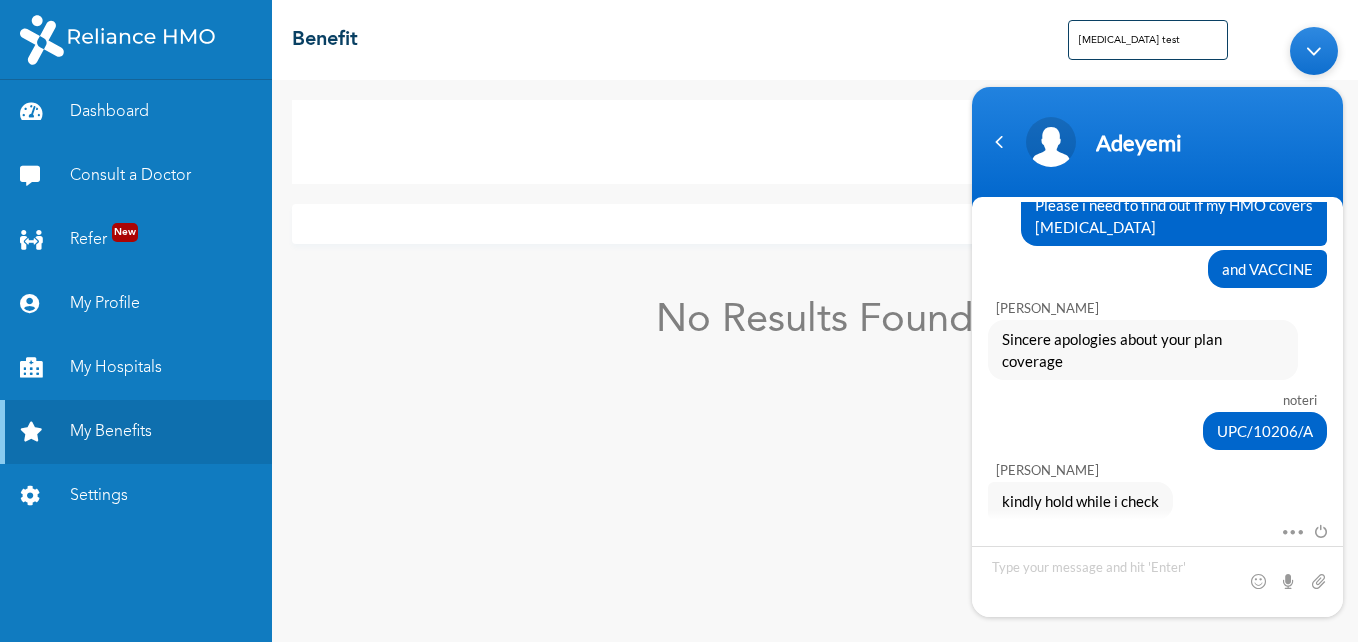drag, startPoint x: 1338, startPoint y: 299, endPoint x: 1344, endPoint y: 448, distance: 149.12076 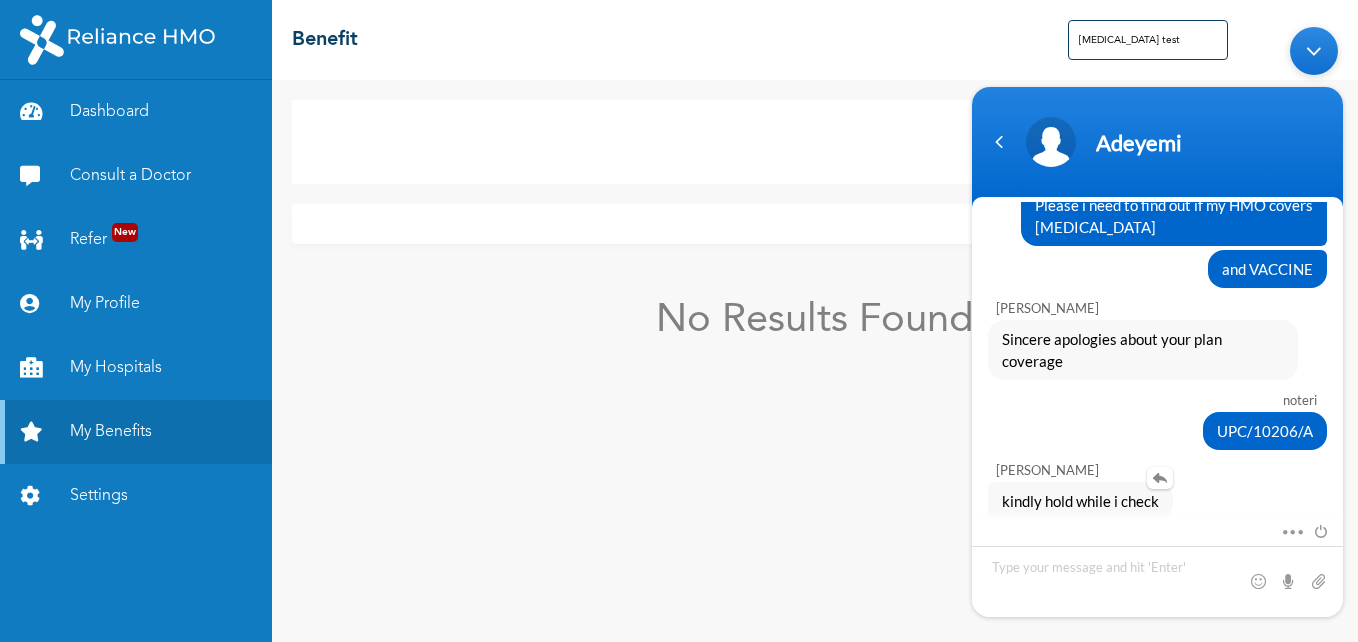drag, startPoint x: 1344, startPoint y: 448, endPoint x: 1280, endPoint y: 465, distance: 66.21933 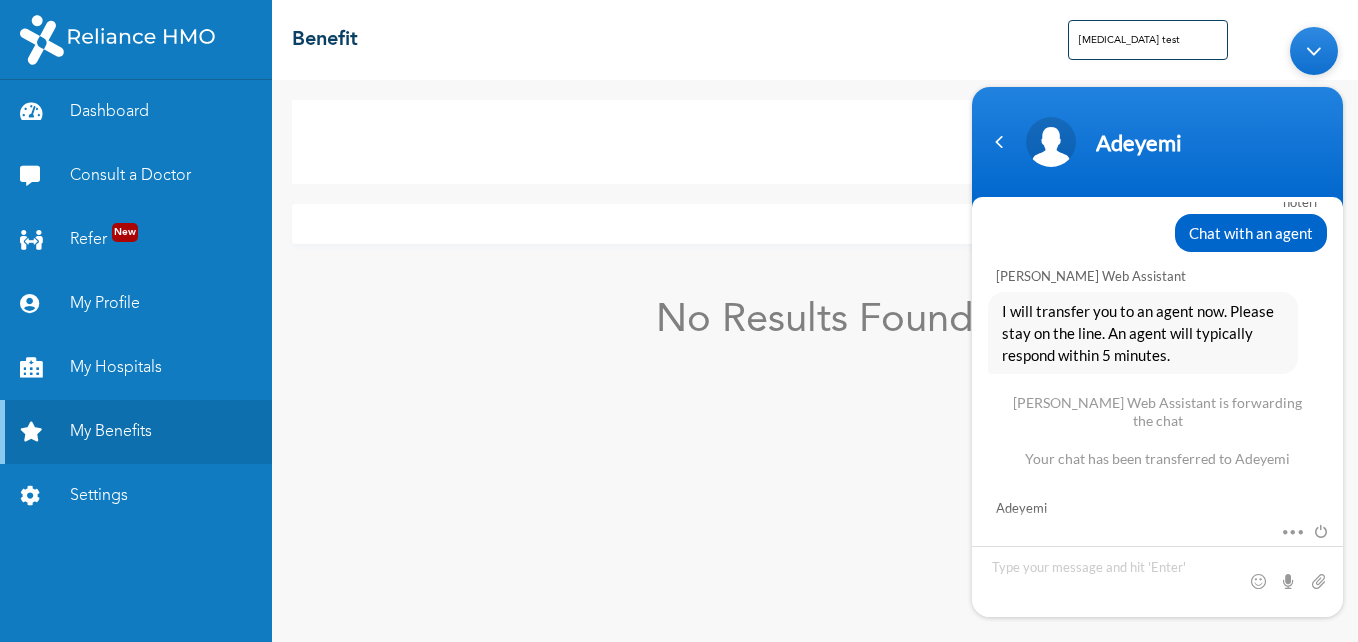 scroll, scrollTop: 5083, scrollLeft: 0, axis: vertical 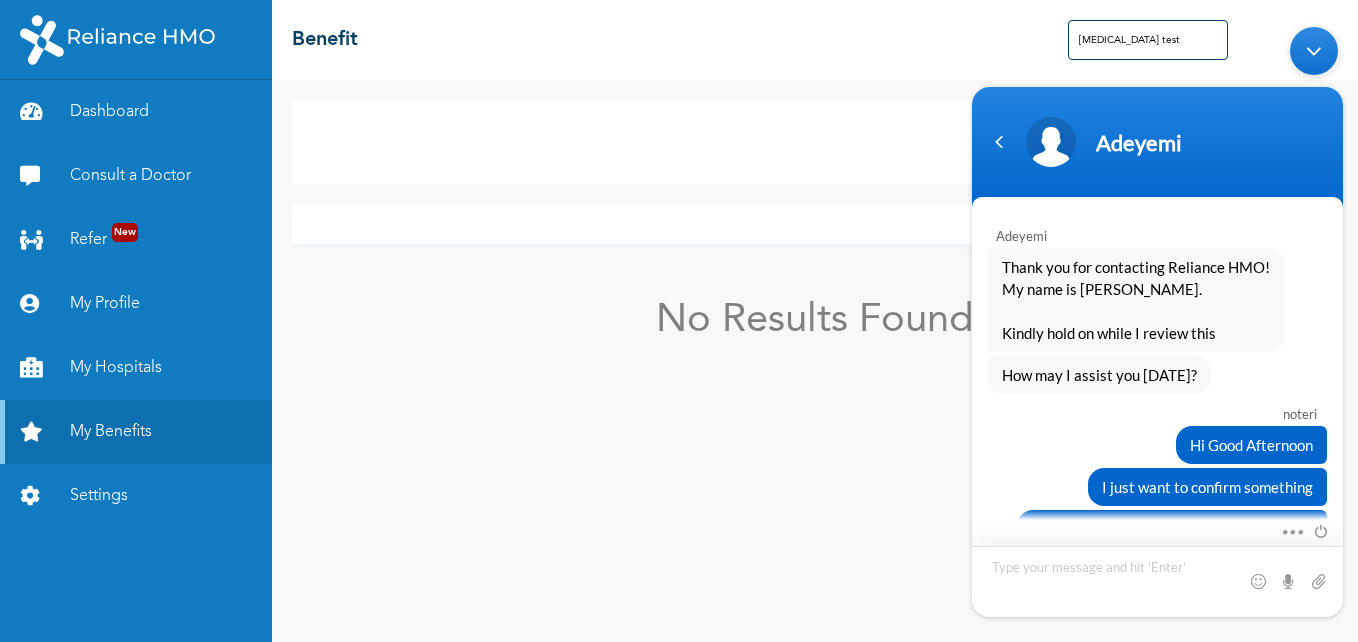 click at bounding box center (1157, 581) 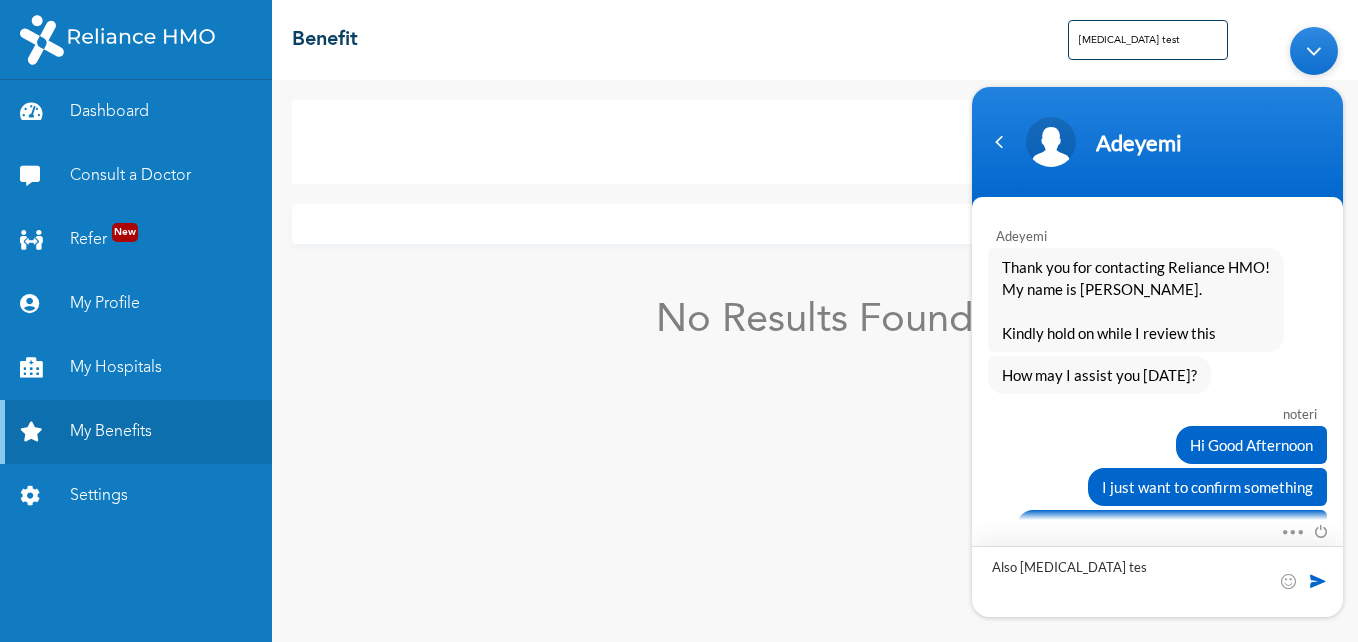 type on "Also [MEDICAL_DATA] test" 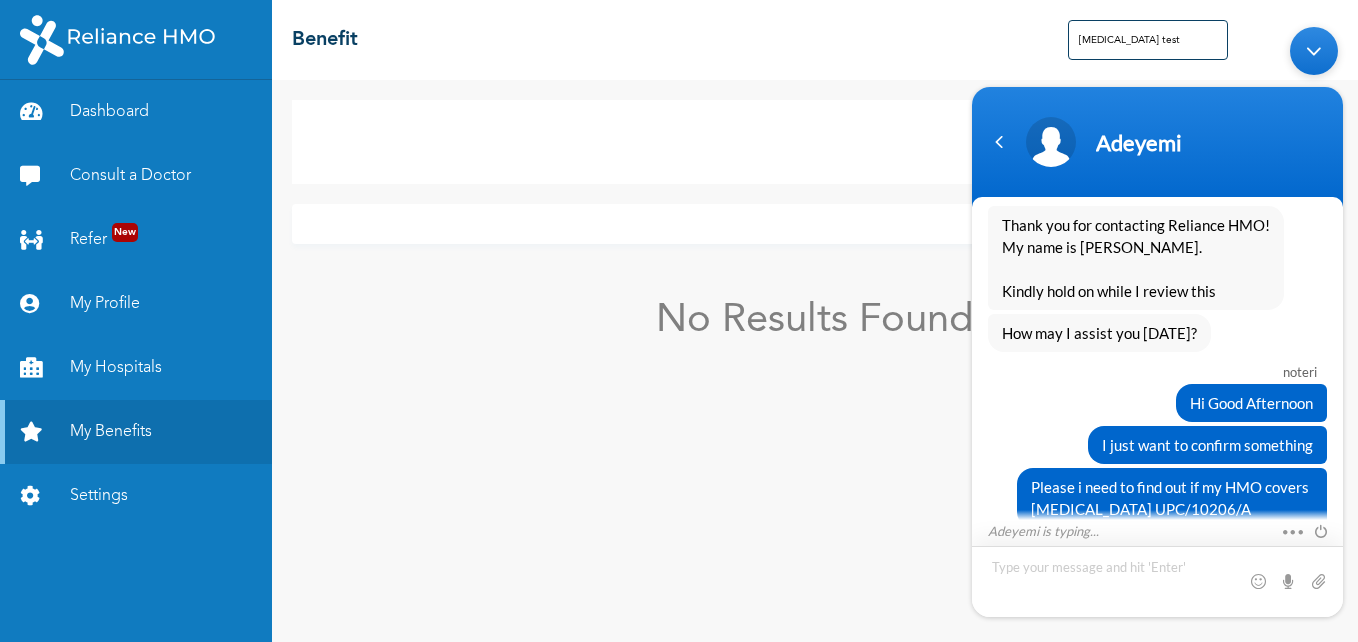 scroll, scrollTop: 5217, scrollLeft: 0, axis: vertical 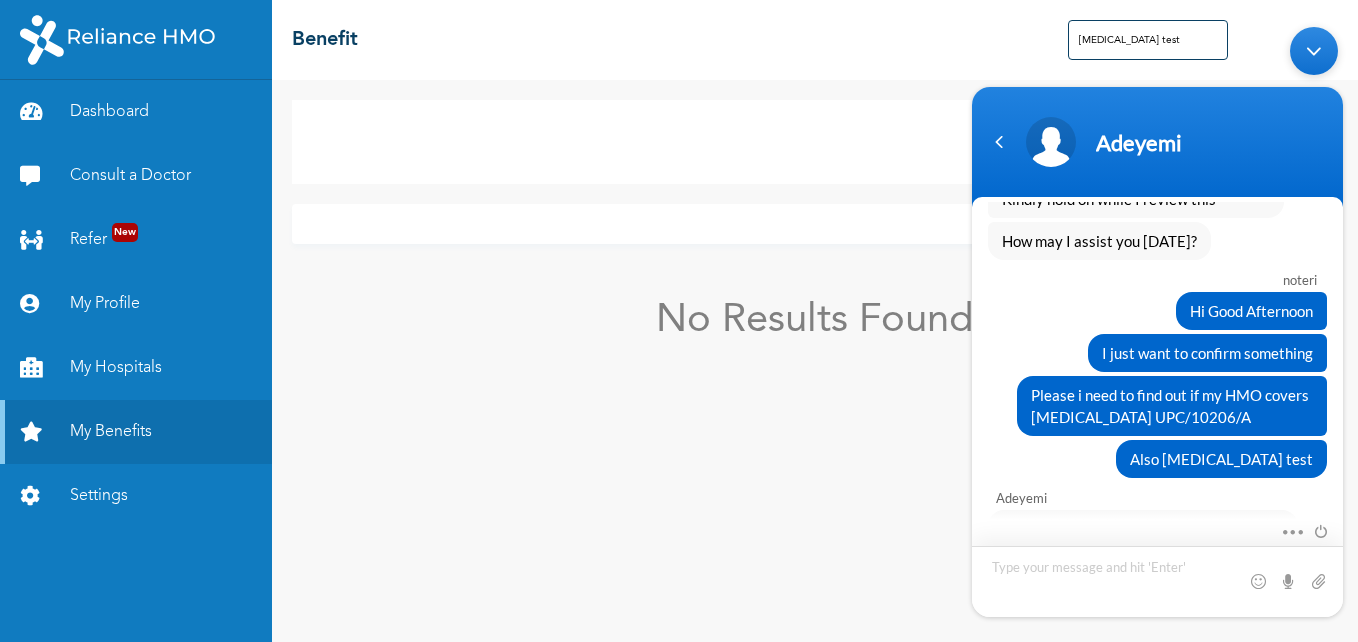 click at bounding box center (1157, 581) 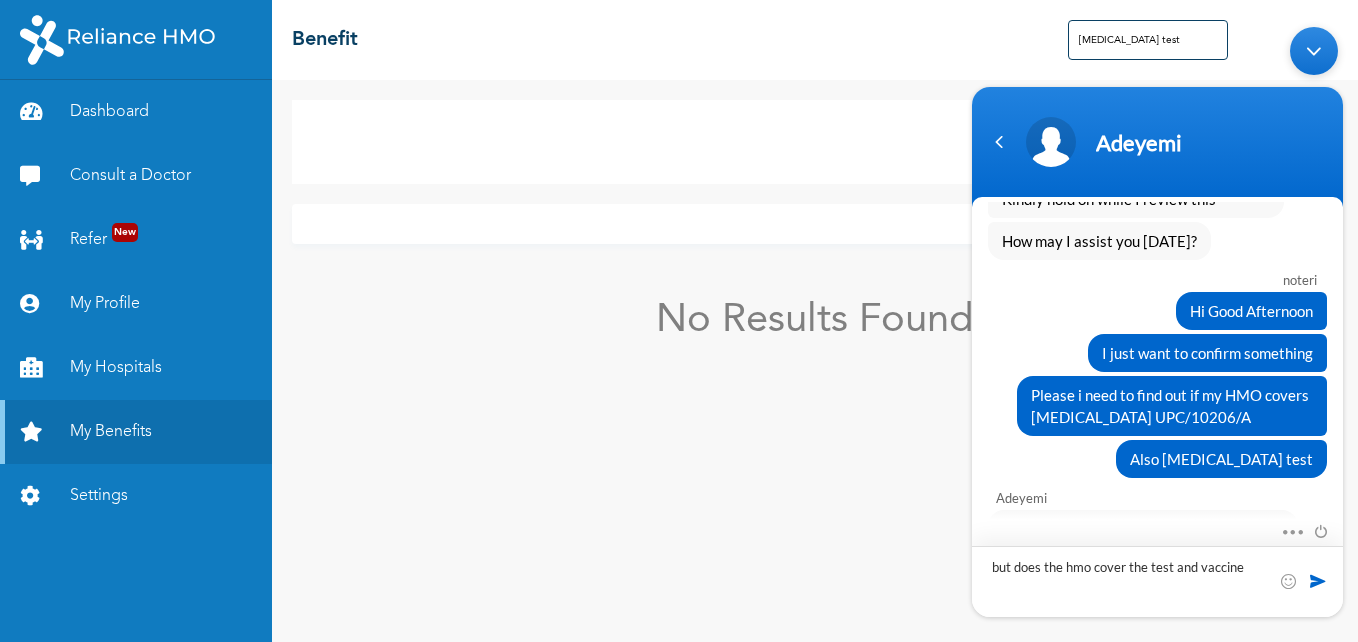 type on "but does the hmo cover the test and vaccines" 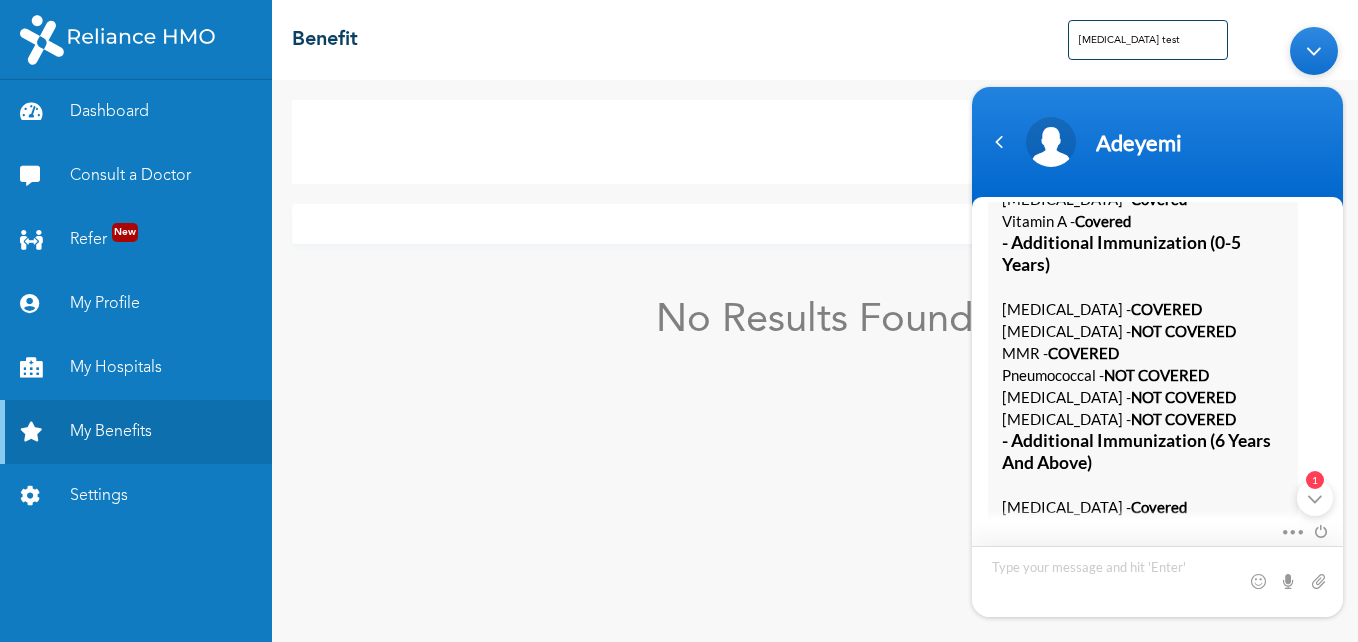 scroll, scrollTop: 5884, scrollLeft: 0, axis: vertical 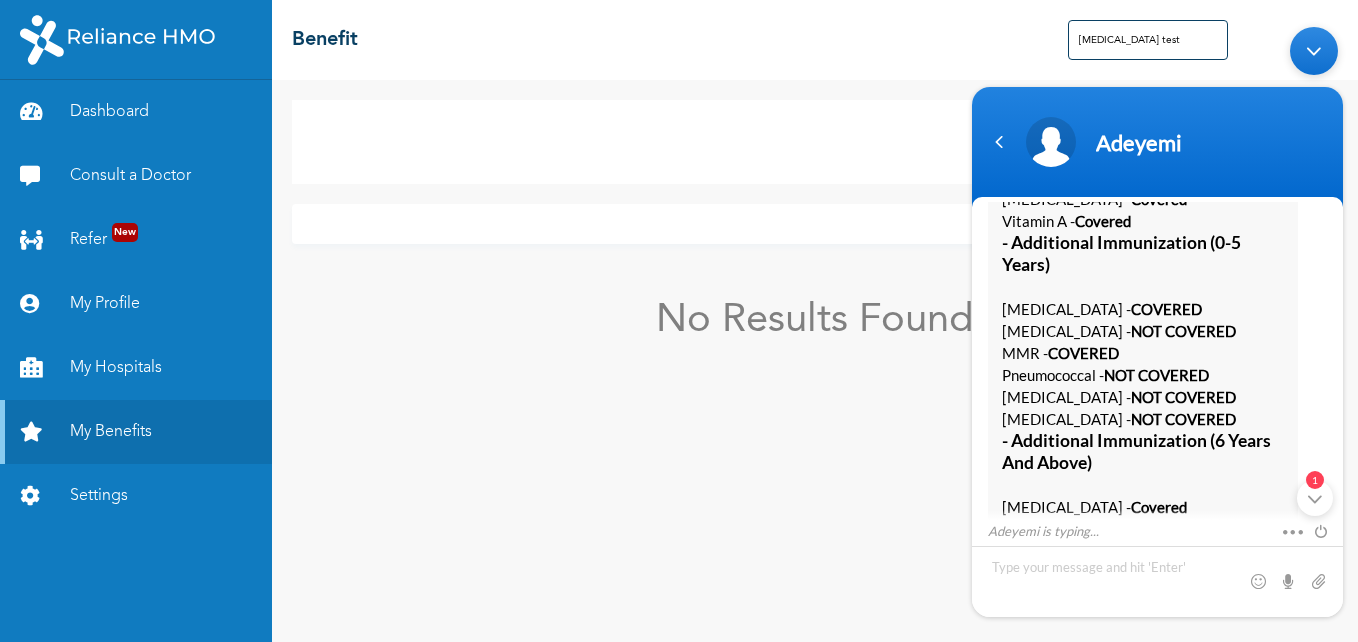 drag, startPoint x: 1341, startPoint y: 513, endPoint x: 1339, endPoint y: 444, distance: 69.02898 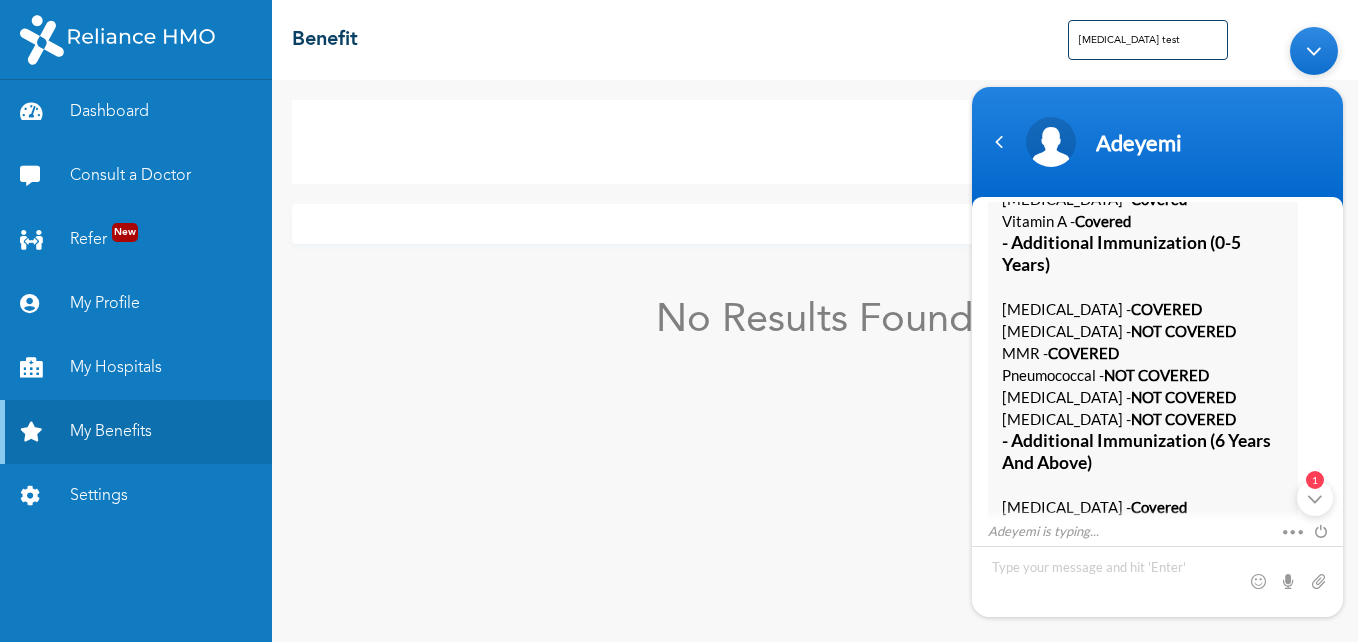 click on "- Additional Immunization (6 Years And Above)" at bounding box center (1143, 452) 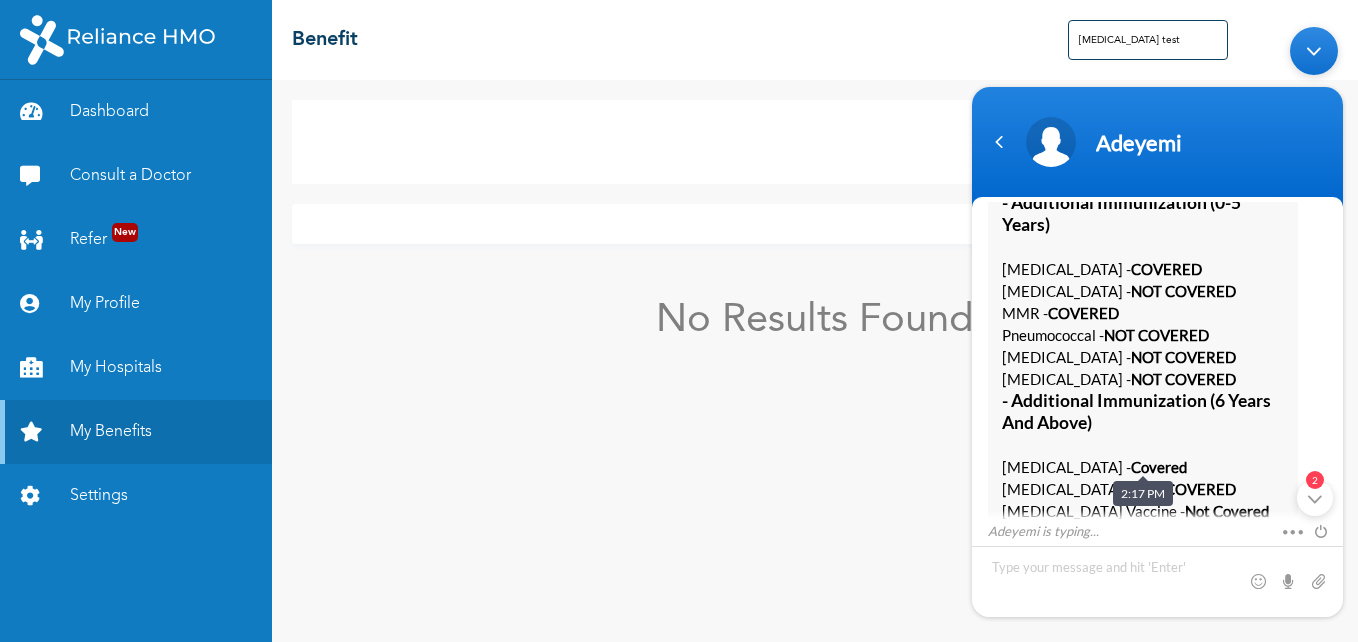scroll, scrollTop: 5949, scrollLeft: 0, axis: vertical 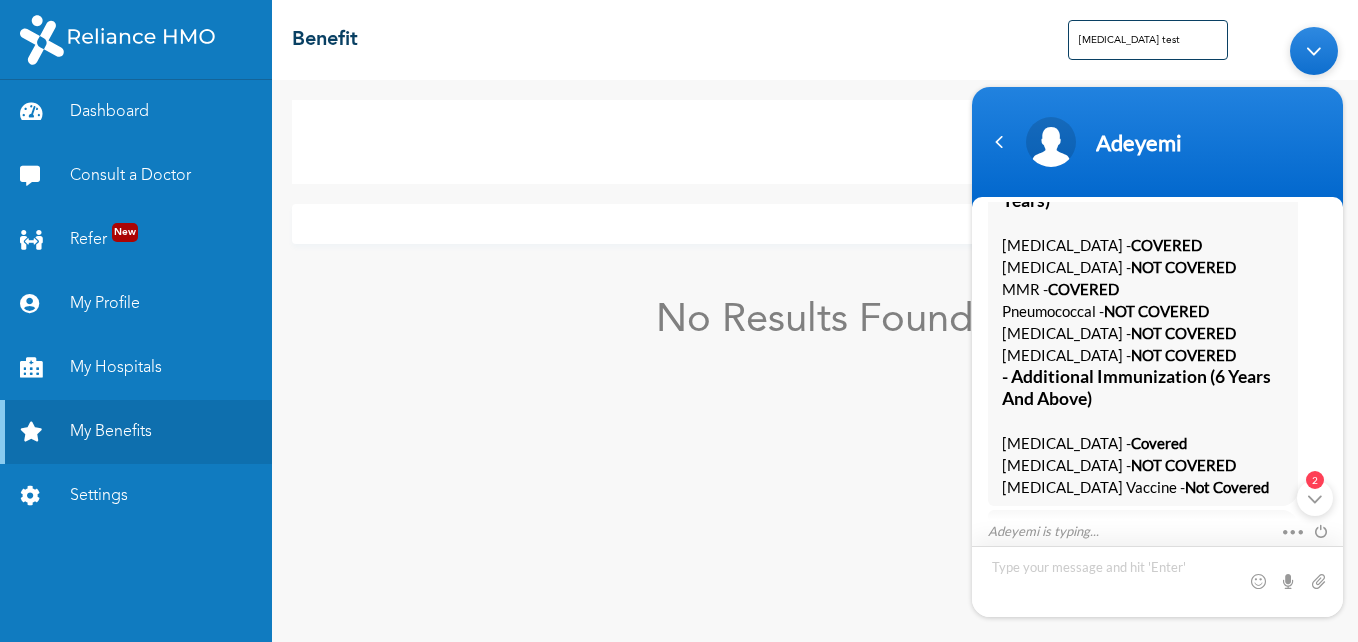 click at bounding box center (1157, 581) 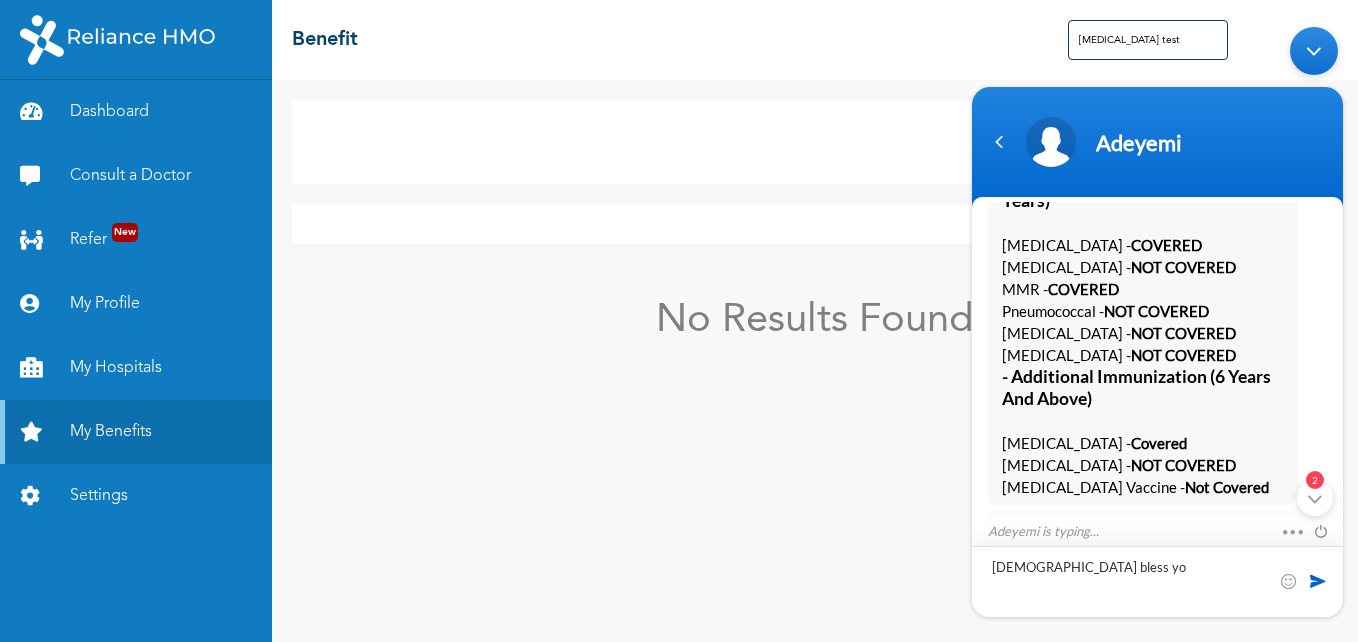 type on "[DEMOGRAPHIC_DATA] bless you" 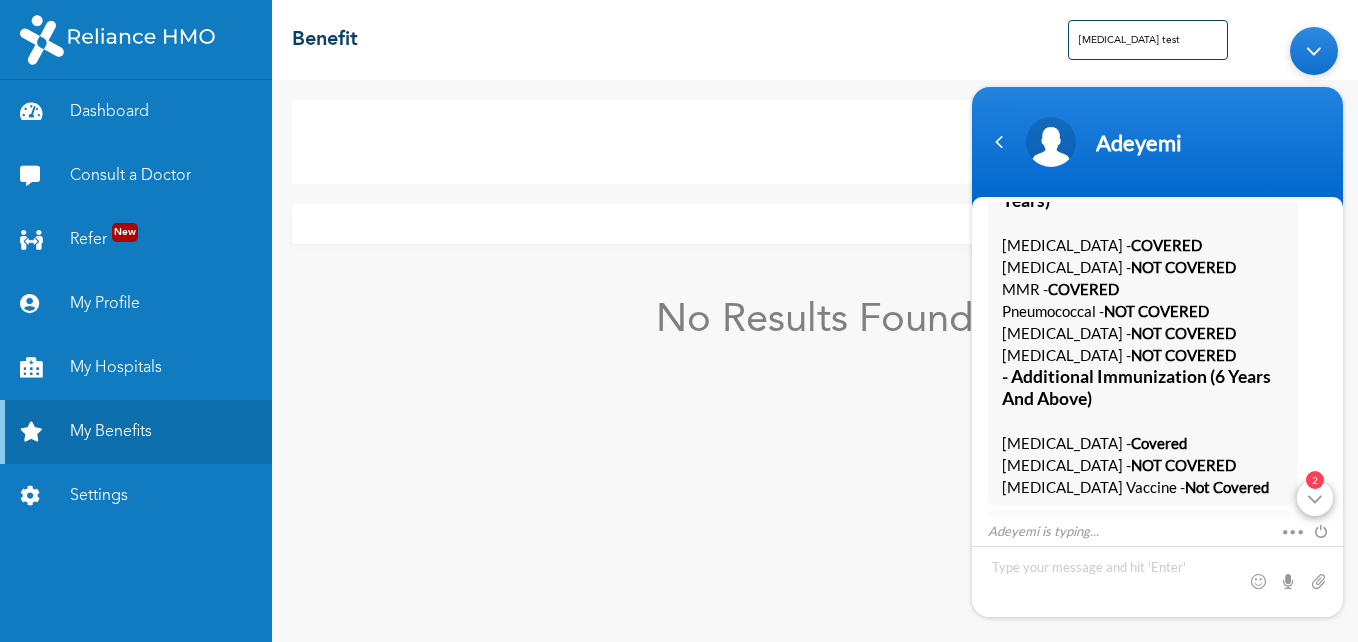 click on "2" at bounding box center [1315, 498] 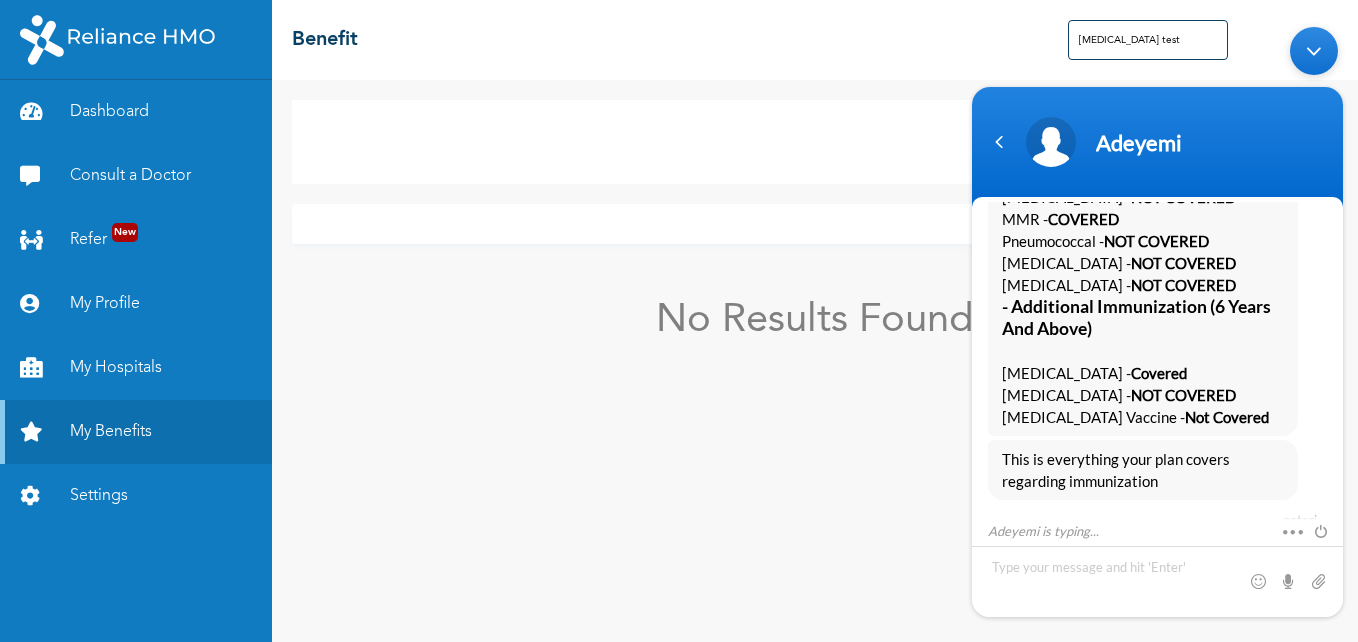 scroll, scrollTop: 6177, scrollLeft: 0, axis: vertical 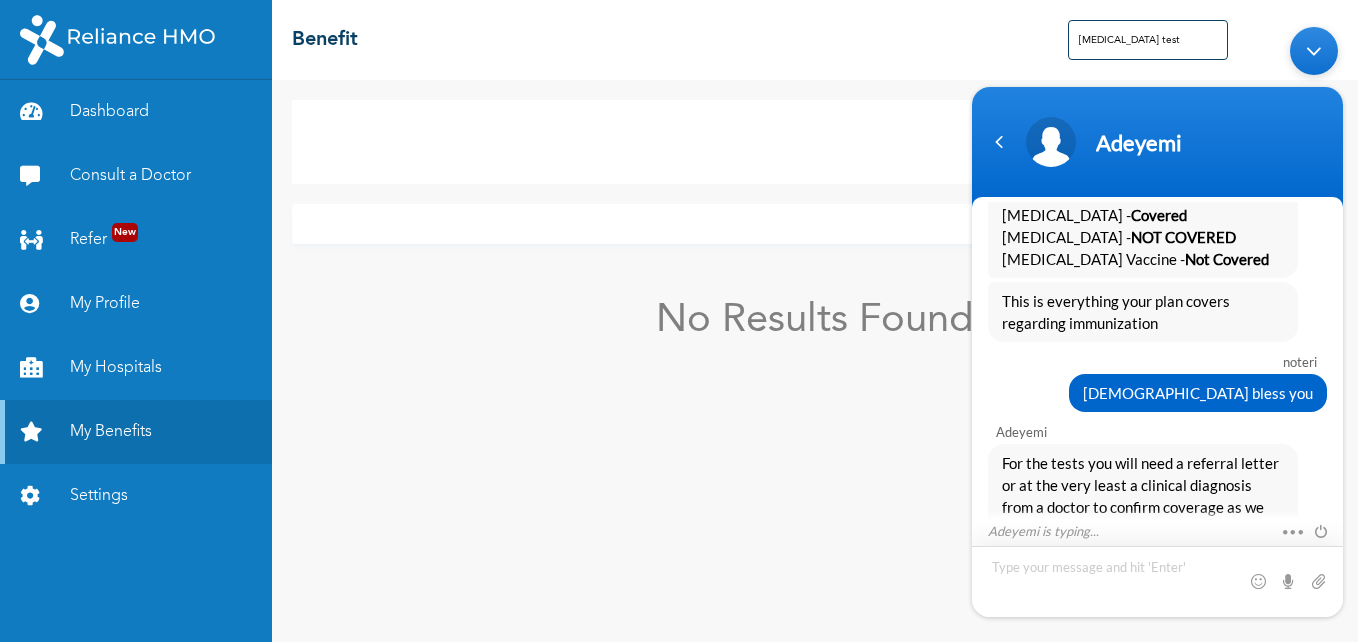 click at bounding box center (1157, 581) 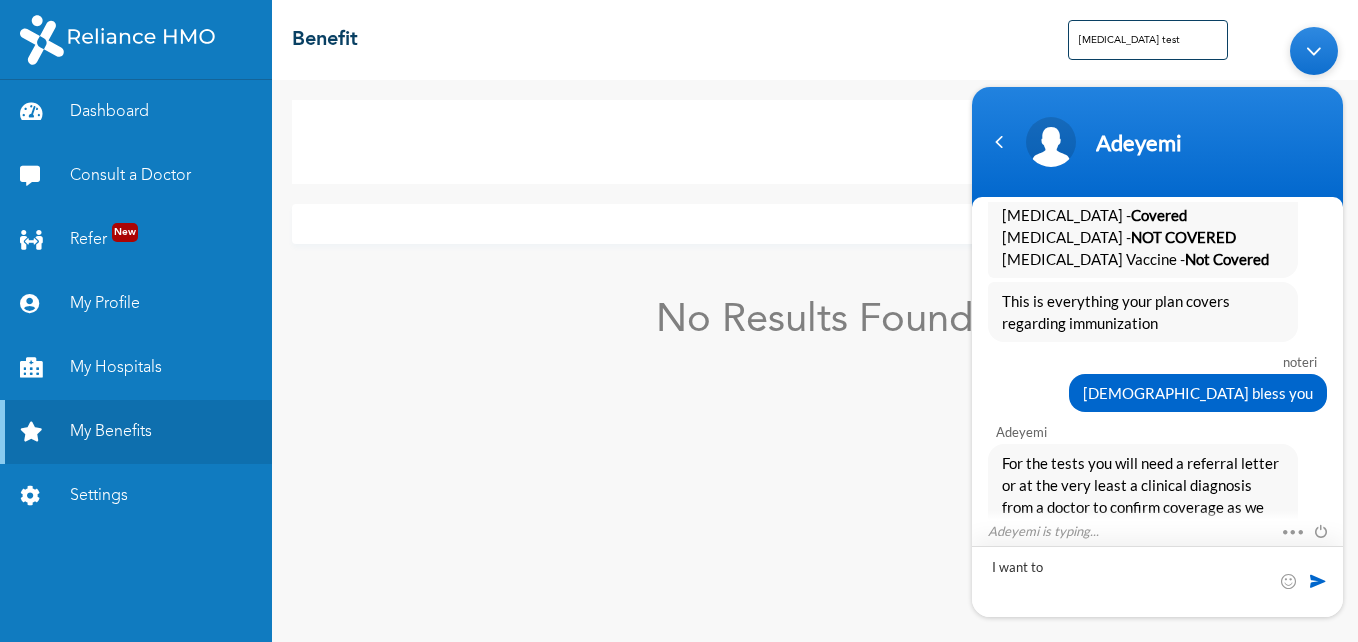 scroll, scrollTop: 6241, scrollLeft: 0, axis: vertical 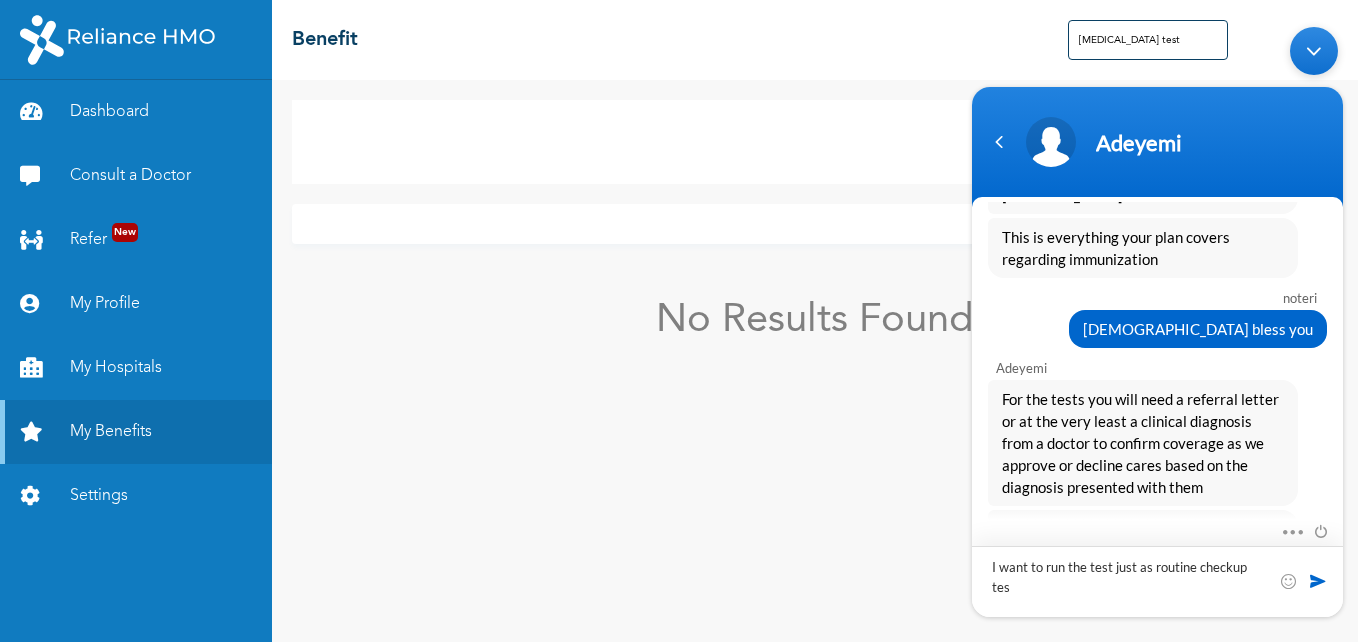 type on "I want to run the test just as routine checkup test" 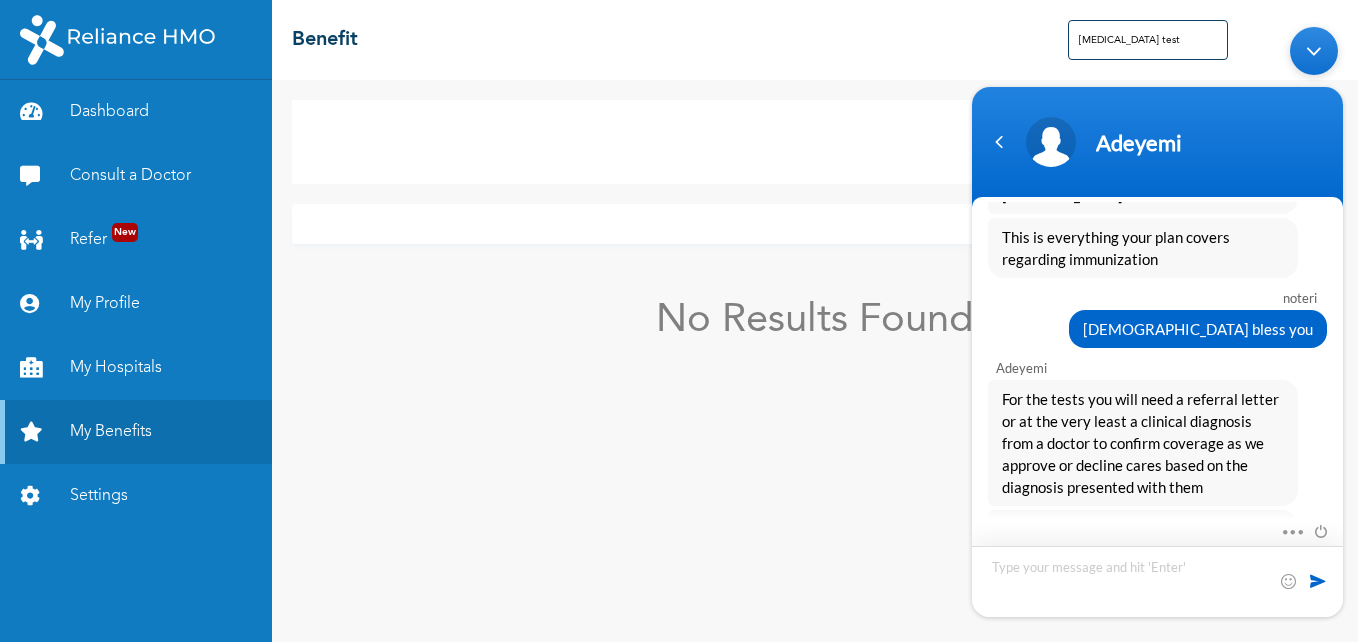 scroll, scrollTop: 6333, scrollLeft: 0, axis: vertical 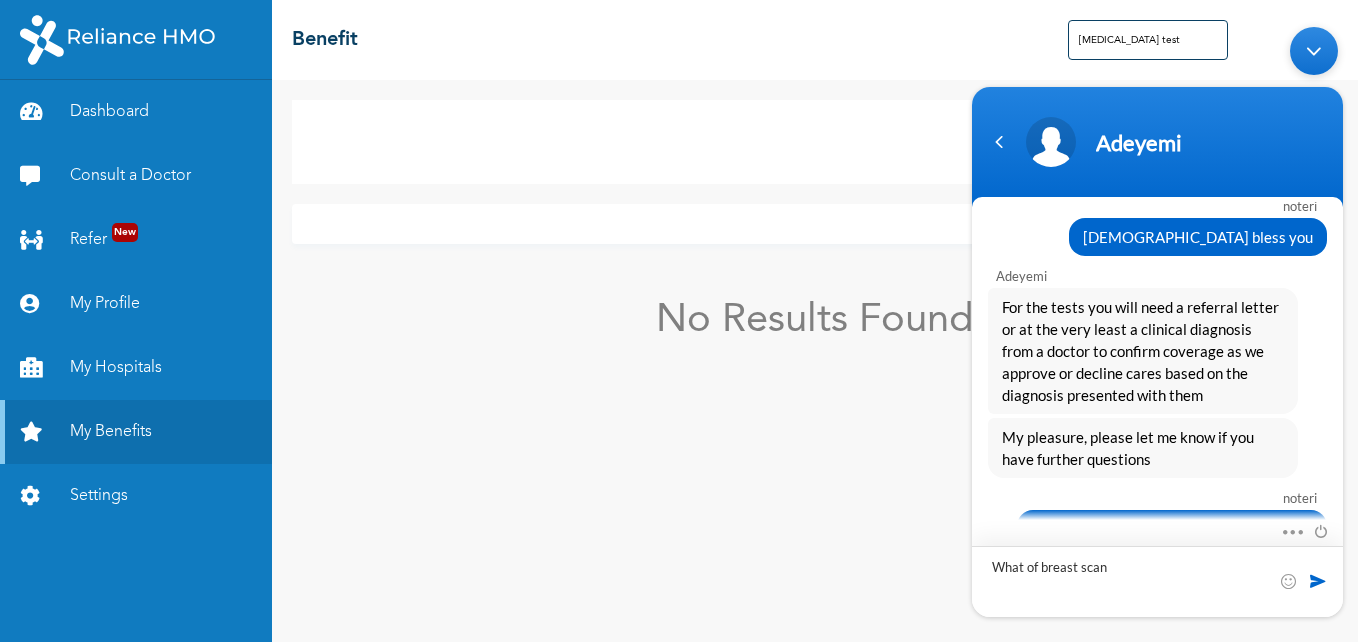 type on "What of breast scan" 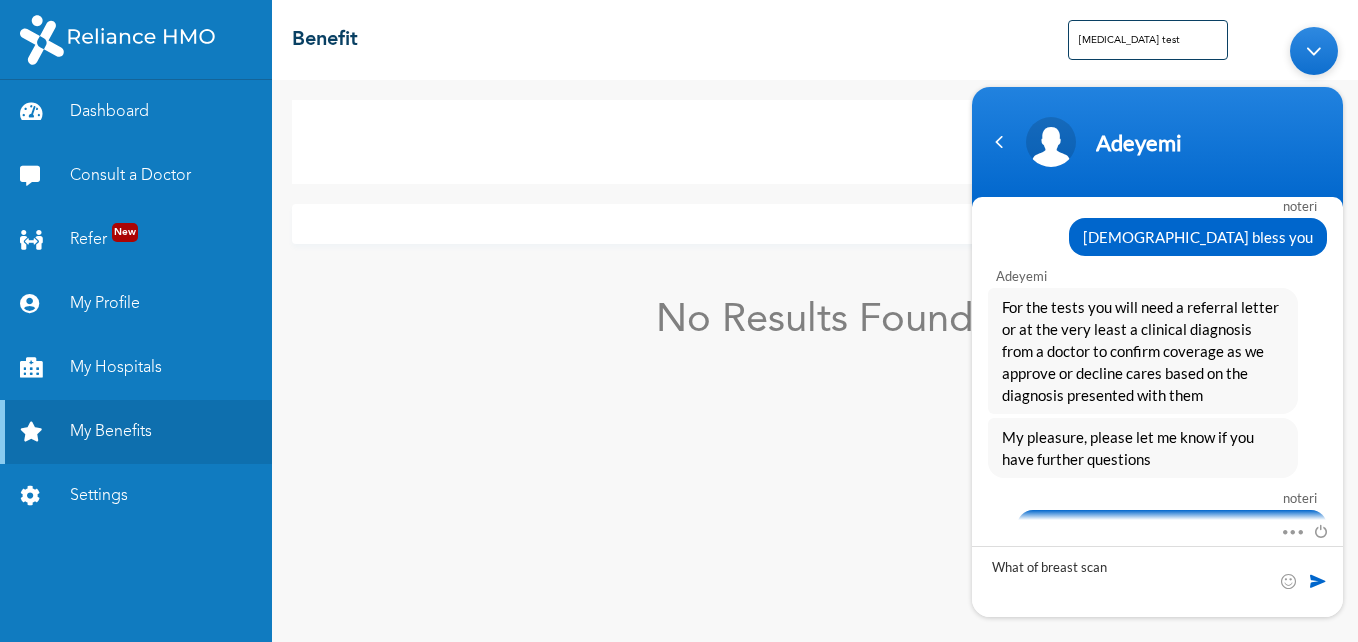 click on "Adeyemi  noteri  Good Afternoon [PERSON_NAME] Enrollee Web Assistant  Hello Noteri Welcome to Reliance HMO! My name is [PERSON_NAME], your digital assistant! It's a pleasure to have you here.  😊 I'm designed to help with common questions like access to care, plan renewal, booking appointments, and more. If your request falls outside of these topics, please use the buttons to get connected to an agent for top-notch support. For the best experience in resolving your concerns and inquiries, be sure to use the buttons provided. Let’s get started!  I can help you buy new plans, get your HMO ID, check available hospitals and many more. What would you like me to help you with?  noteri  See more options [PERSON_NAME] Enrollee Web Assistant  What else can I assist you with?  noteri  Chat with an agent [PERSON_NAME] Web Assistant  I will transfer you to an agent now. Please stay on the line. An agent will typically respond within 5 minutes. [PERSON_NAME] Web Assistant is forwarding the chat Your chat has been transferred to [PERSON_NAME] [PERSON_NAME]" at bounding box center (1157, 322) 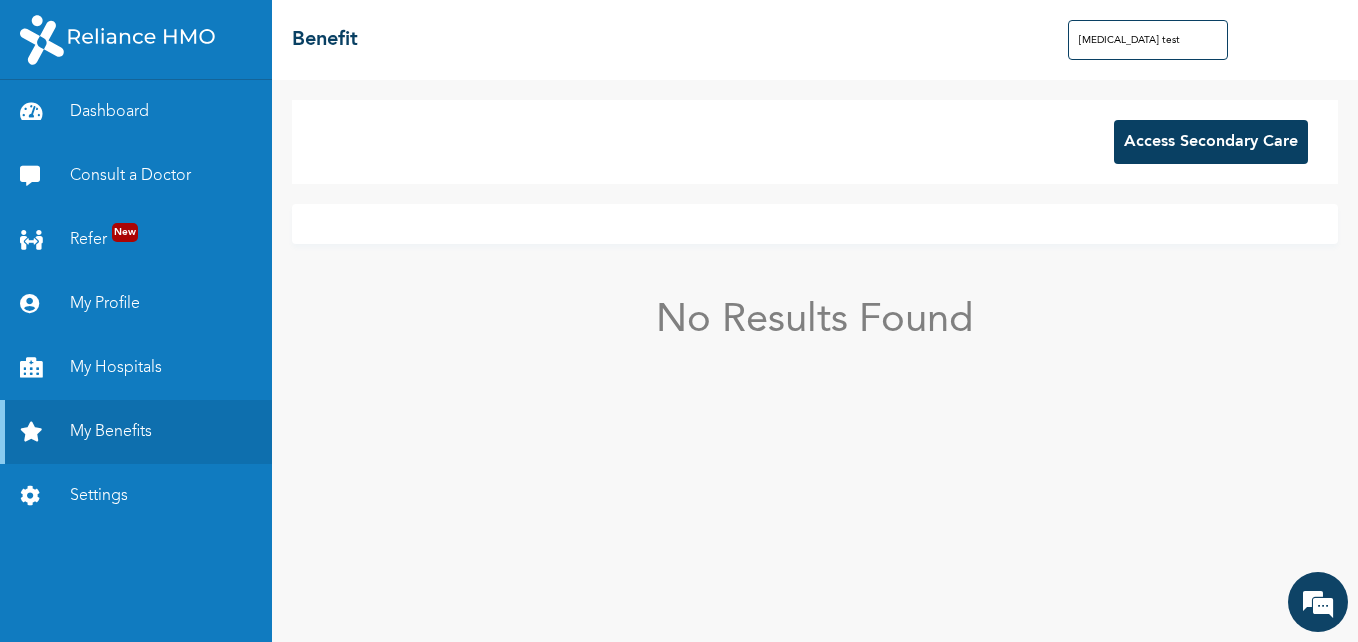 click on "[MEDICAL_DATA] test" at bounding box center [1148, 40] 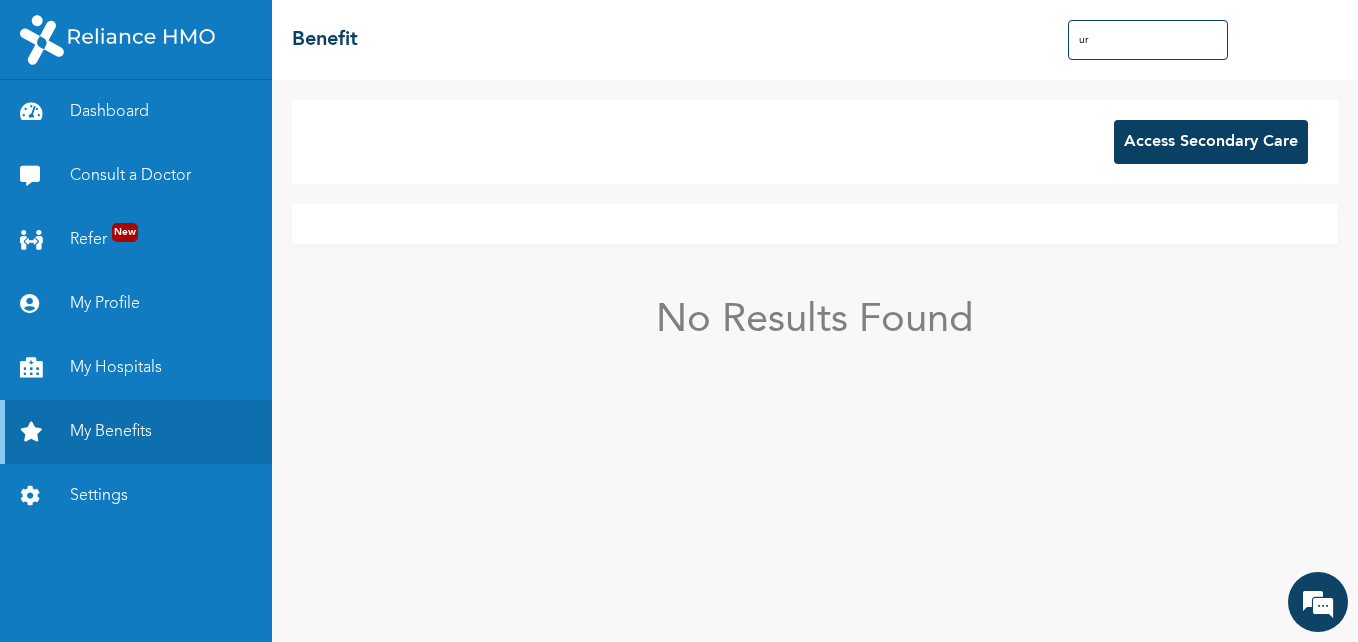 type on "u" 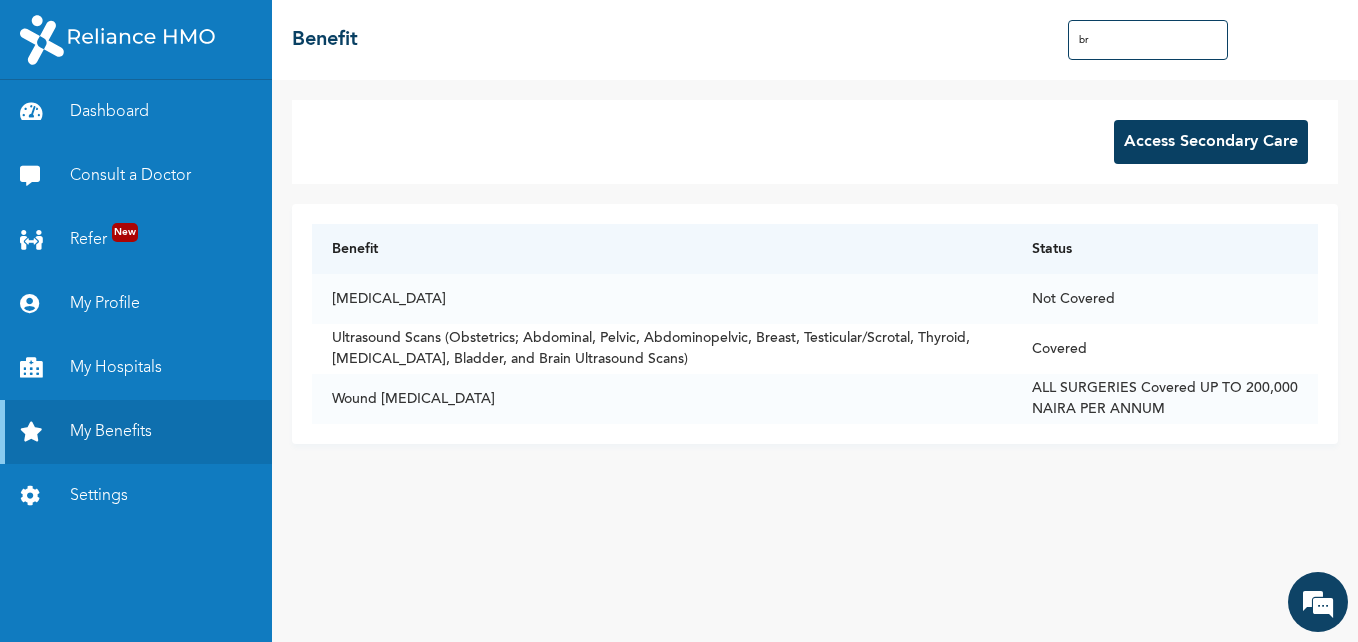 type on "b" 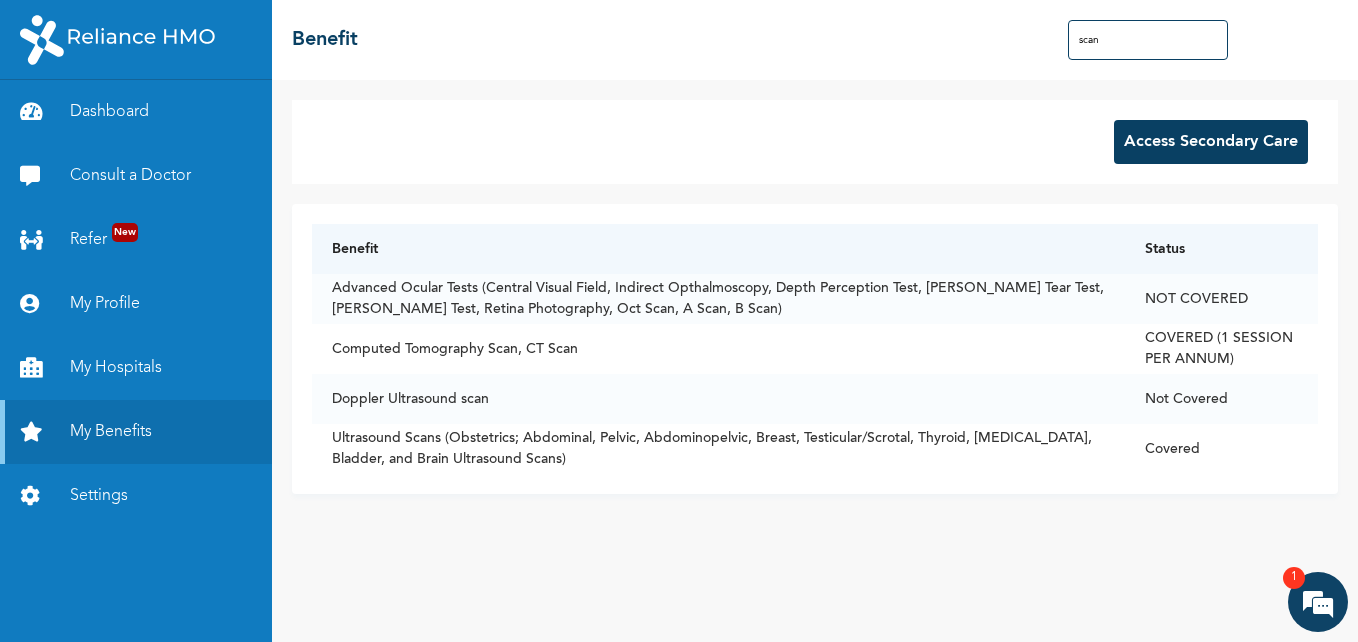 scroll, scrollTop: 6469, scrollLeft: 0, axis: vertical 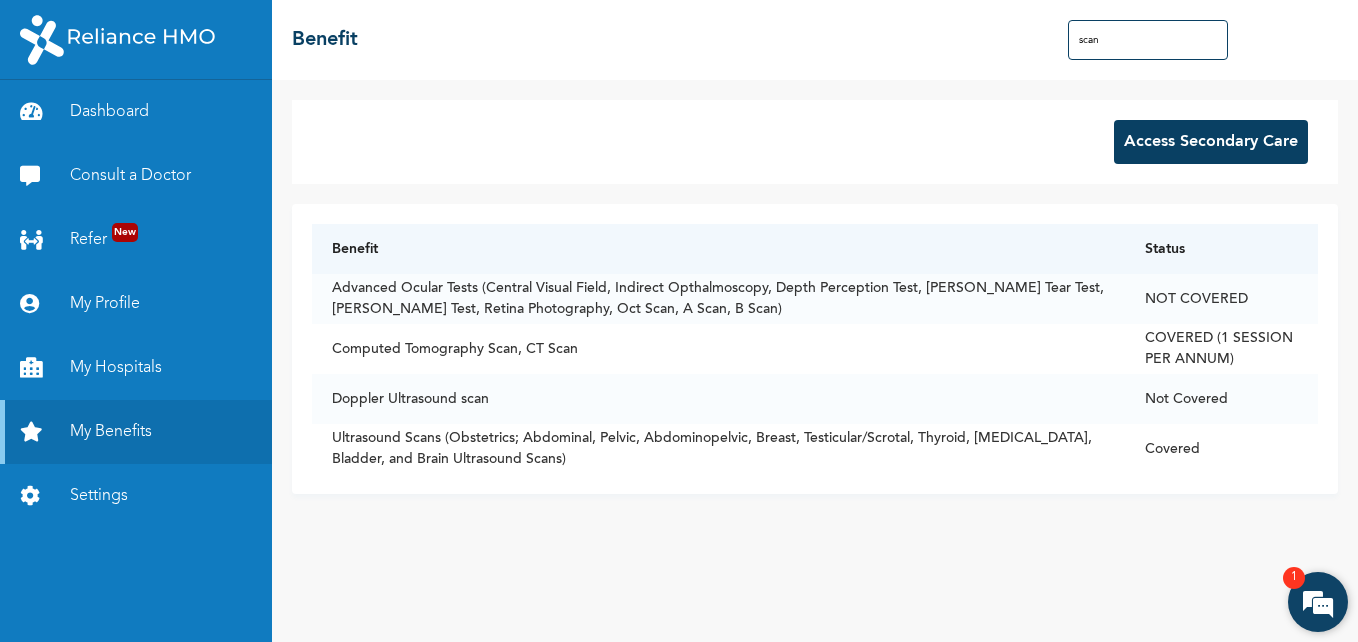 type on "scan" 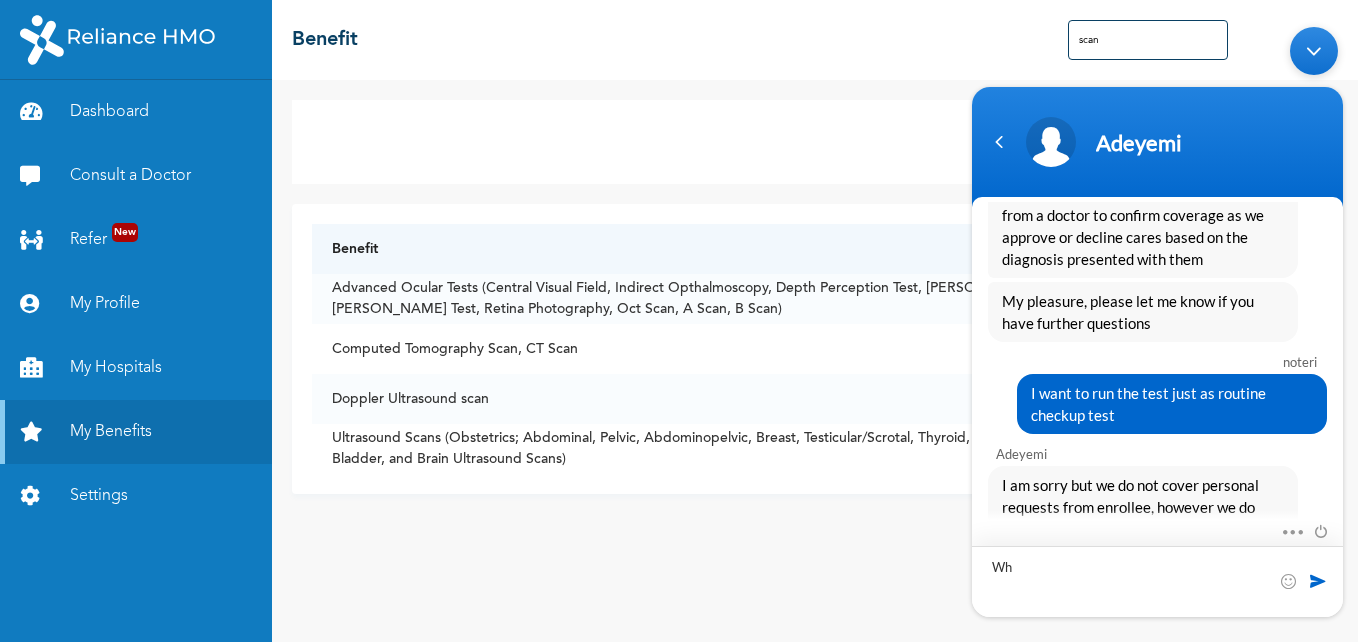 type on "W" 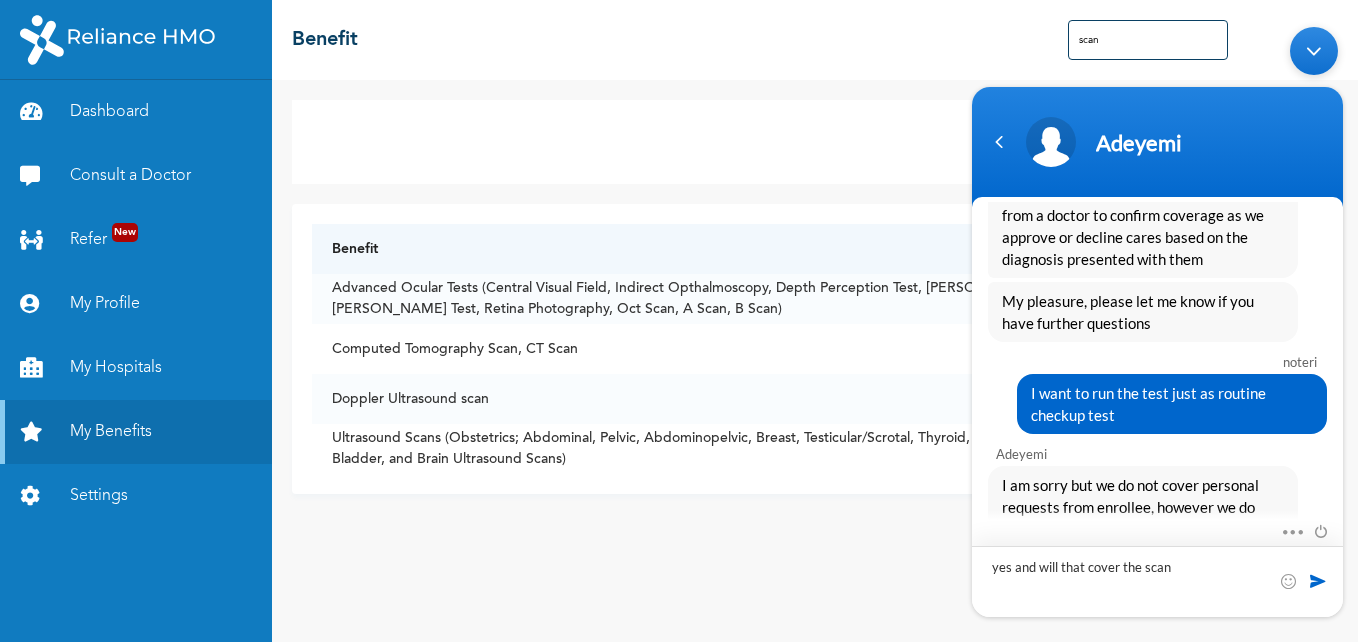 type on "yes and will that cover the scans" 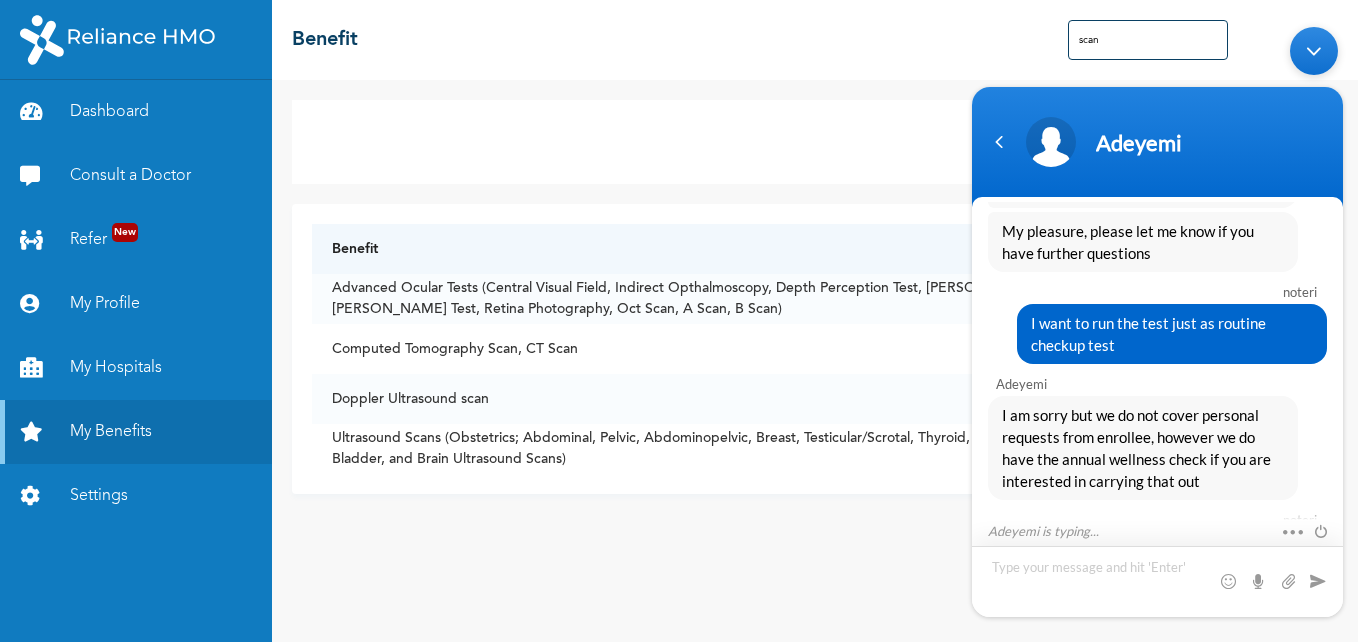 scroll, scrollTop: 6851, scrollLeft: 0, axis: vertical 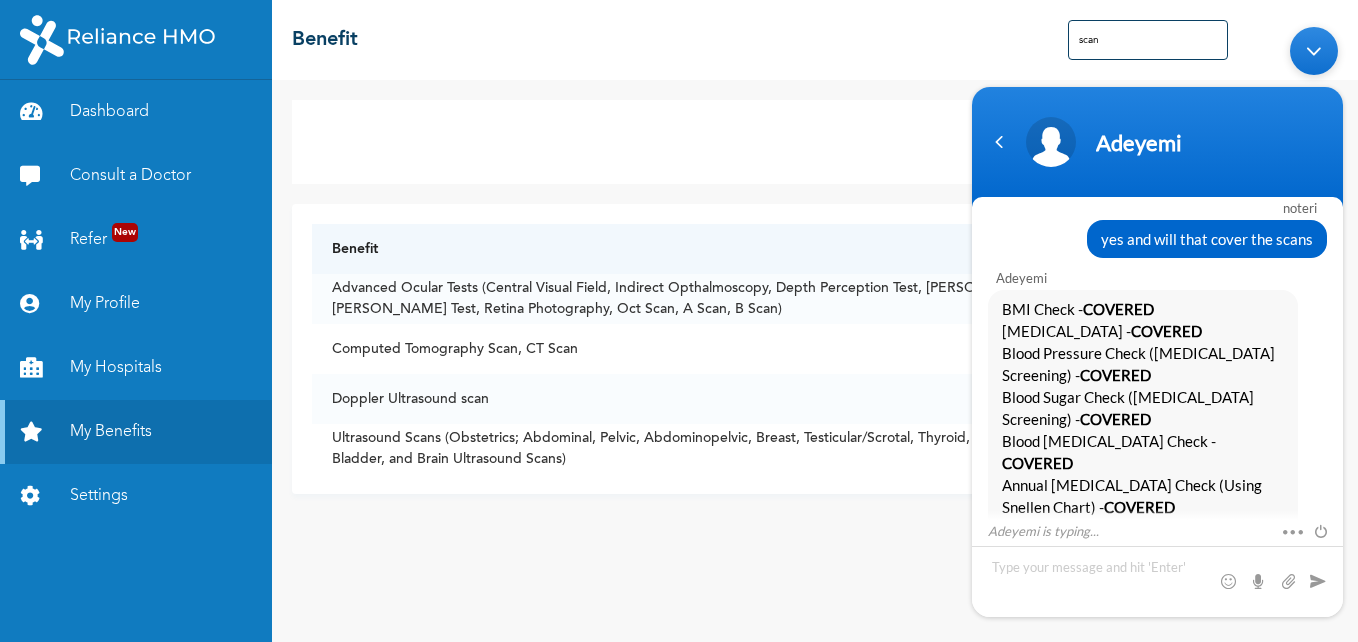 drag, startPoint x: 1336, startPoint y: 510, endPoint x: 1336, endPoint y: 493, distance: 17 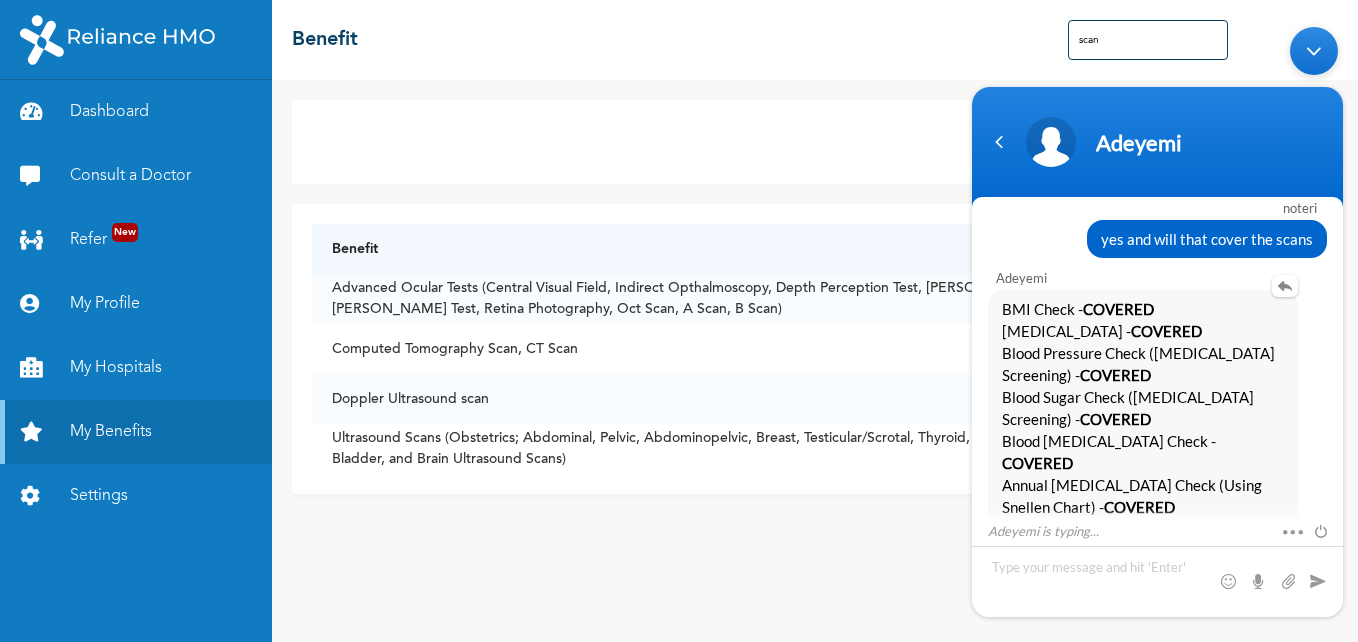 click on "BMI Check -  COVERED [MEDICAL_DATA] -  COVERED Blood Pressure Check ([MEDICAL_DATA] Screening) -  COVERED Blood Sugar Check ([MEDICAL_DATA] Screening) -  COVERED Blood [MEDICAL_DATA] Check -  COVERED Annual [MEDICAL_DATA] Check (Using Snellen Chart) -  COVERED [MEDICAL_DATA] -  COVERED [MEDICAL_DATA] -  COVERED [MEDICAL_DATA] -  COVERED" at bounding box center [1143, 441] 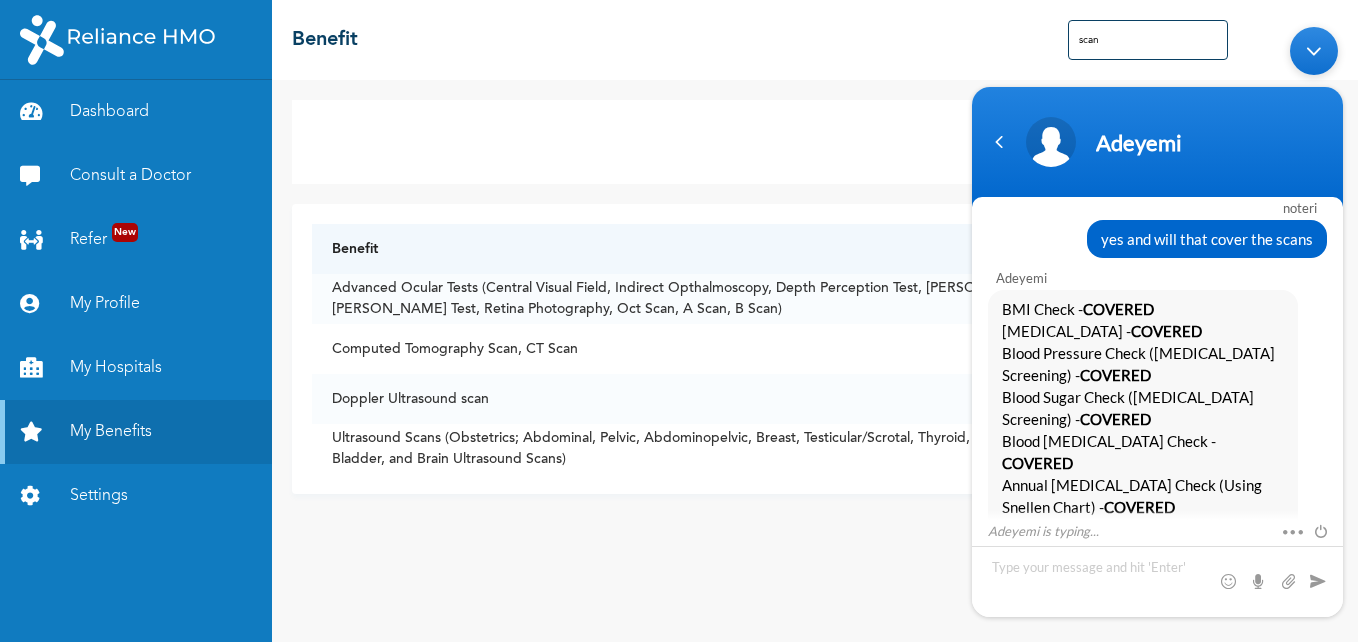 drag, startPoint x: 1340, startPoint y: 509, endPoint x: 1336, endPoint y: 478, distance: 31.257 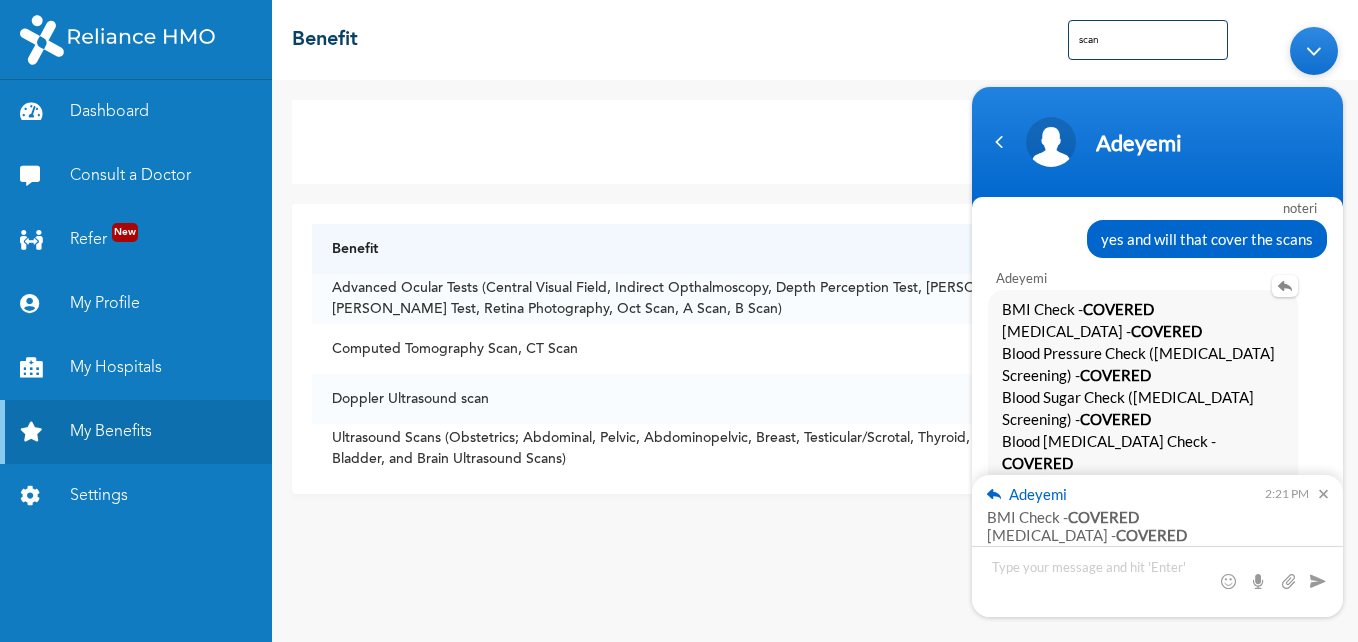 click on "BMI Check -  COVERED [MEDICAL_DATA] -  COVERED Blood Pressure Check ([MEDICAL_DATA] Screening) -  COVERED Blood Sugar Check ([MEDICAL_DATA] Screening) -  COVERED Blood [MEDICAL_DATA] Check -  COVERED Annual [MEDICAL_DATA] Check (Using Snellen Chart) -  COVERED [MEDICAL_DATA] -  COVERED [MEDICAL_DATA] -  COVERED [MEDICAL_DATA] -  COVERED" at bounding box center (1143, 441) 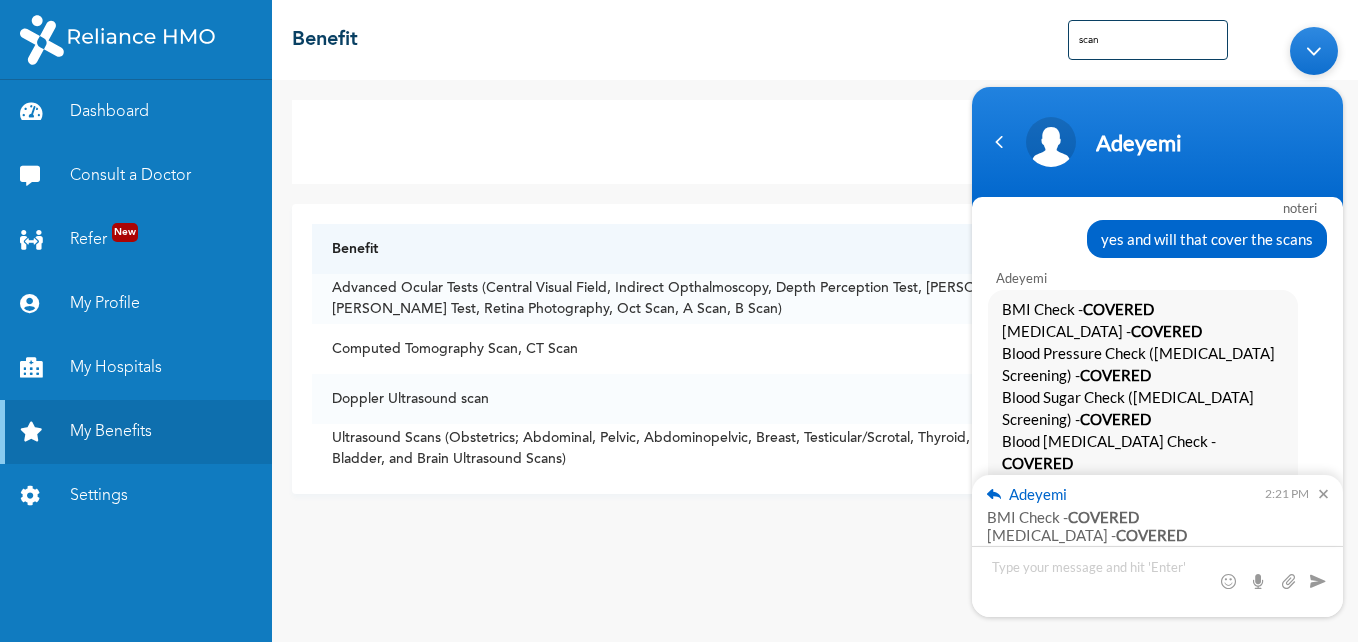 click at bounding box center [1318, 494] 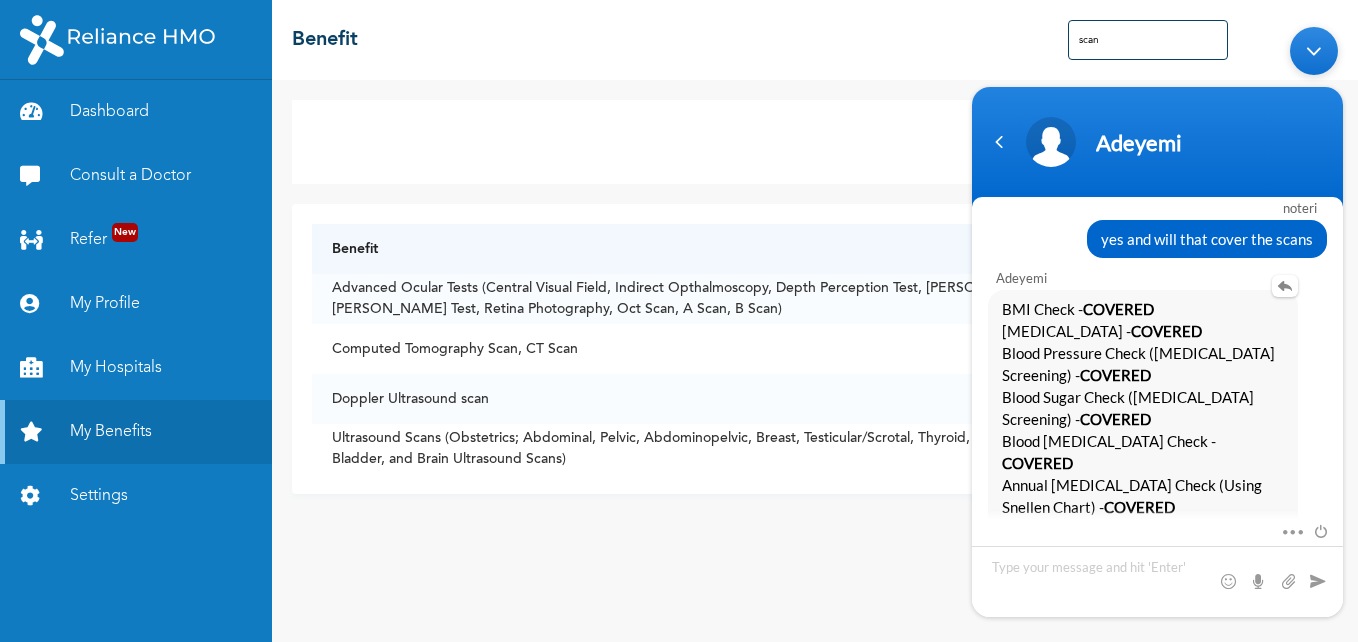 click on "BMI Check -  COVERED [MEDICAL_DATA] -  COVERED Blood Pressure Check ([MEDICAL_DATA] Screening) -  COVERED Blood Sugar Check ([MEDICAL_DATA] Screening) -  COVERED Blood [MEDICAL_DATA] Check -  COVERED Annual [MEDICAL_DATA] Check (Using Snellen Chart) -  COVERED [MEDICAL_DATA] -  COVERED [MEDICAL_DATA] -  COVERED [MEDICAL_DATA] -  COVERED" at bounding box center [1157, 441] 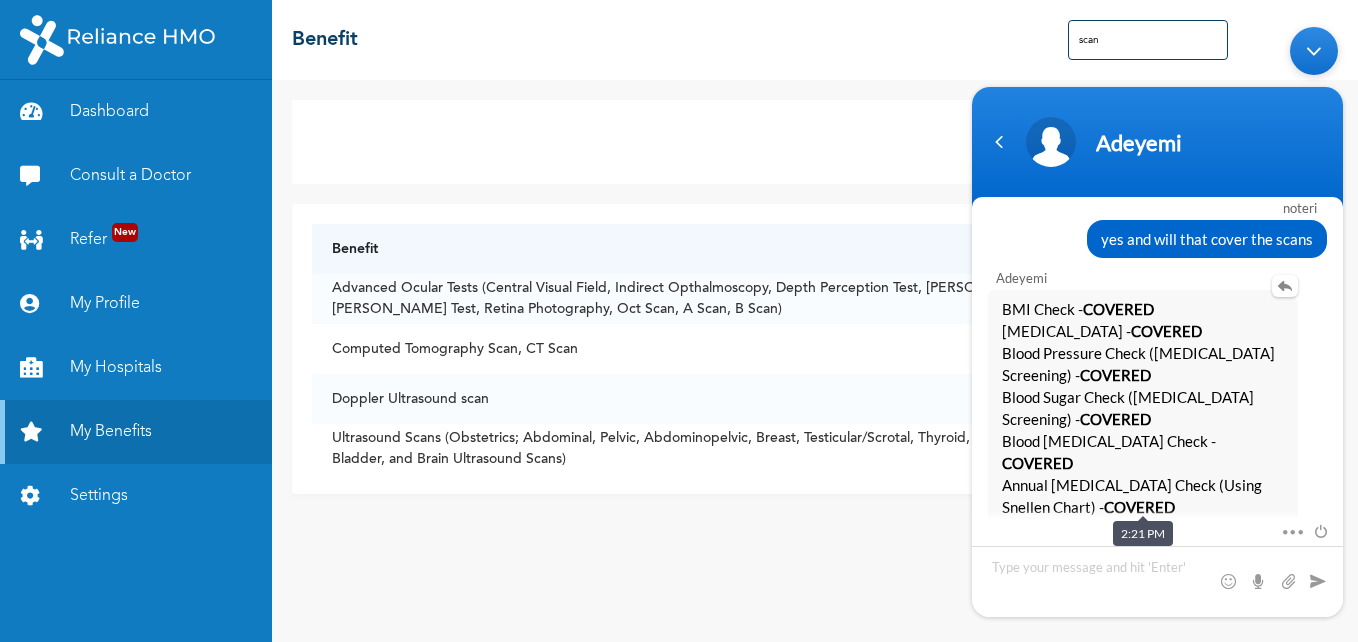 scroll, scrollTop: 6959, scrollLeft: 0, axis: vertical 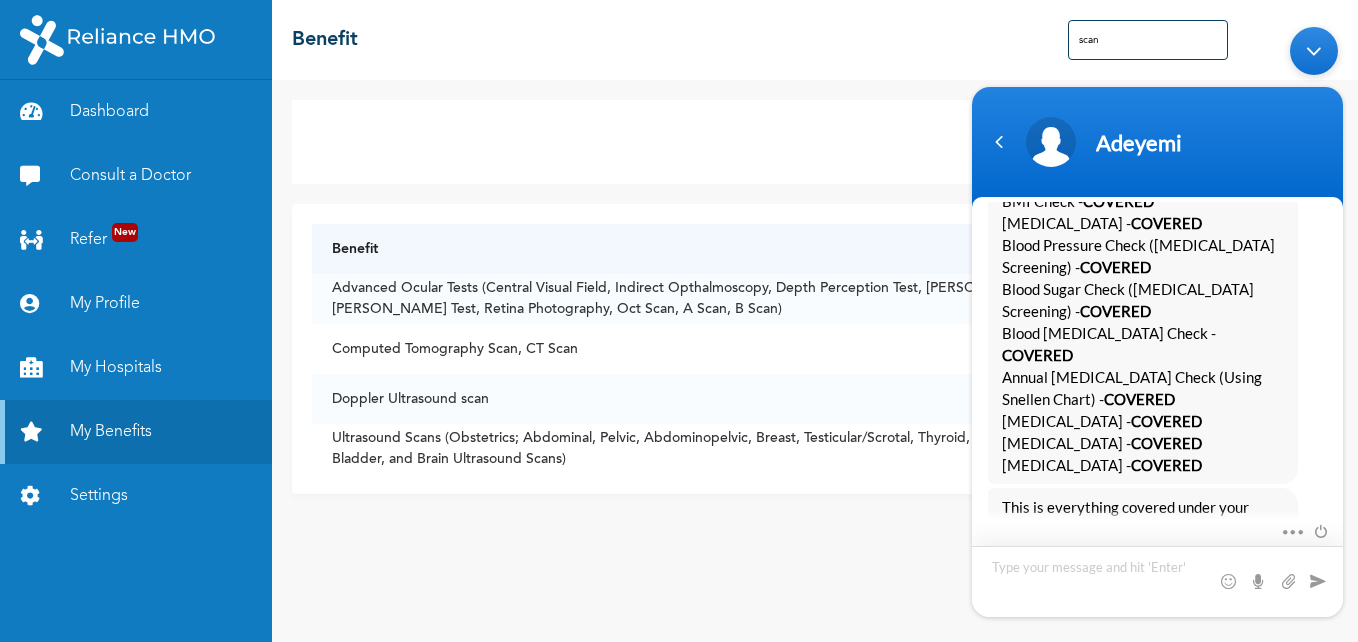 click at bounding box center [1157, 581] 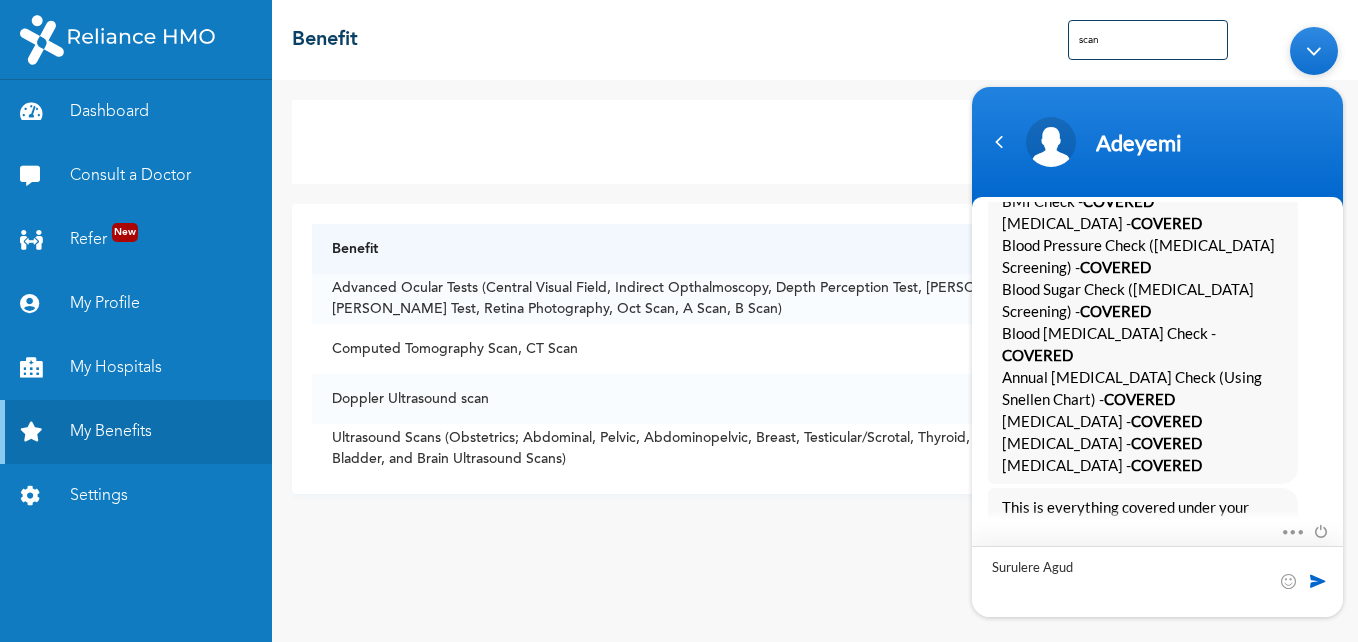type on "Surulere Aguda" 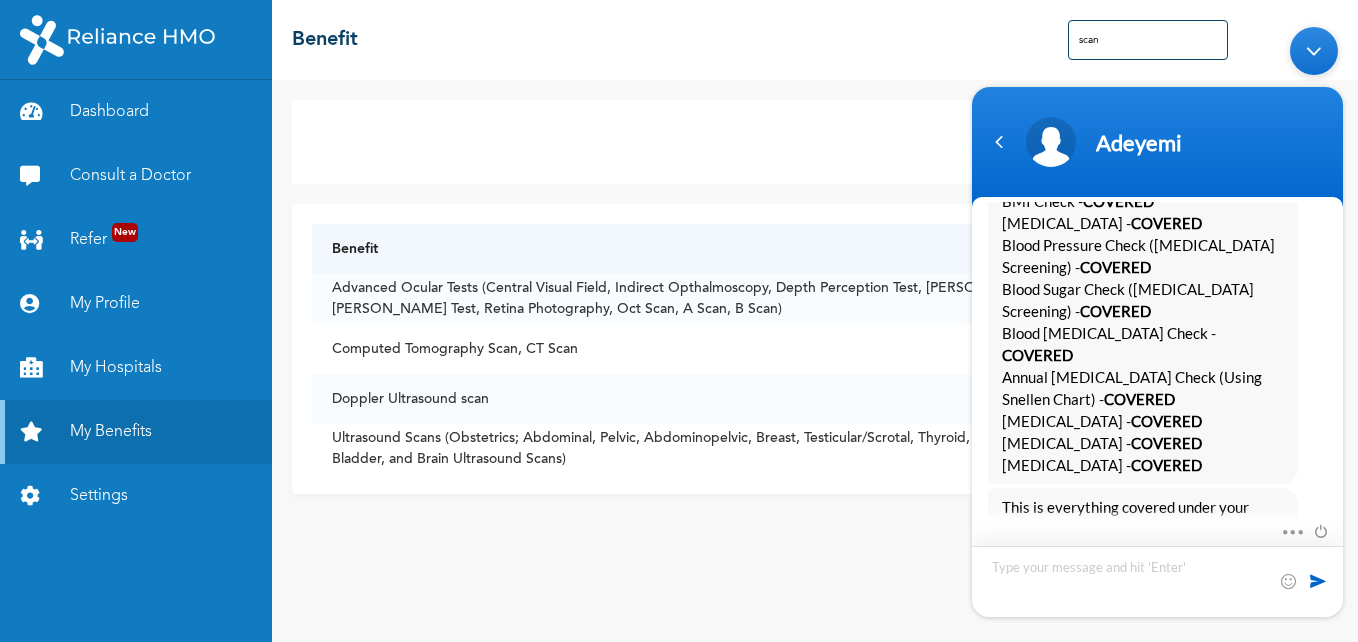 scroll, scrollTop: 7029, scrollLeft: 0, axis: vertical 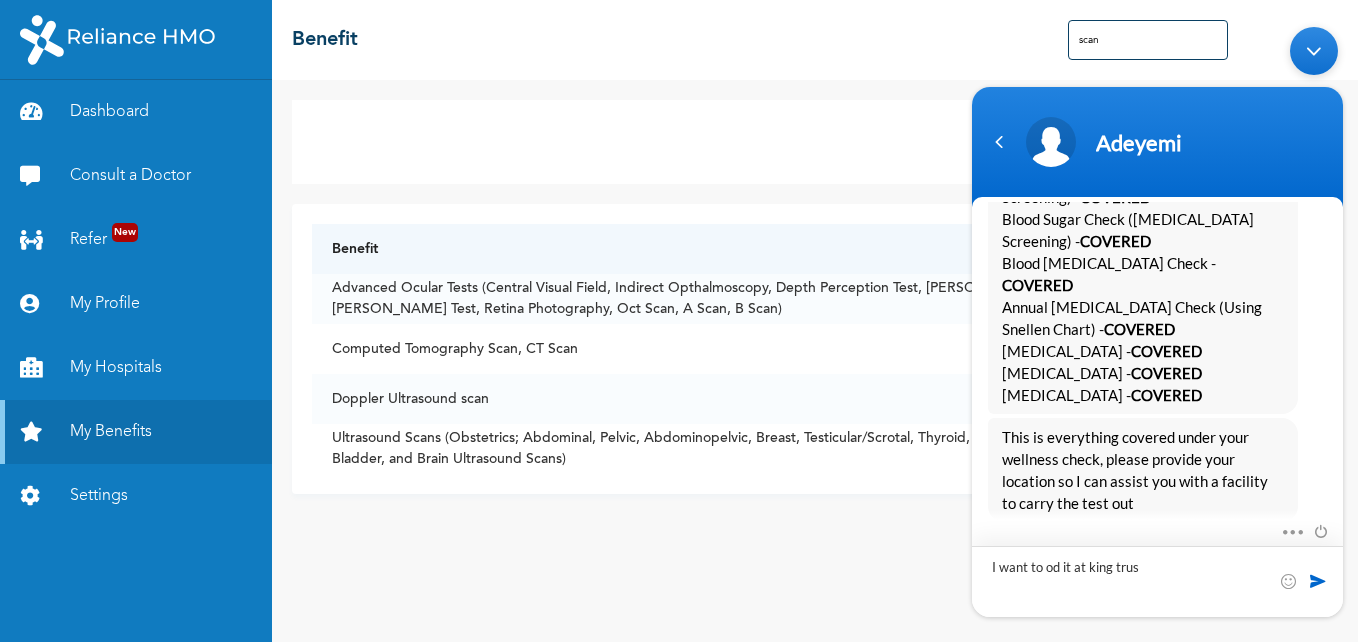 type on "I want to od it at king trust" 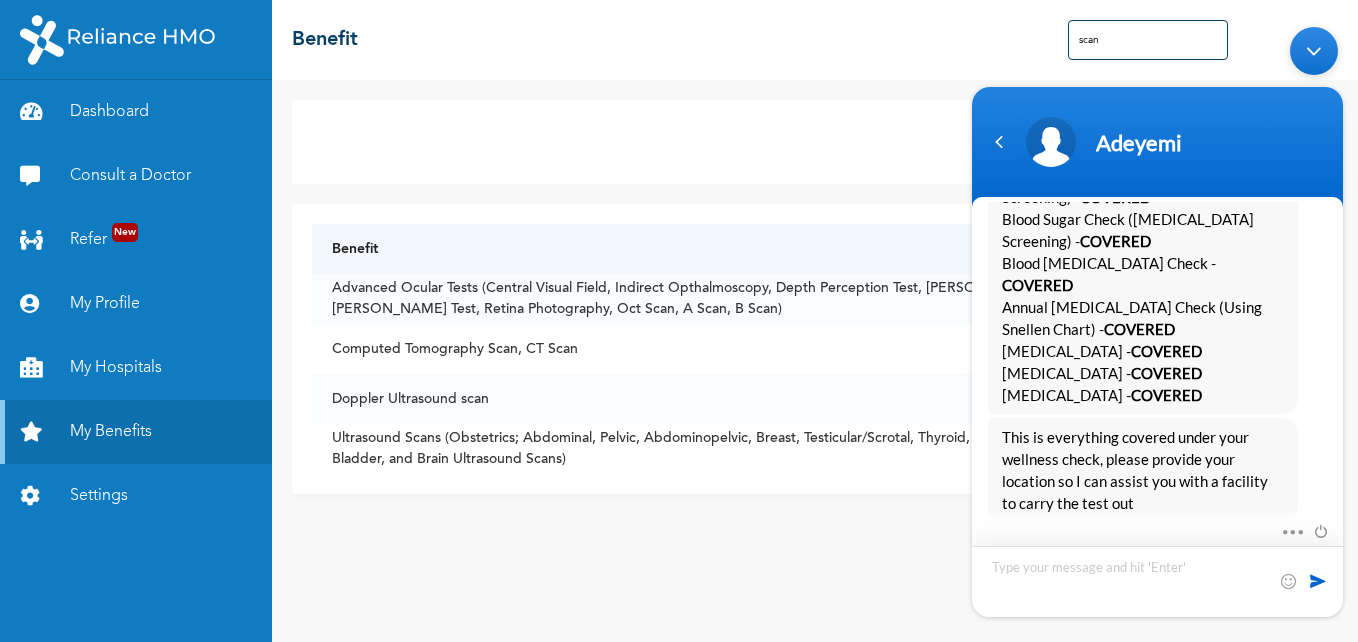 scroll, scrollTop: 7071, scrollLeft: 0, axis: vertical 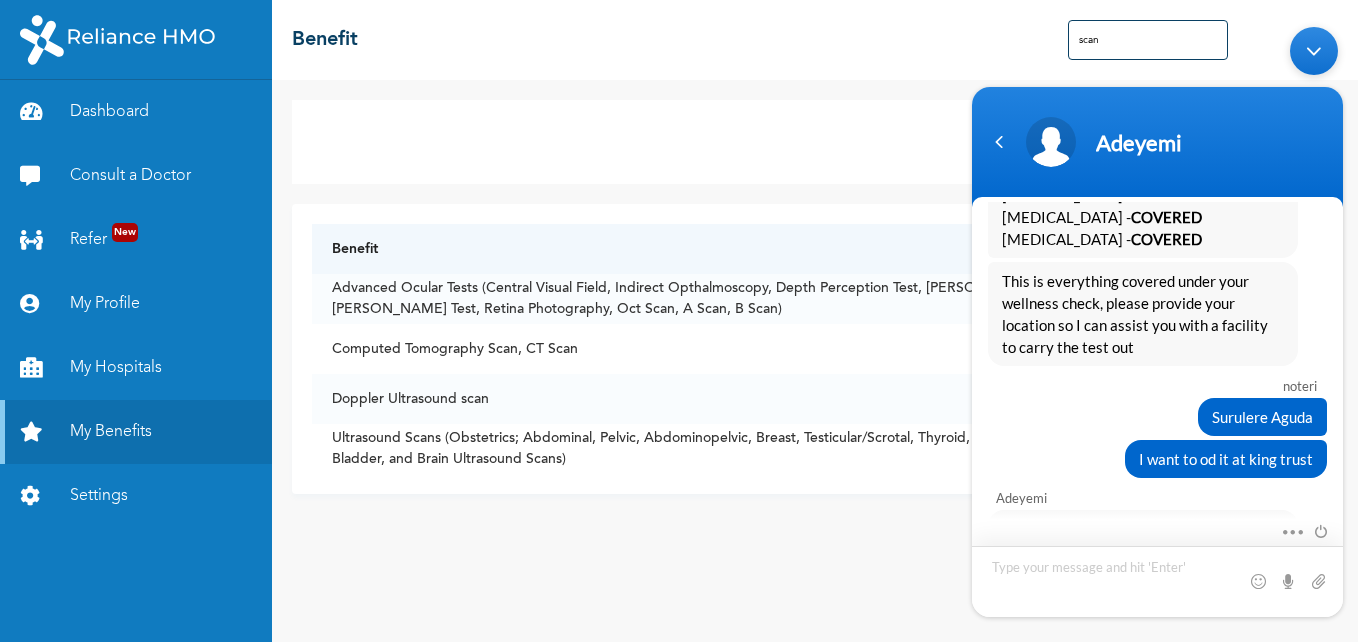 click at bounding box center [1157, 581] 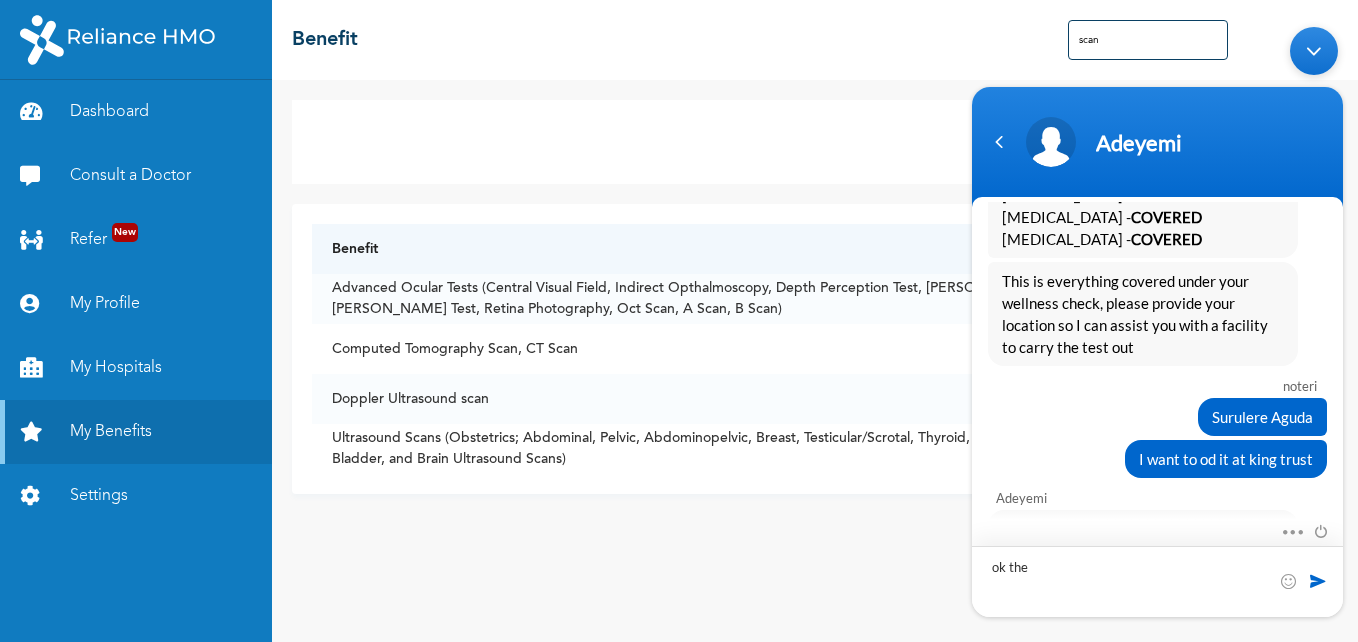 type on "ok then" 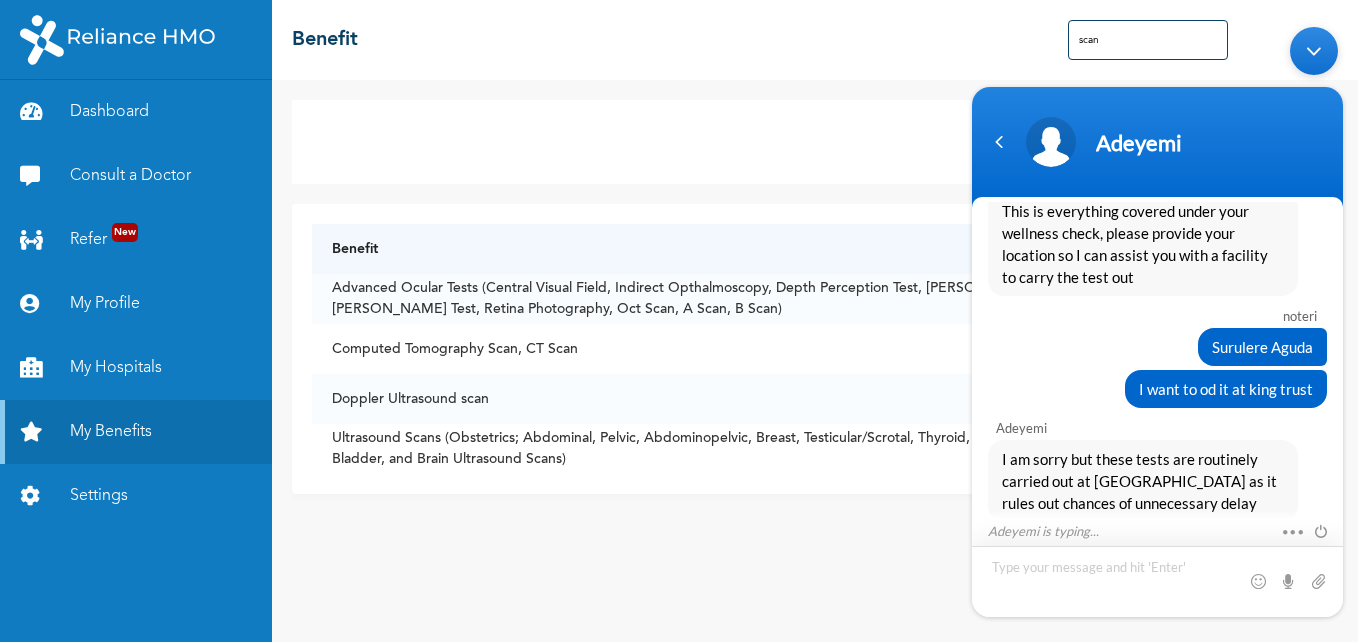 scroll, scrollTop: 7523, scrollLeft: 0, axis: vertical 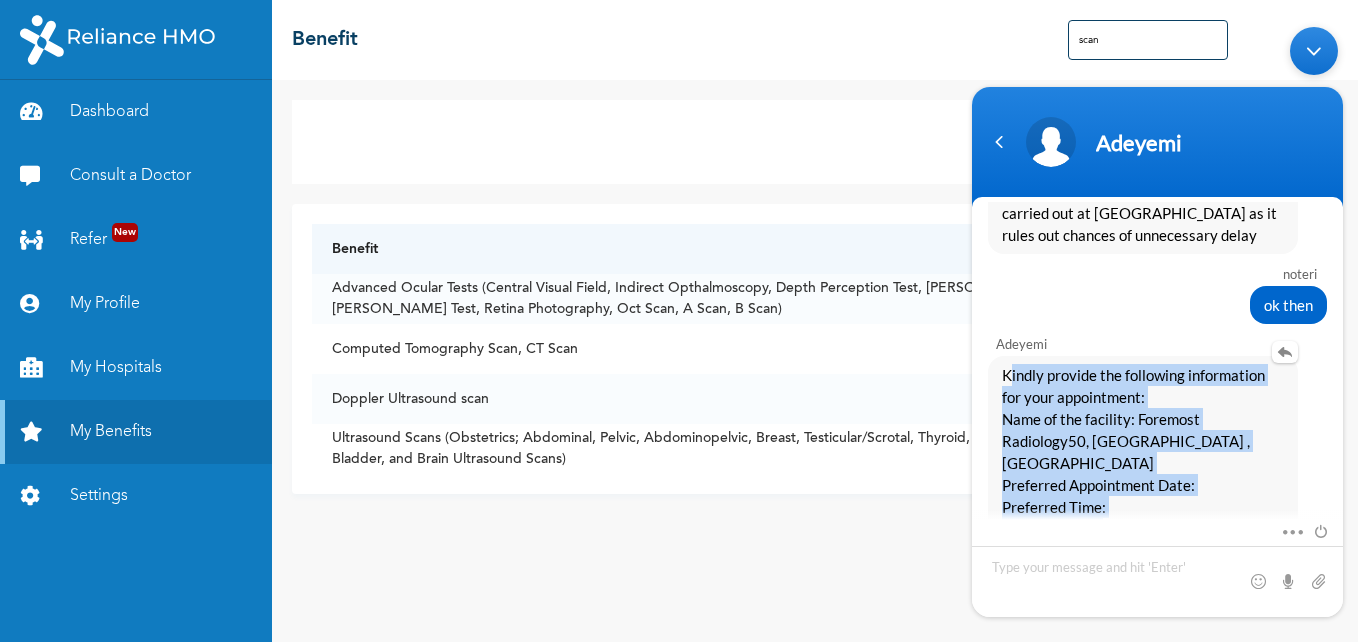 drag, startPoint x: 1003, startPoint y: 294, endPoint x: 1076, endPoint y: 498, distance: 216.66795 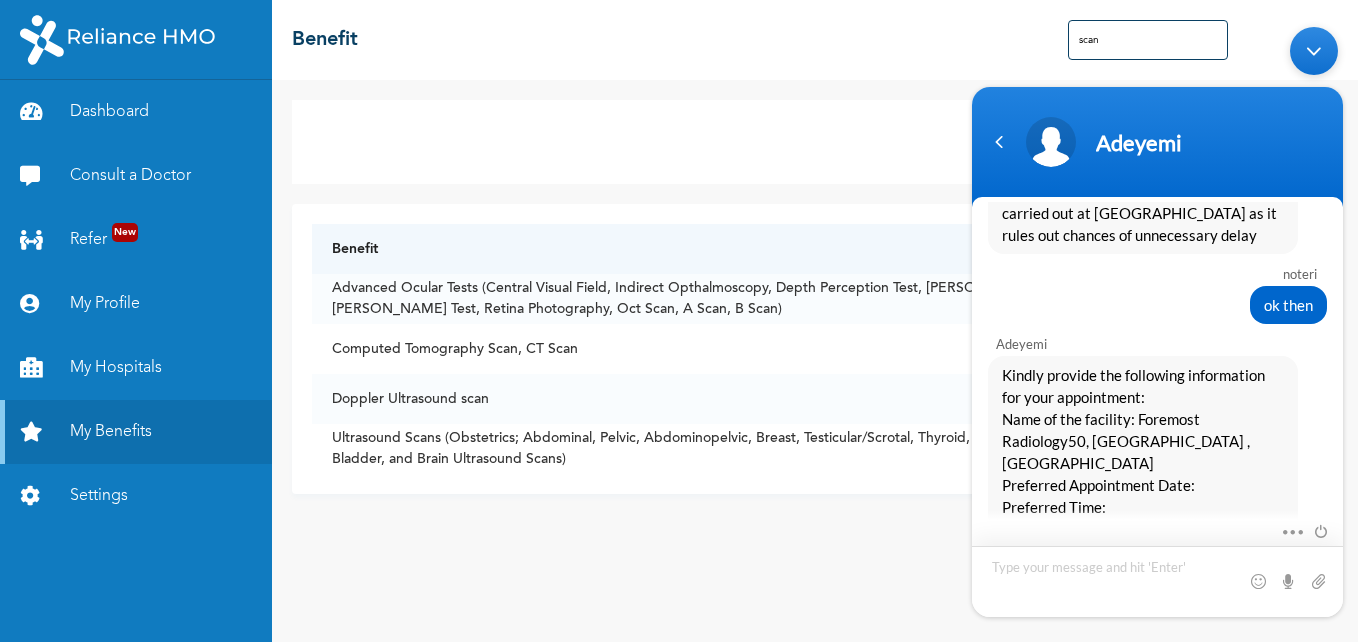 click at bounding box center (1157, 581) 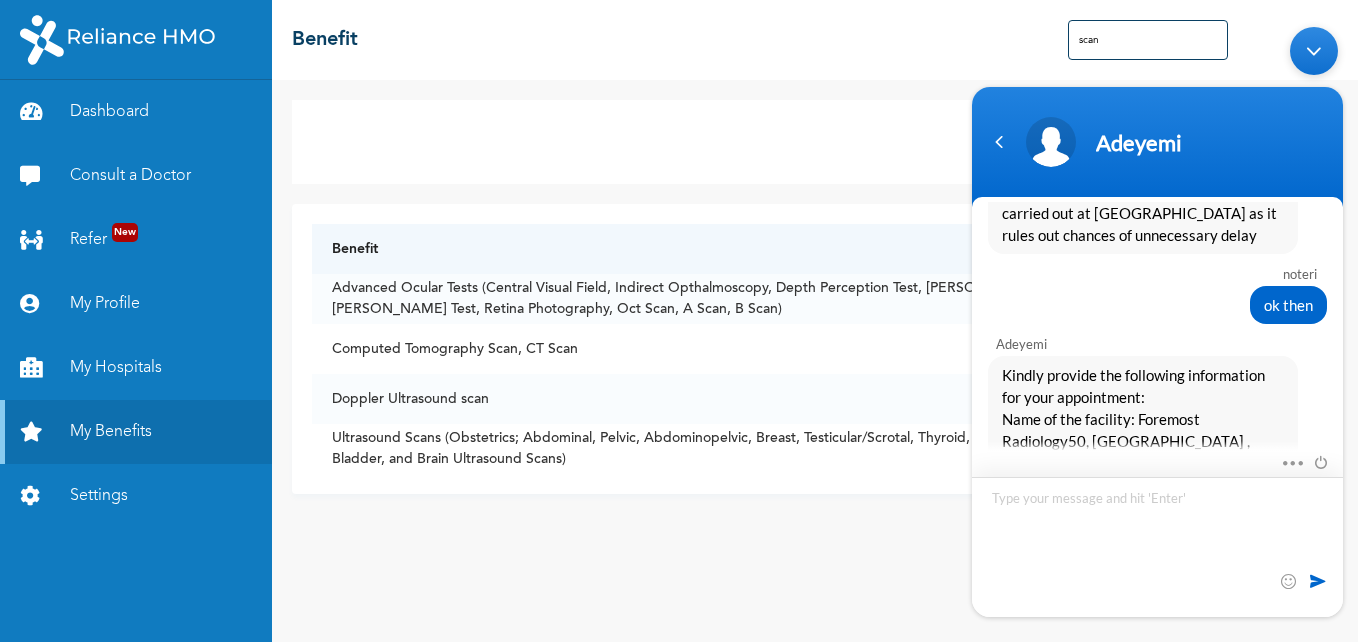 click on "Kindly provide the following information for your appointment:
Name of the facility: Foremost Radiology50, [GEOGRAPHIC_DATA] , surulereLagos
Preferred Appointment Date:
Preferred Time:
Phone number:
email:
Thank you." at bounding box center (1157, 547) 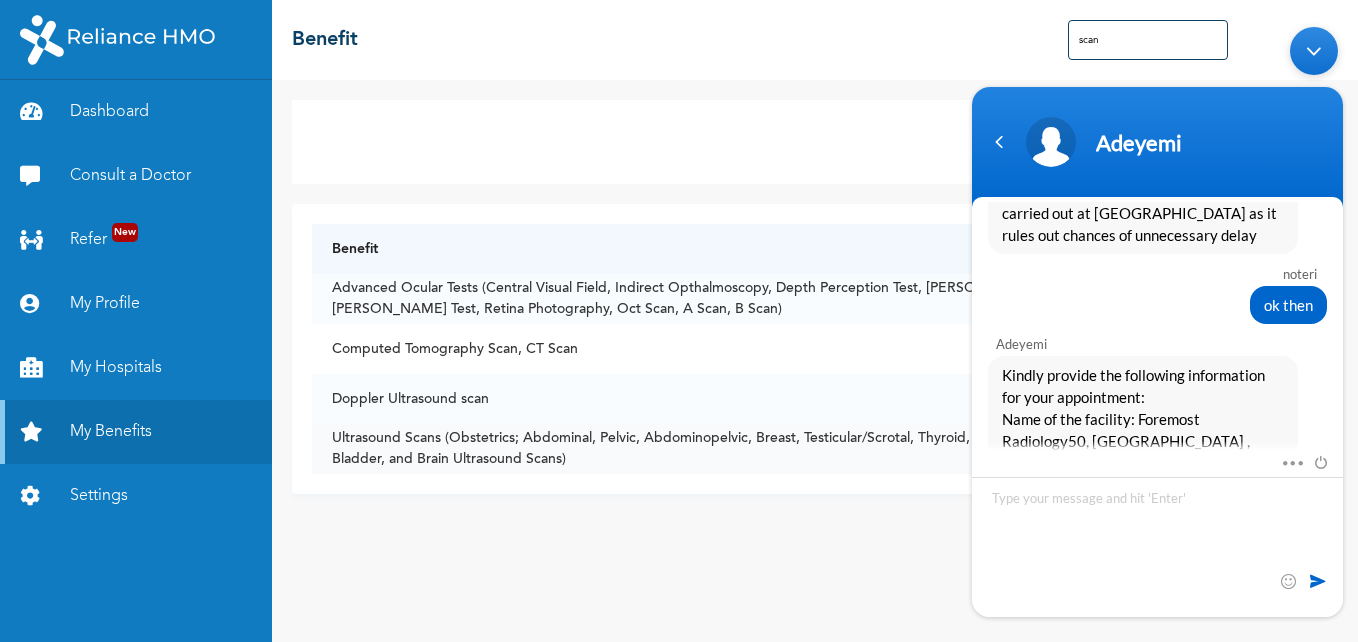 click on "Ultrasound Scans (Obstetrics; Abdominal, Pelvic, Abdominopelvic, Breast, Testicular/Scrotal, Thyroid, [MEDICAL_DATA], Bladder, and Brain  Ultrasound Scans)" at bounding box center [718, 449] 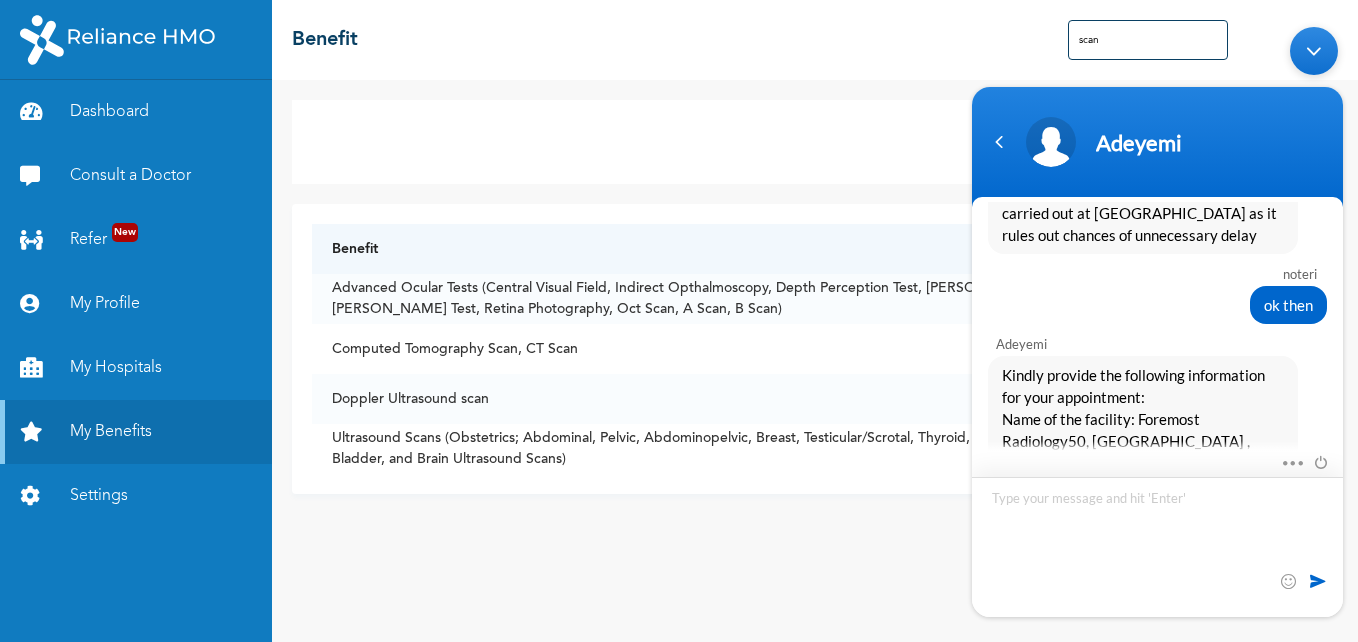 drag, startPoint x: 1111, startPoint y: 536, endPoint x: 1221, endPoint y: 543, distance: 110.2225 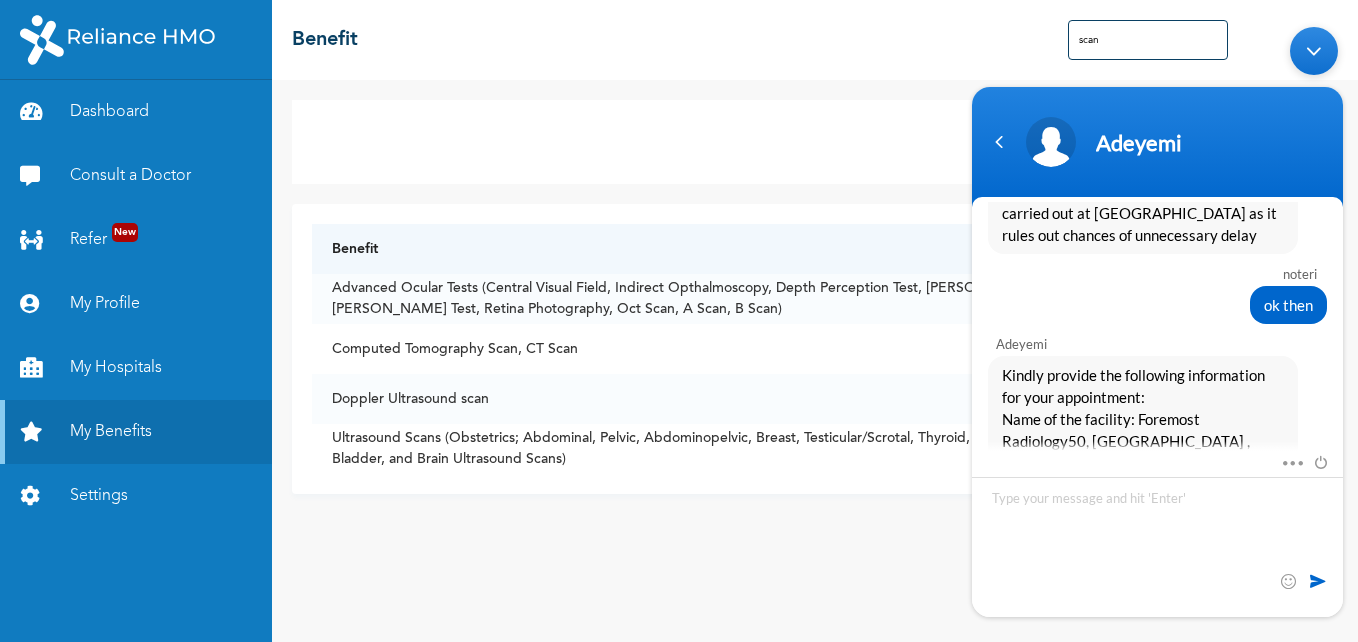 click on "Access Secondary Care Benefit Status Advanced Ocular Tests (Central Visual Field, Indirect Opthalmoscopy, Depth Perception Test, [PERSON_NAME] Tear Test, [PERSON_NAME] Test, Retina Photography, Oct Scan, A Scan, B Scan) NOT COVERED Computed Tomography Scan, CT Scan COVERED (1 SESSION PER ANNUM) Doppler Ultrasound scan Not Covered Ultrasound Scans (Obstetrics; Abdominal, Pelvic, Abdominopelvic, Breast, Testicular/Scrotal, Thyroid, [MEDICAL_DATA], Bladder, and Brain  Ultrasound Scans) Covered" at bounding box center (815, 361) 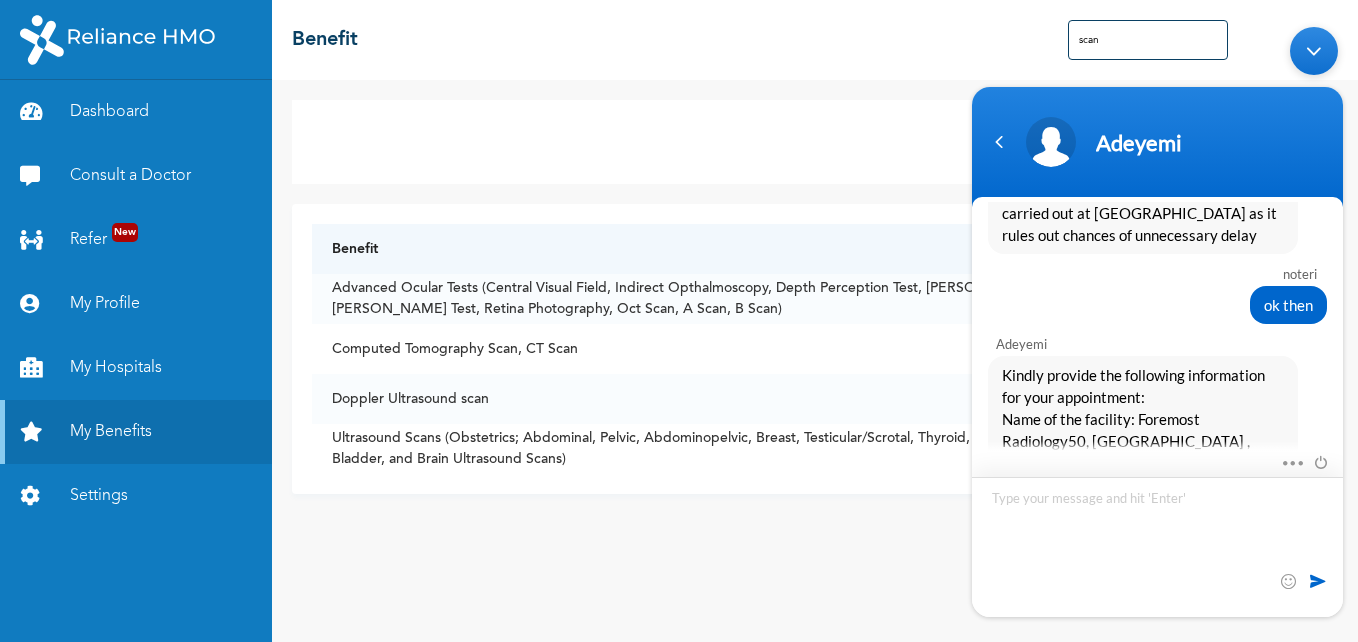 drag, startPoint x: 1238, startPoint y: 574, endPoint x: 2260, endPoint y: 658, distance: 1025.4463 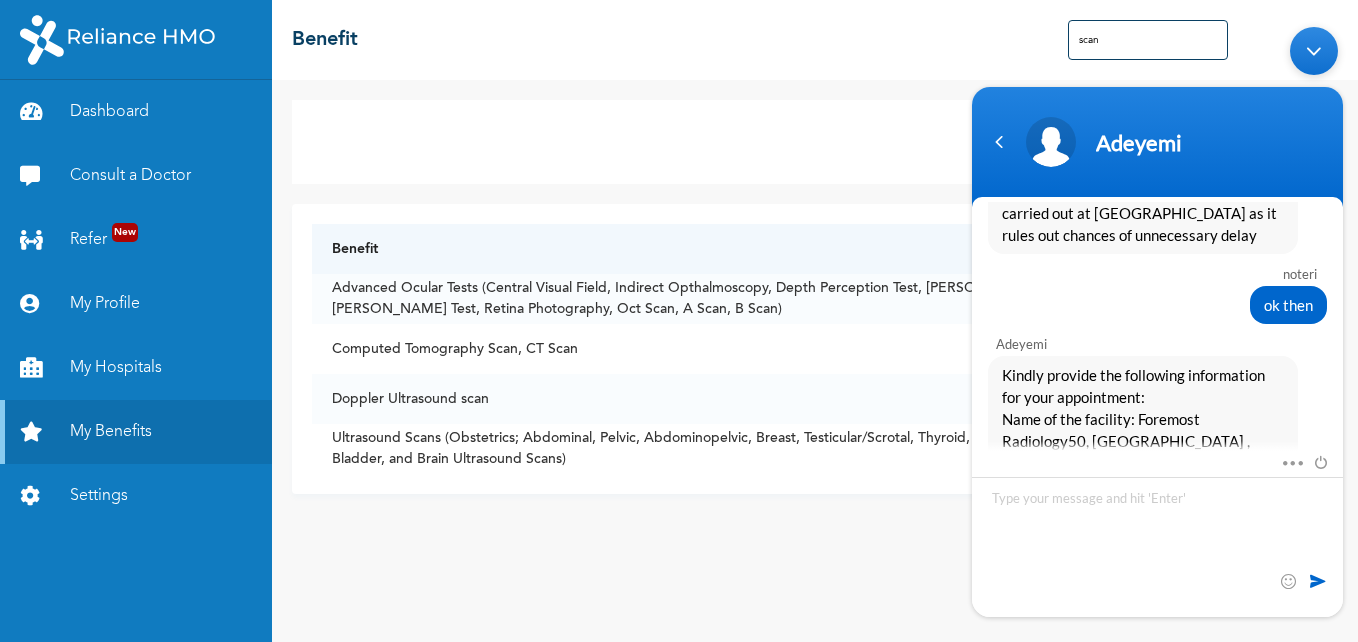 click on "Adeyemi  noteri  Good Afternoon [PERSON_NAME] Enrollee Web Assistant  Hello Noteri Welcome to Reliance HMO! My name is [PERSON_NAME], your digital assistant! It's a pleasure to have you here.  😊 I'm designed to help with common questions like access to care, plan renewal, booking appointments, and more. If your request falls outside of these topics, please use the buttons to get connected to an agent for top-notch support. For the best experience in resolving your concerns and inquiries, be sure to use the buttons provided. Let’s get started!  I can help you buy new plans, get your HMO ID, check available hospitals and many more. What would you like me to help you with?  noteri  See more options [PERSON_NAME] Enrollee Web Assistant  What else can I assist you with?  noteri  Chat with an agent [PERSON_NAME] Web Assistant  I will transfer you to an agent now. Please stay on the line. An agent will typically respond within 5 minutes. [PERSON_NAME] Web Assistant is forwarding the chat Your chat has been transferred to [PERSON_NAME] [PERSON_NAME]" at bounding box center [1157, 322] 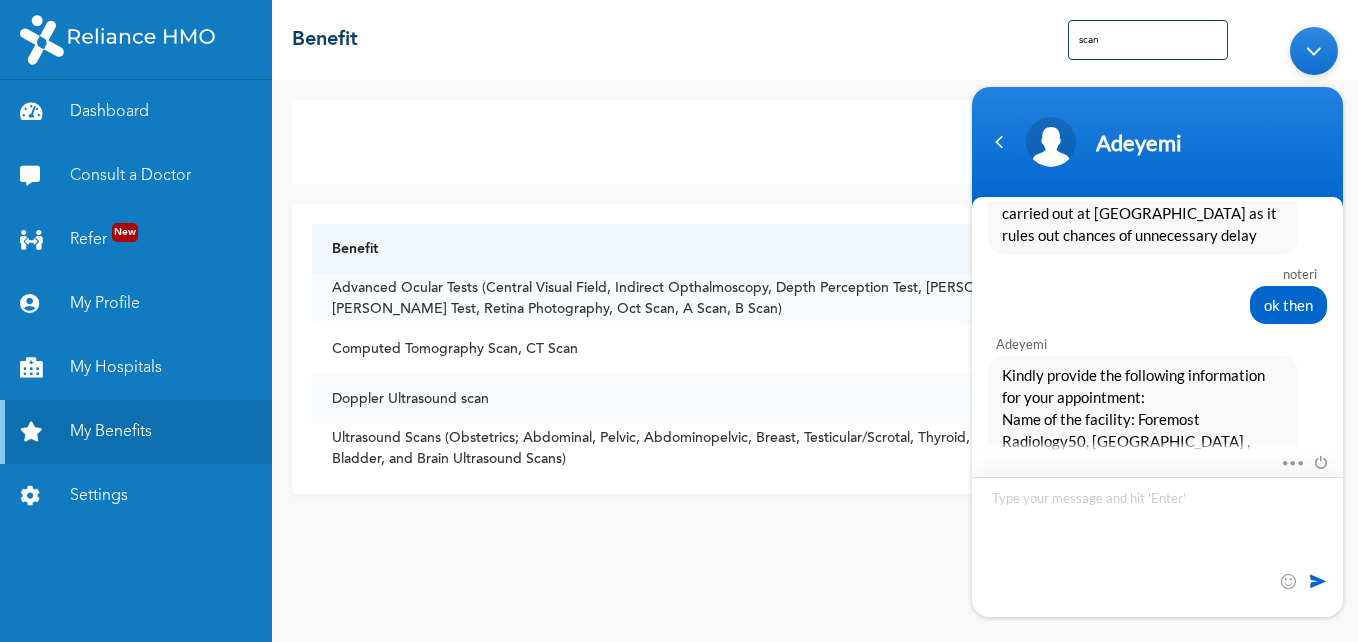 click on "Kindly provide the following information for your appointment:
Name of the facility: Foremost Radiology50[GEOGRAPHIC_DATA] , surulere Lagos
Preferred Appointment Date: [DATE]
Preferred Time:
Phone number:
email:
Thank you." at bounding box center [1157, 547] 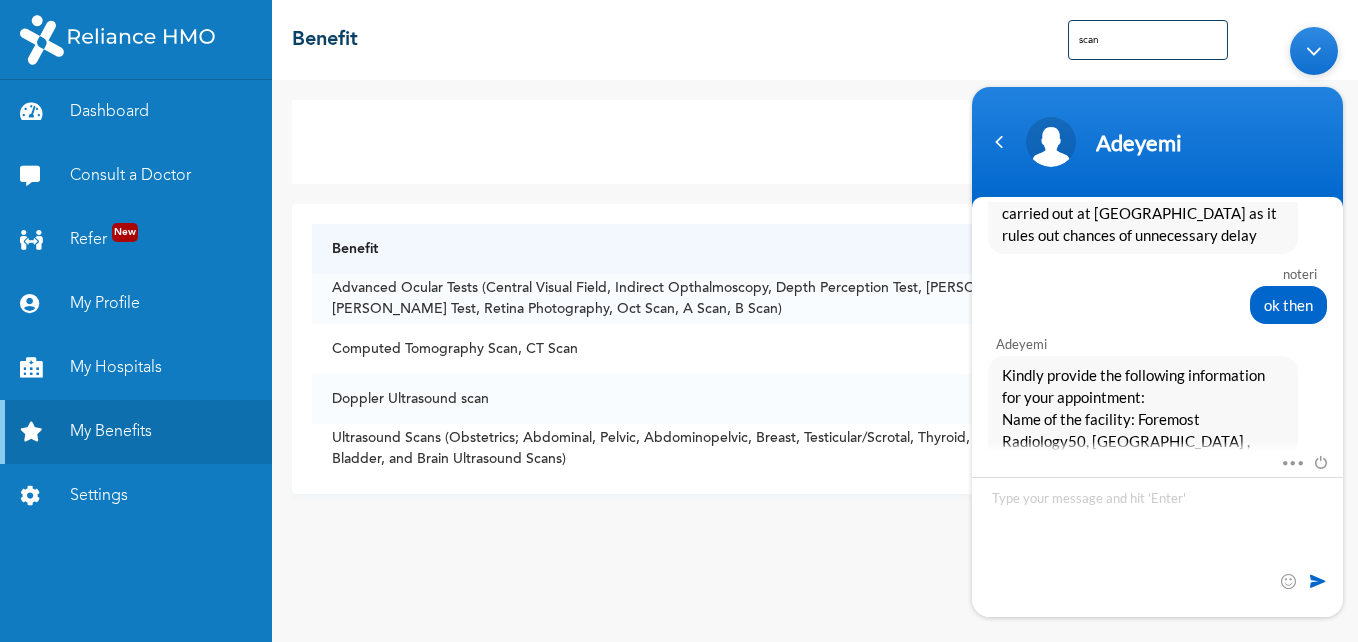 click at bounding box center (1307, 581) 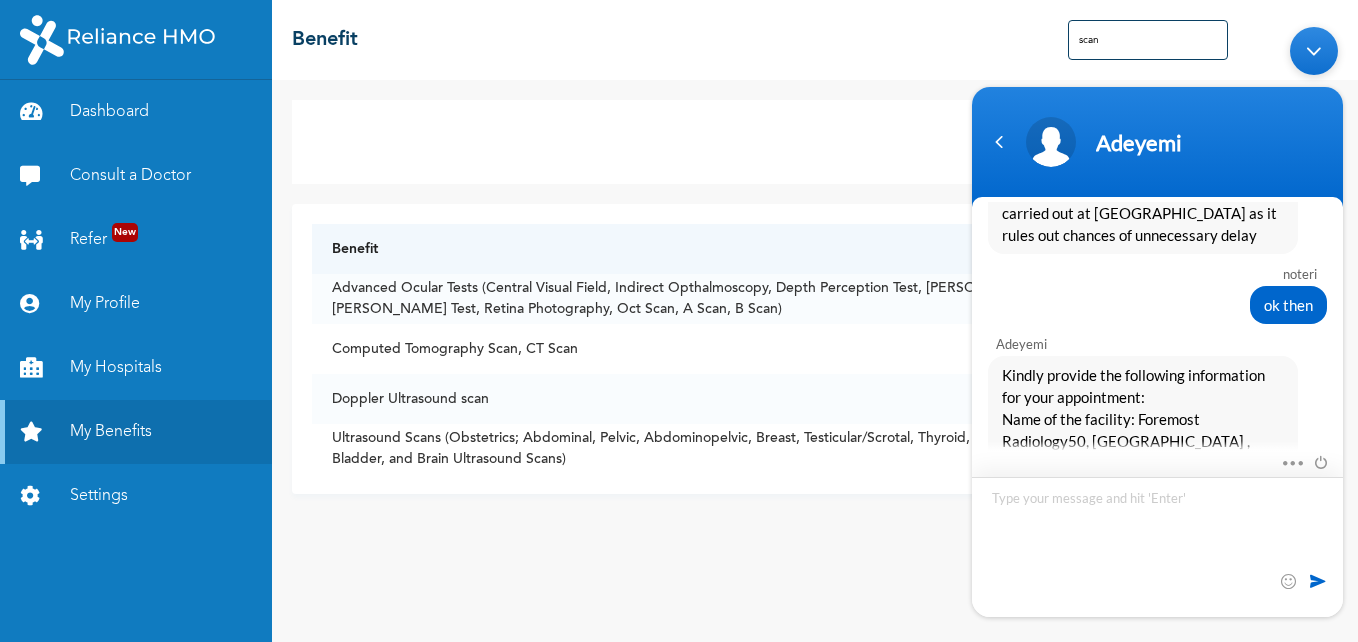 scroll, scrollTop: 7725, scrollLeft: 0, axis: vertical 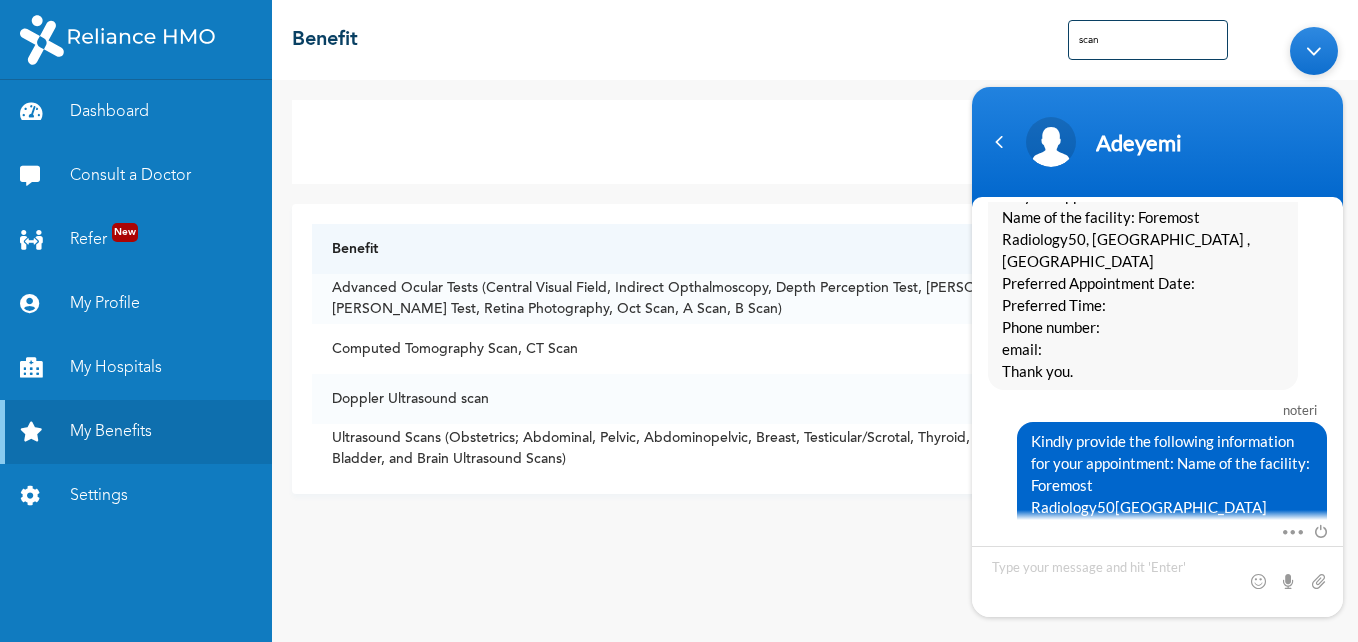 drag, startPoint x: 1341, startPoint y: 511, endPoint x: 1341, endPoint y: 500, distance: 11 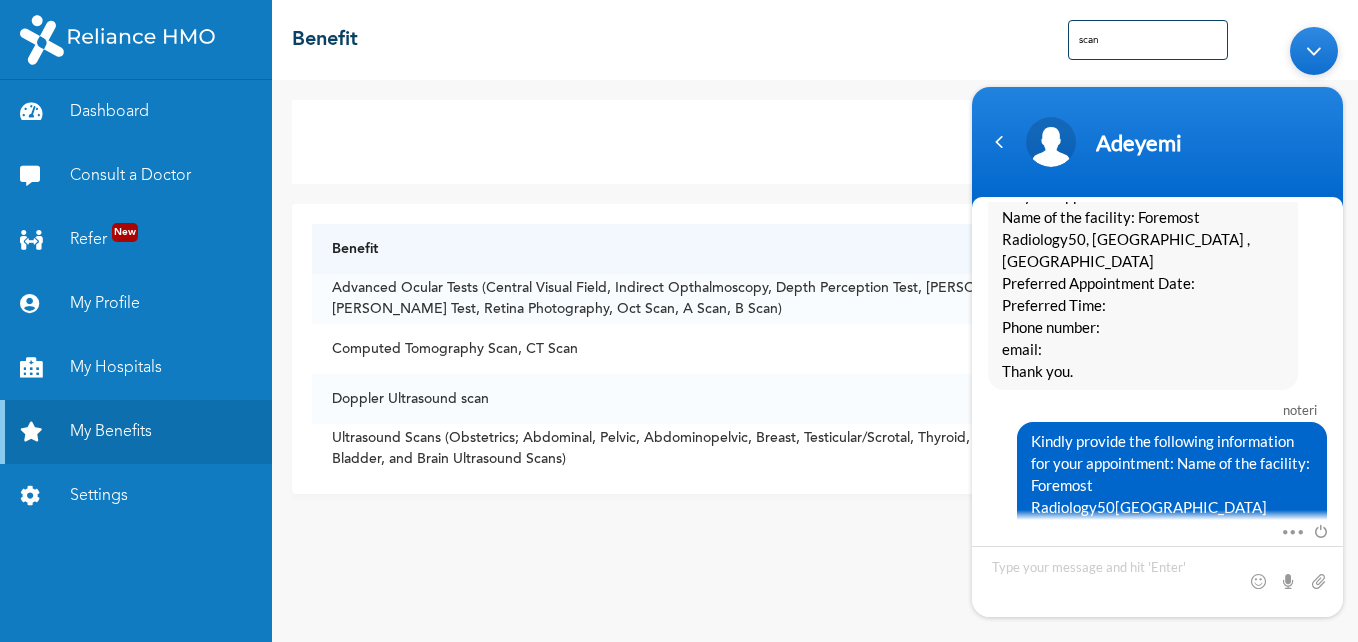 click on "Kindly provide the following information for your appointment: Name of the facility: Foremost Radiology50, [GEOGRAPHIC_DATA] , surulereLagos Preferred Appointment Date: Preferred Time: Phone number: email: Thank you." at bounding box center (1157, 272) 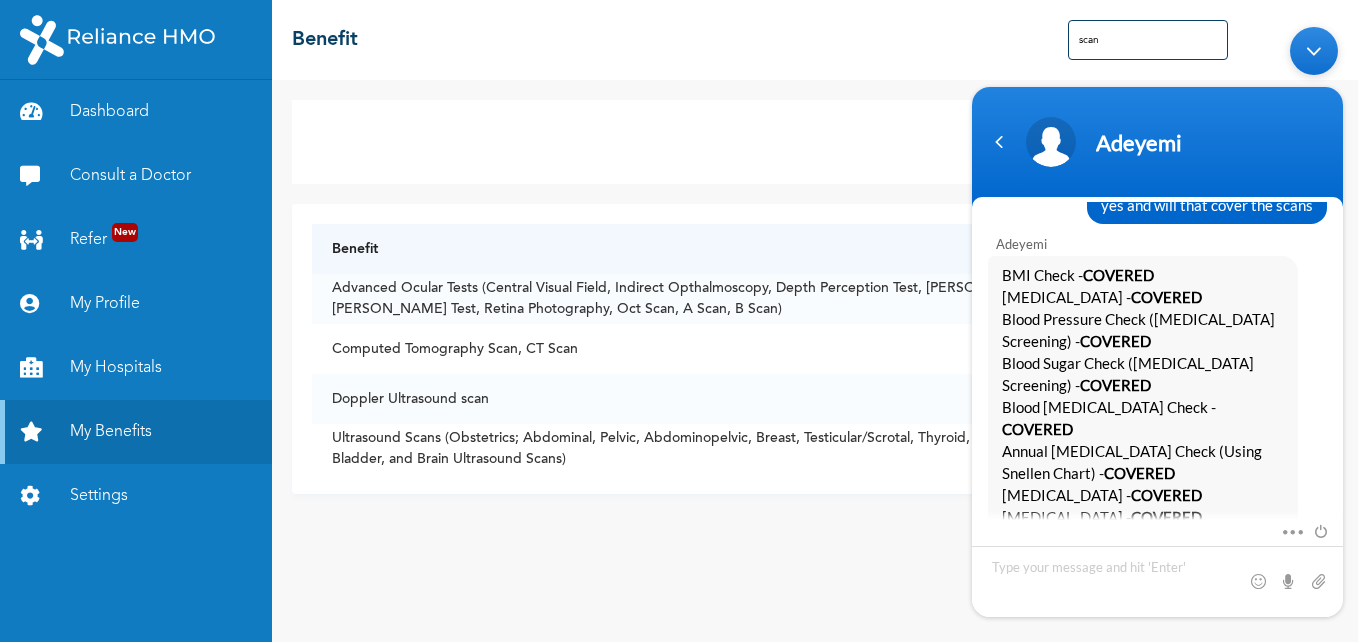 scroll, scrollTop: 6845, scrollLeft: 0, axis: vertical 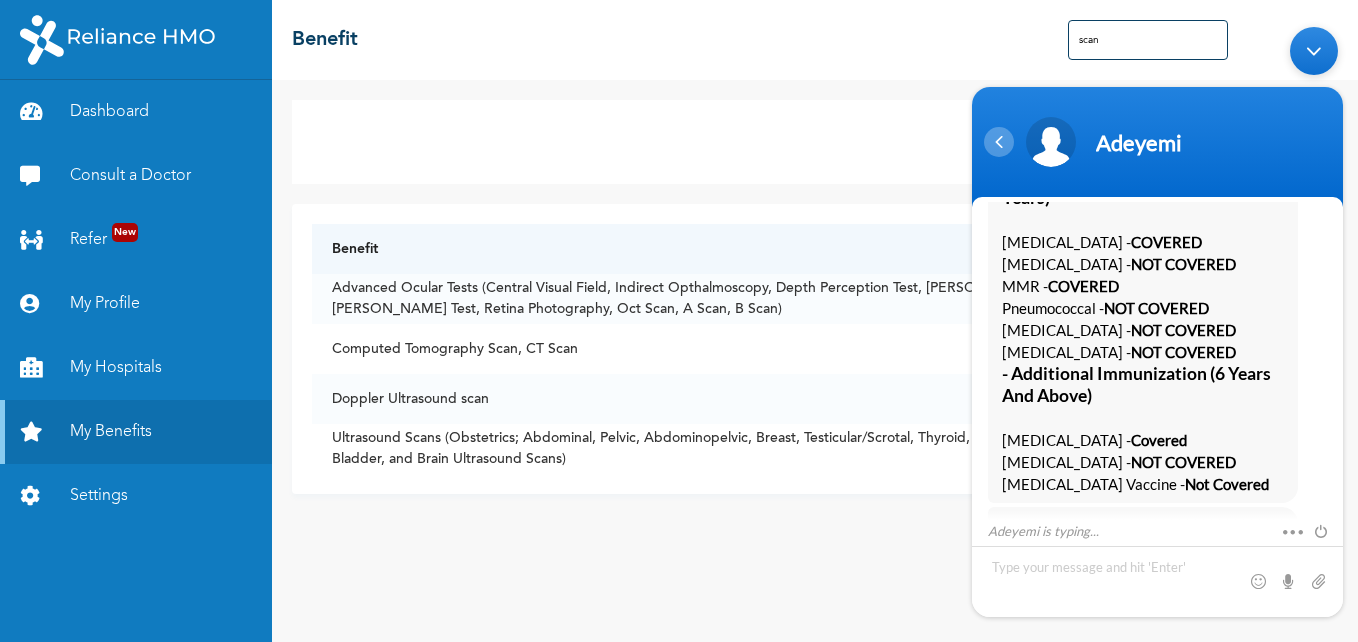 click at bounding box center (999, 142) 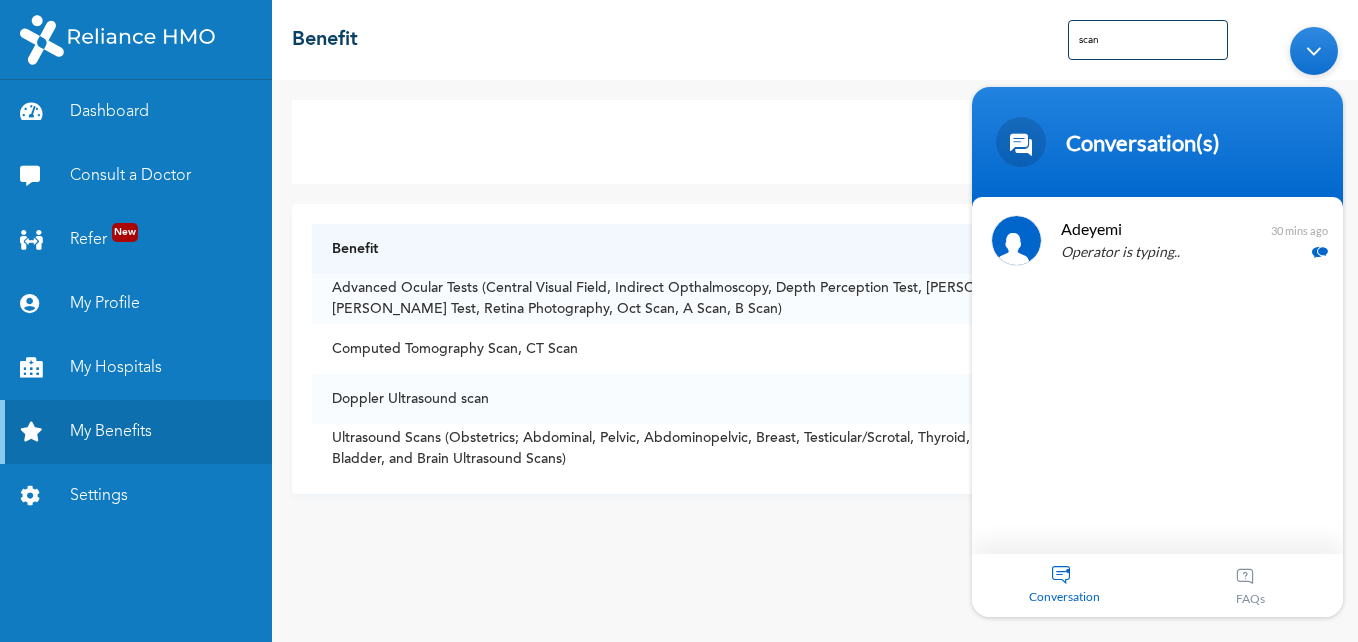 click on "Access Secondary Care Benefit Status Advanced Ocular Tests (Central Visual Field, Indirect Opthalmoscopy, Depth Perception Test, [PERSON_NAME] Tear Test, [PERSON_NAME] Test, Retina Photography, Oct Scan, A Scan, B Scan) NOT COVERED Computed Tomography Scan, CT Scan COVERED (1 SESSION PER ANNUM) Doppler Ultrasound scan Not Covered Ultrasound Scans (Obstetrics; Abdominal, Pelvic, Abdominopelvic, Breast, Testicular/Scrotal, Thyroid, [MEDICAL_DATA], Bladder, and Brain  Ultrasound Scans) Covered" at bounding box center [815, 361] 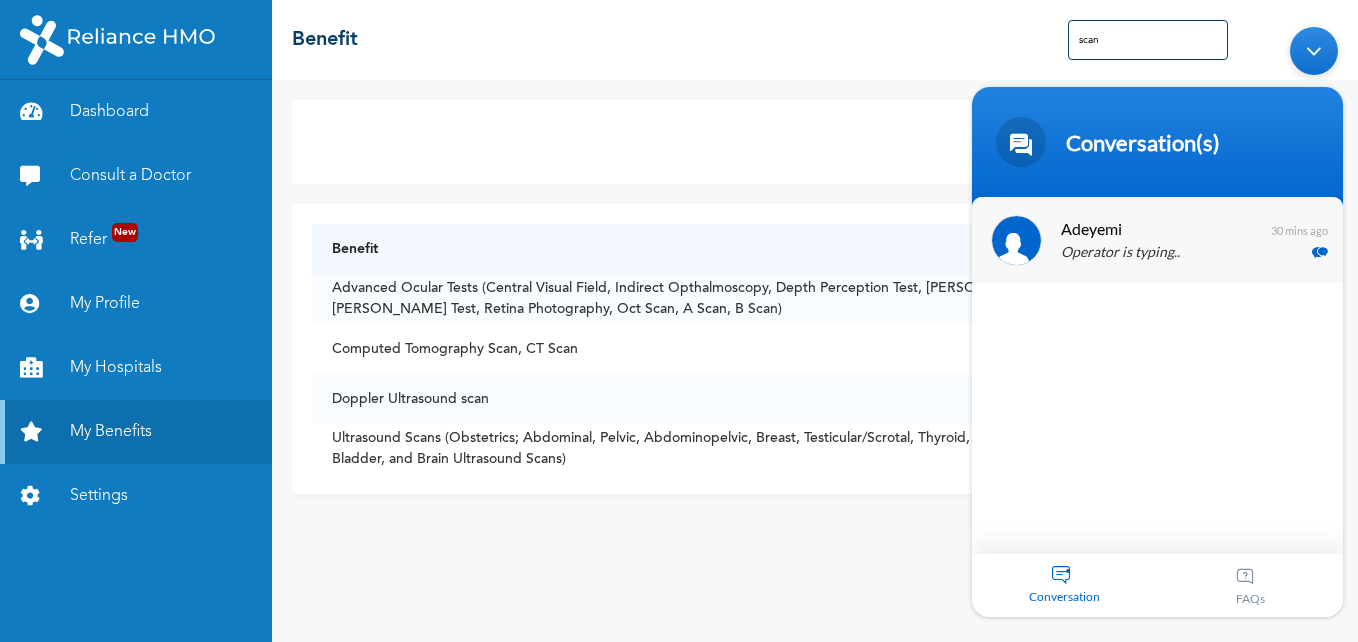 click on "Operator is typing.." at bounding box center (1187, 253) 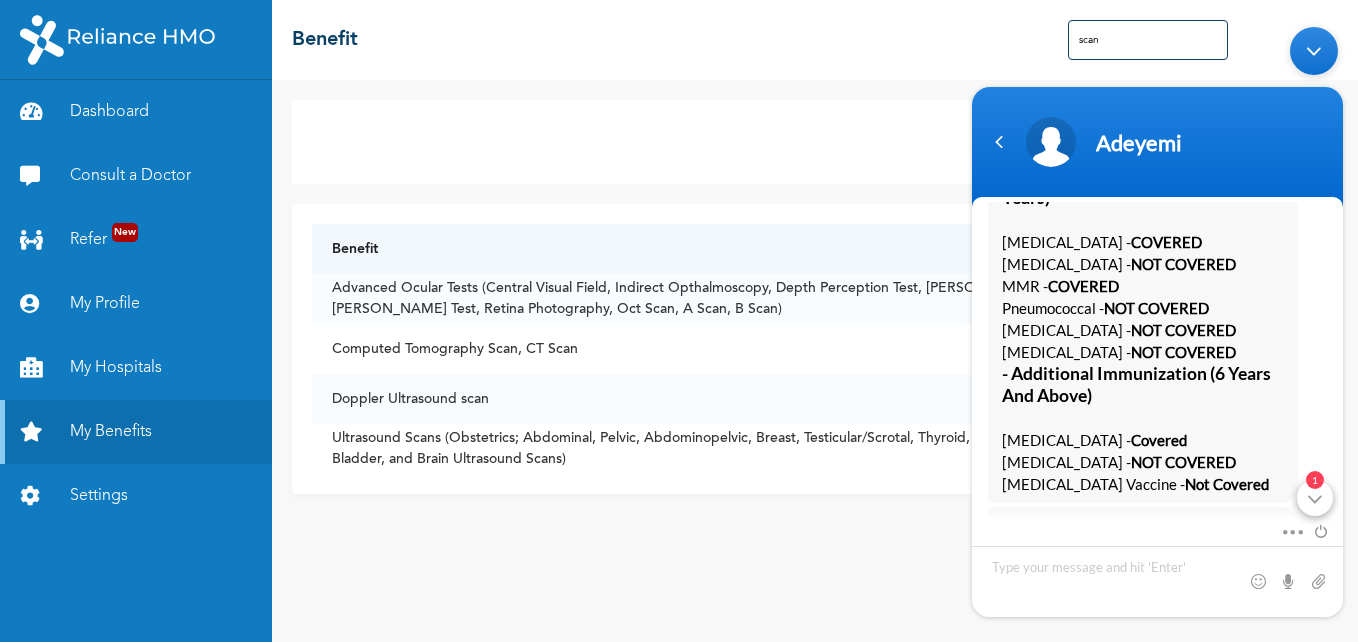 click on "1" at bounding box center (1315, 480) 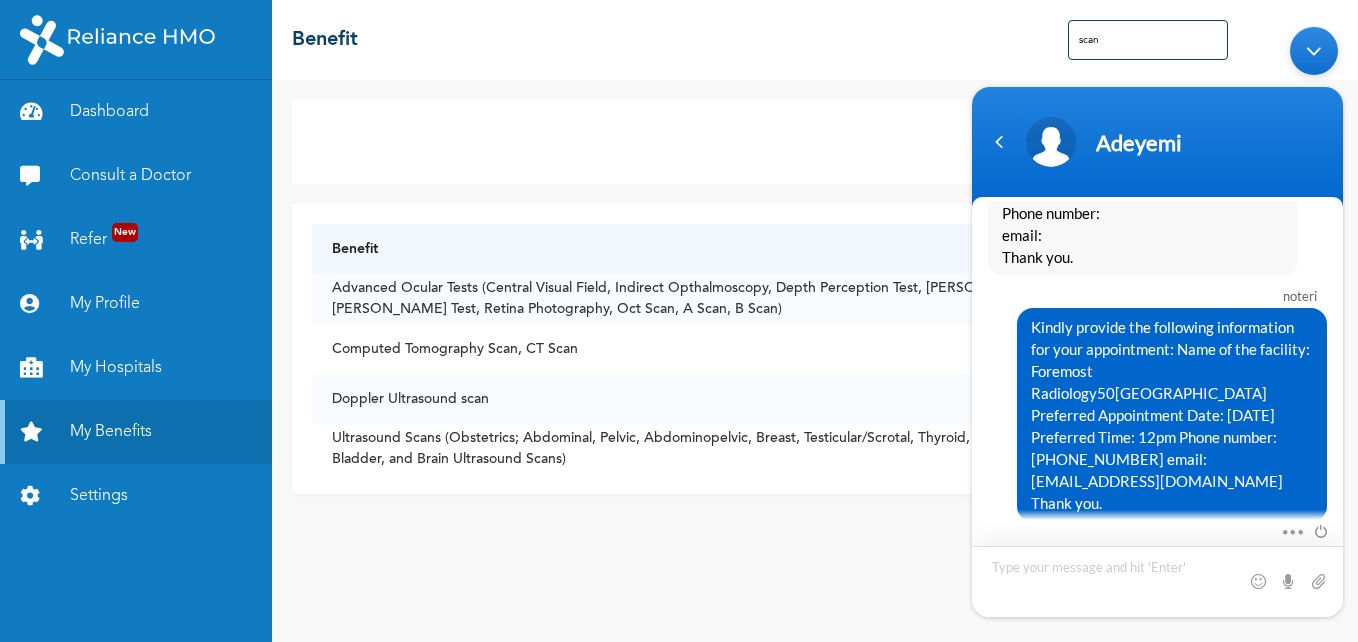 click at bounding box center [1157, 581] 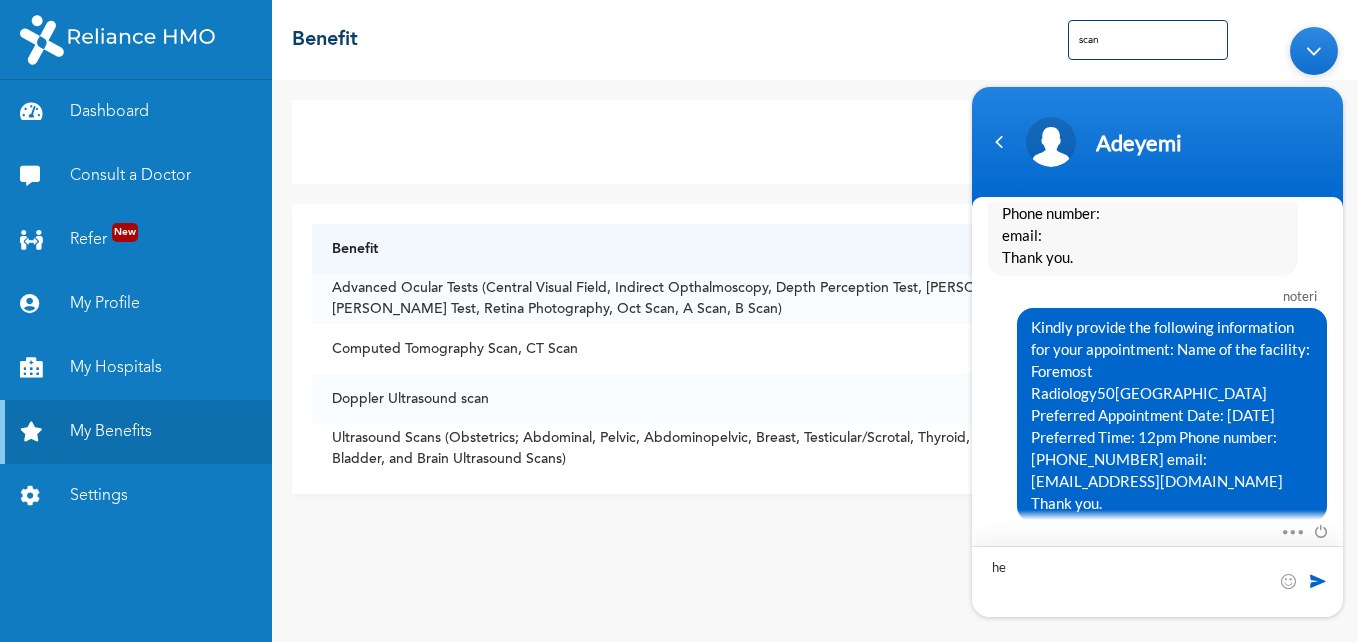 type on "h" 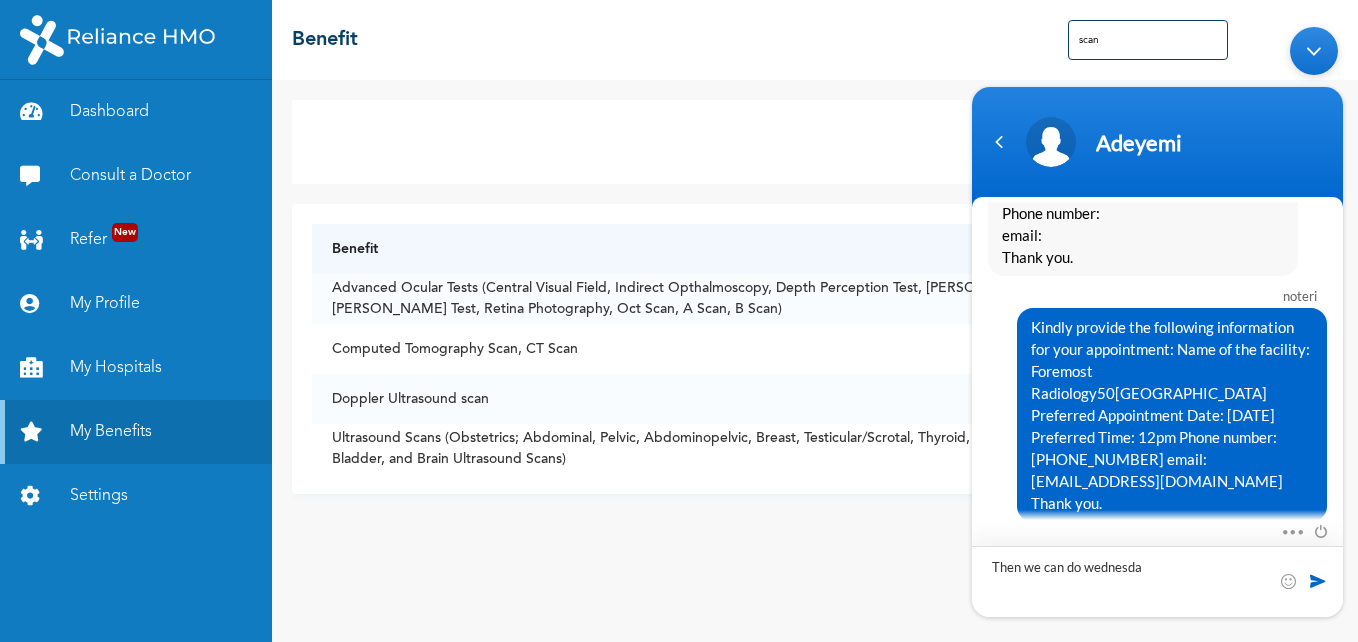 type on "Then we can do [DATE]" 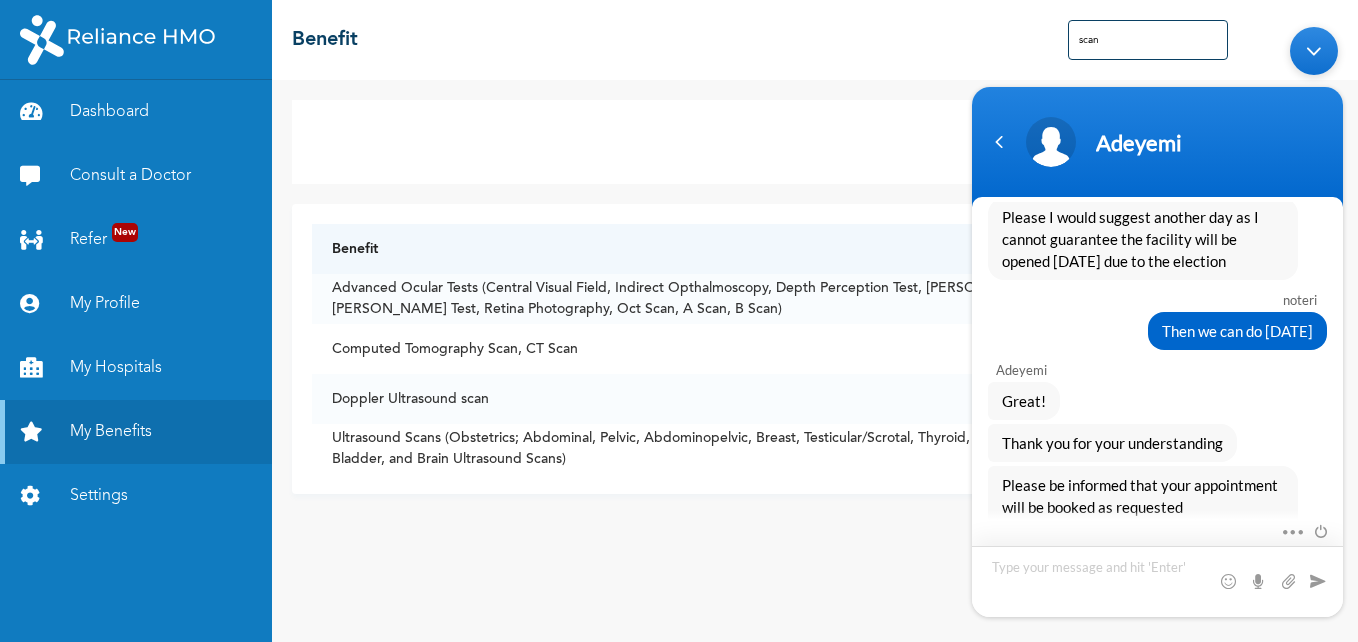 scroll, scrollTop: 8259, scrollLeft: 0, axis: vertical 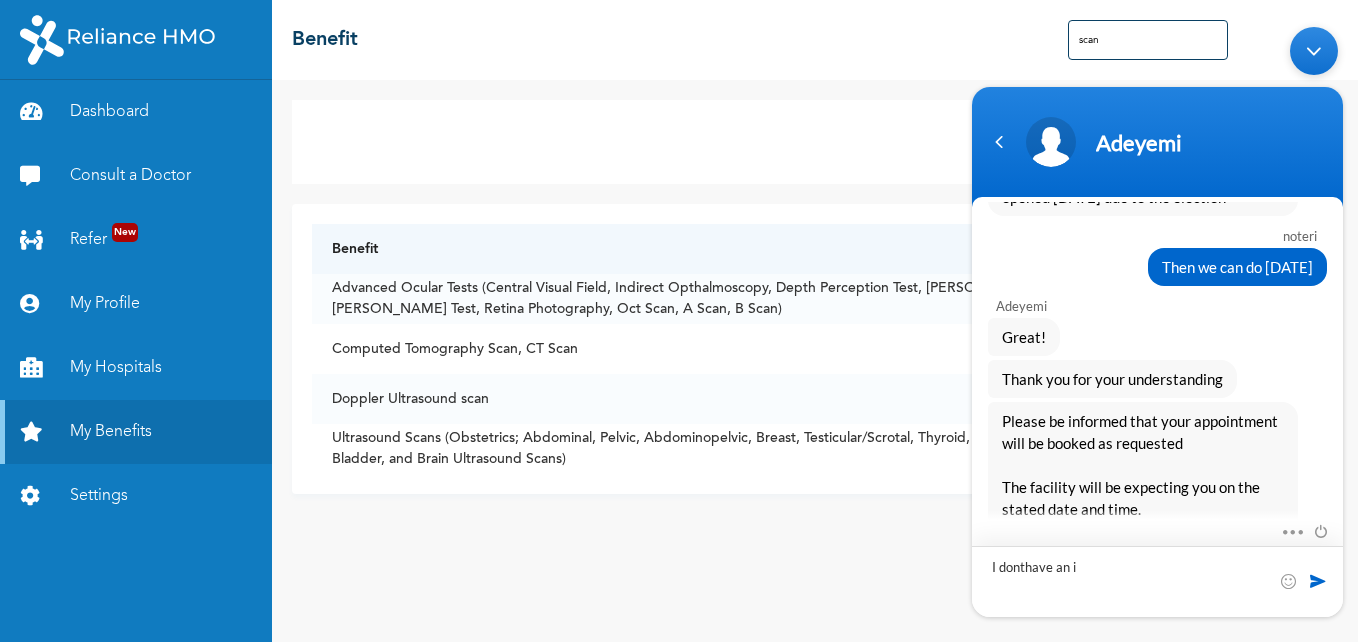type on "I donthave an id" 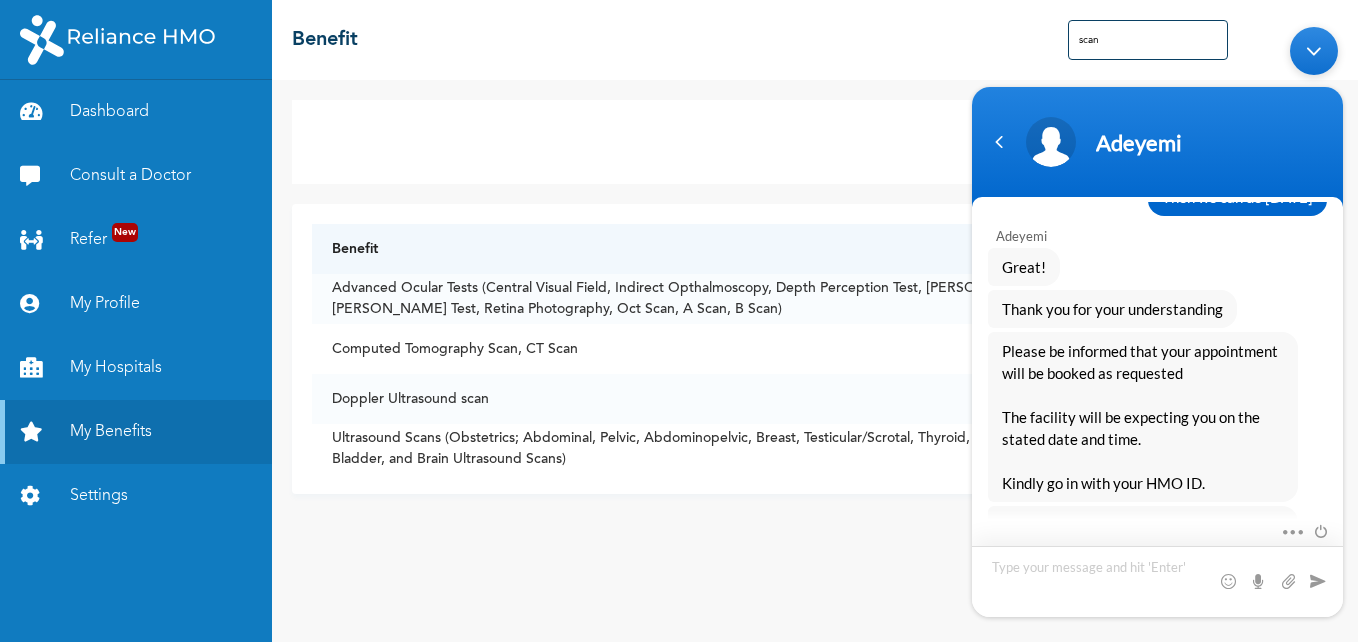 scroll, scrollTop: 8443, scrollLeft: 0, axis: vertical 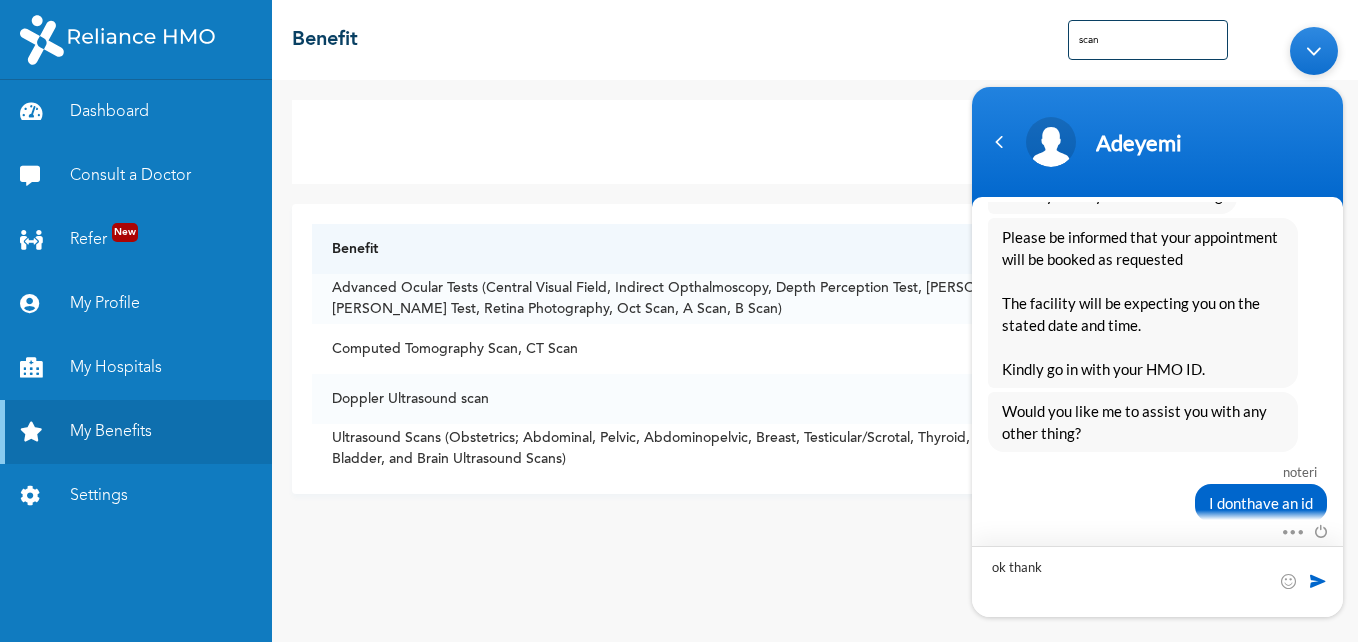 type on "ok thanks" 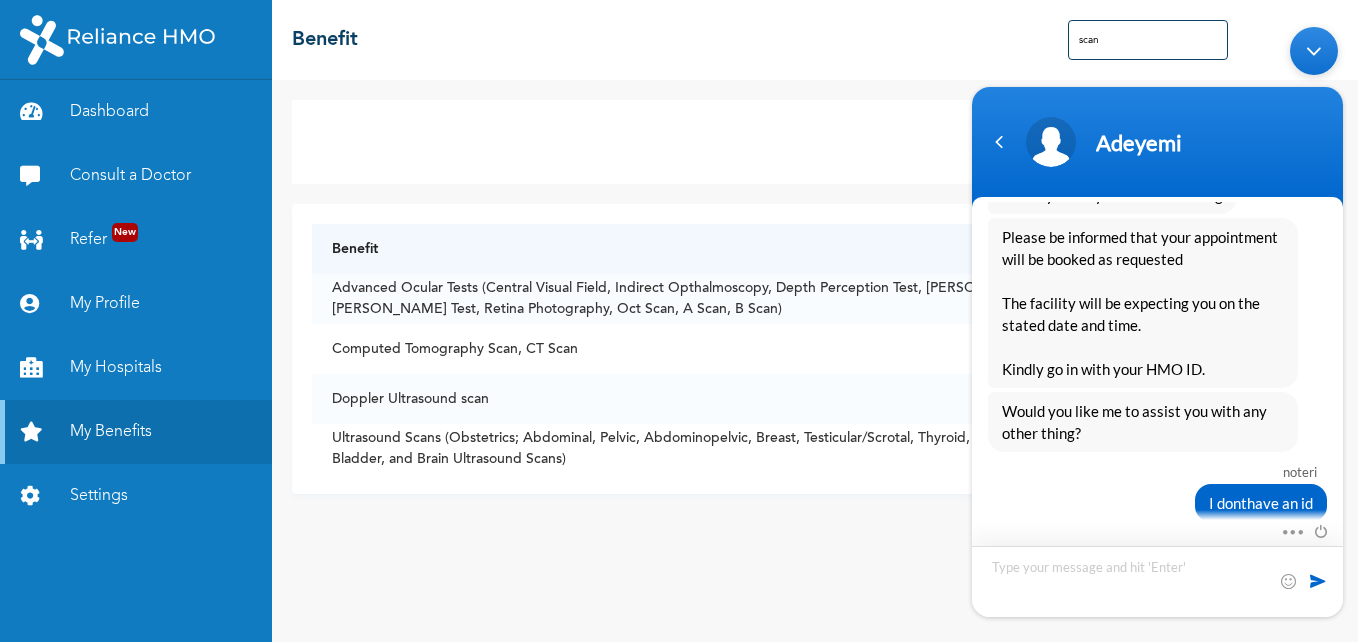 scroll, scrollTop: 8513, scrollLeft: 0, axis: vertical 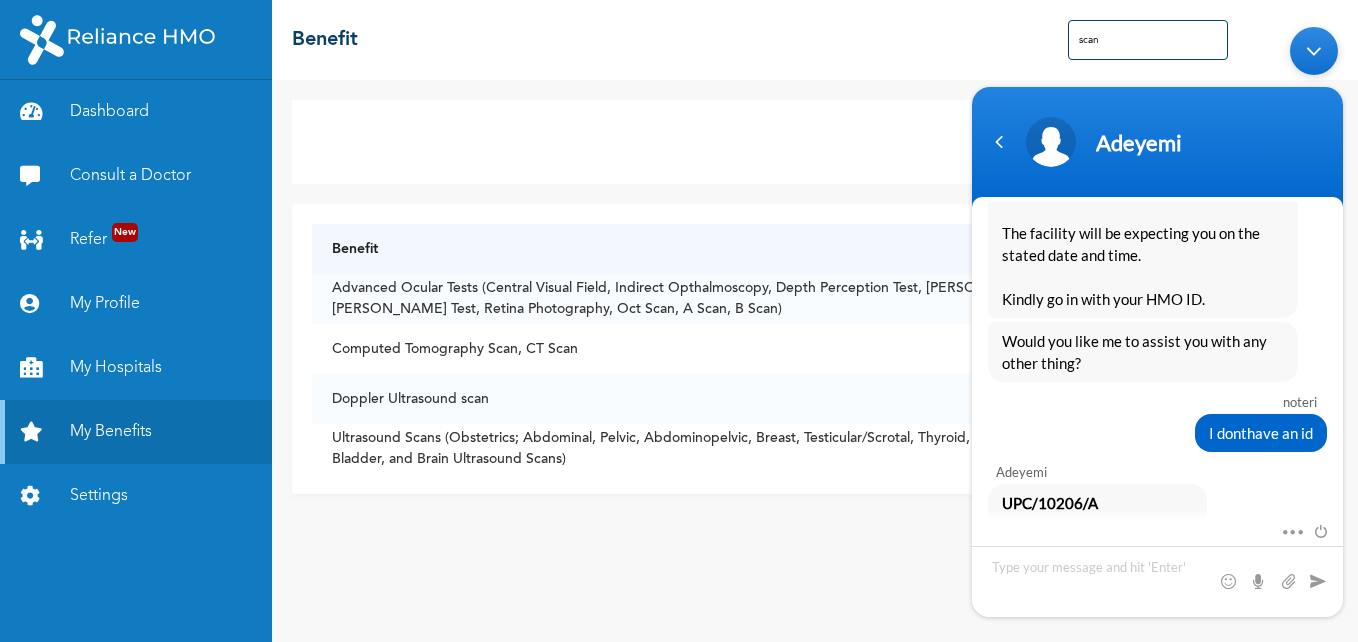 click on "Access Secondary Care Benefit Status Advanced Ocular Tests (Central Visual Field, Indirect Opthalmoscopy, Depth Perception Test, [PERSON_NAME] Tear Test, [PERSON_NAME] Test, Retina Photography, Oct Scan, A Scan, B Scan) NOT COVERED Computed Tomography Scan, CT Scan COVERED (1 SESSION PER ANNUM) Doppler Ultrasound scan Not Covered Ultrasound Scans (Obstetrics; Abdominal, Pelvic, Abdominopelvic, Breast, Testicular/Scrotal, Thyroid, [MEDICAL_DATA], Bladder, and Brain  Ultrasound Scans) Covered" at bounding box center [815, 361] 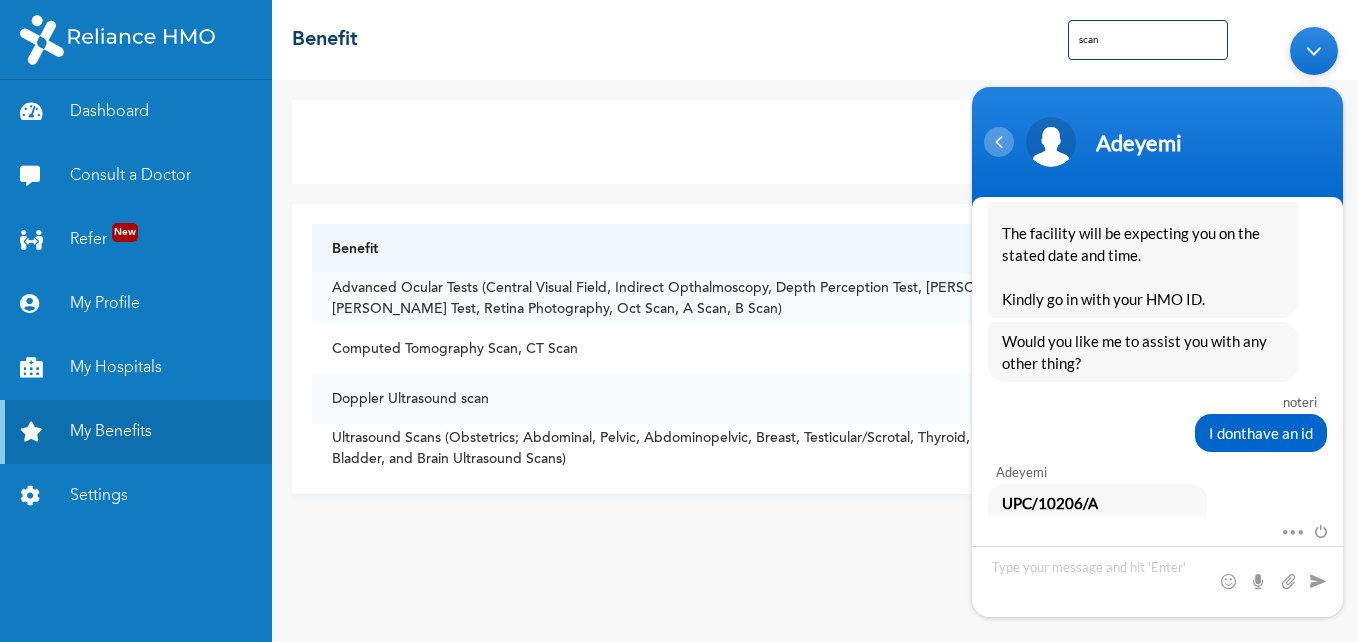 click at bounding box center (999, 142) 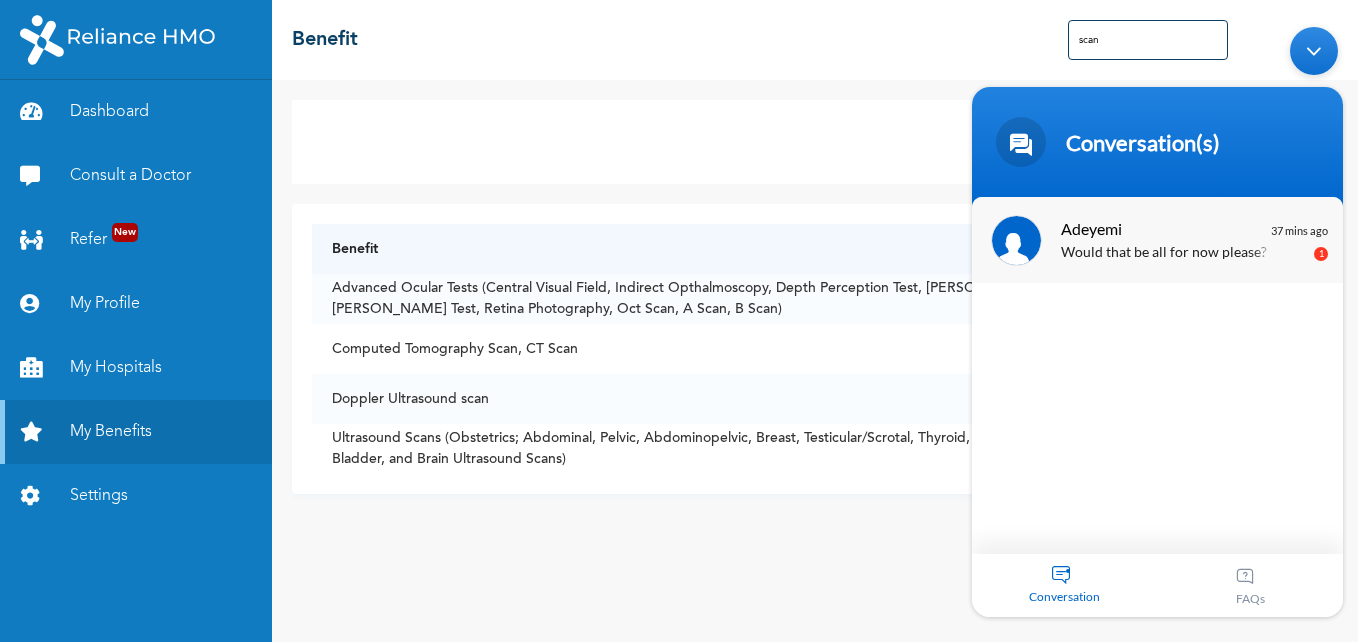 click on "Would that be all for now please?" at bounding box center [1187, 253] 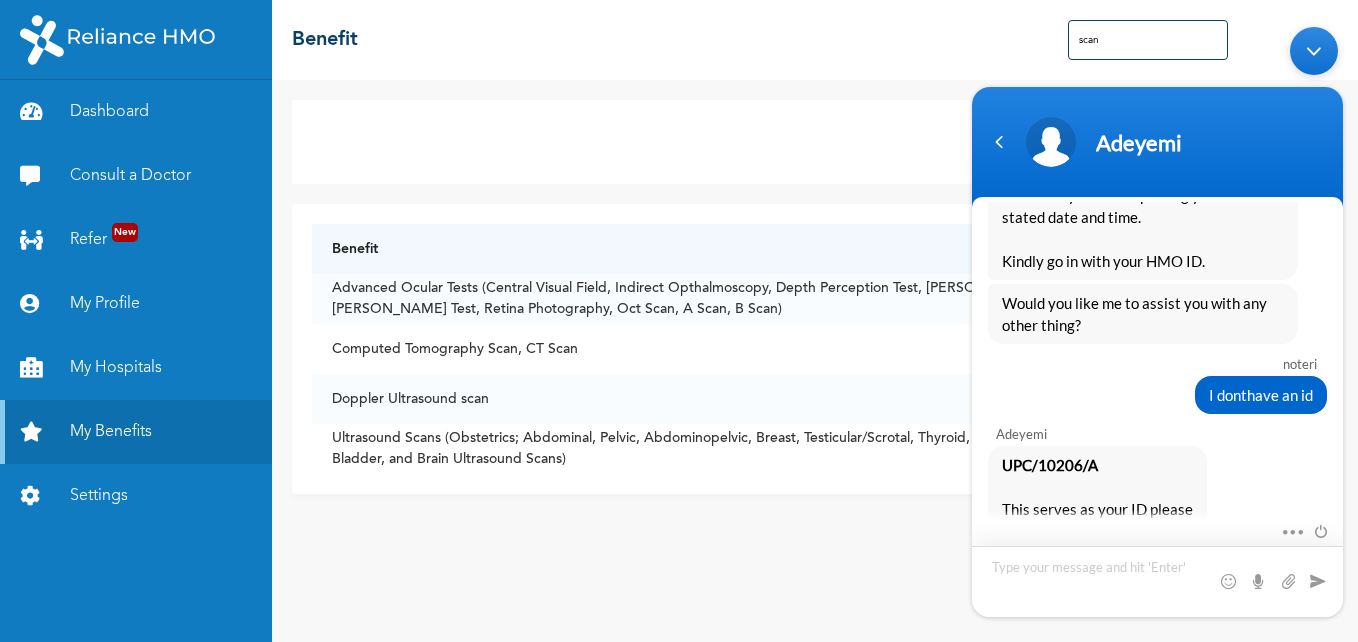 scroll, scrollTop: 8583, scrollLeft: 0, axis: vertical 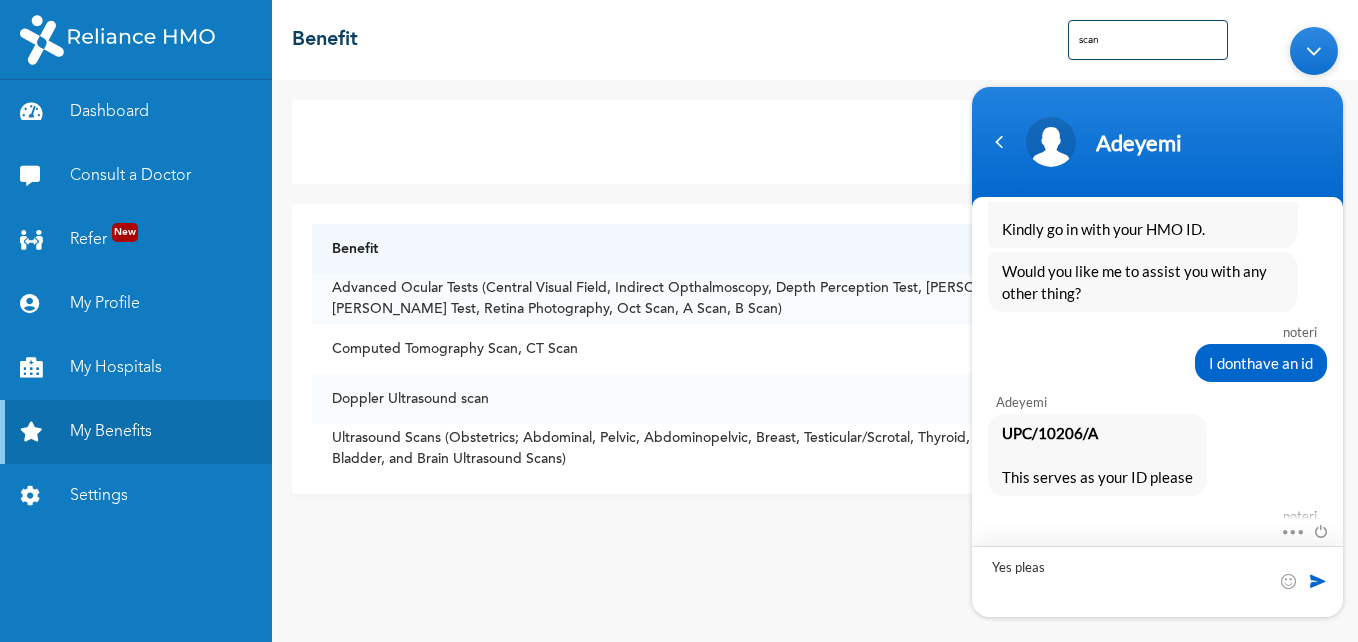 type on "Yes please" 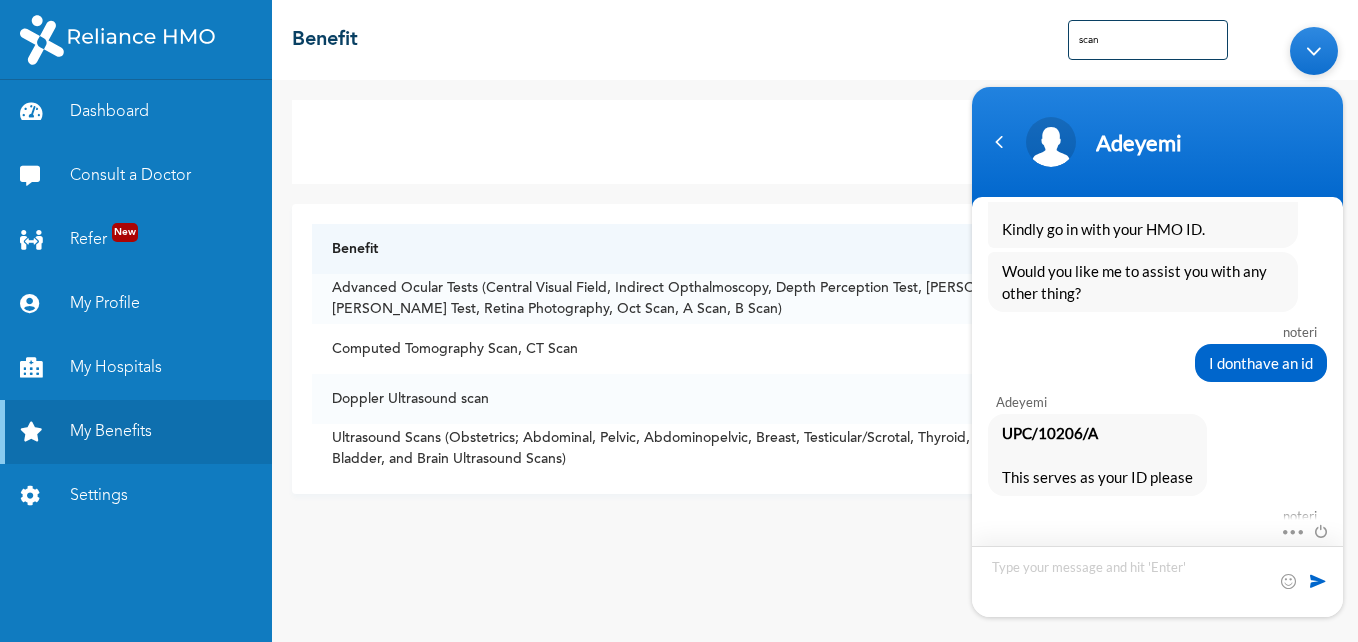 scroll, scrollTop: 8653, scrollLeft: 0, axis: vertical 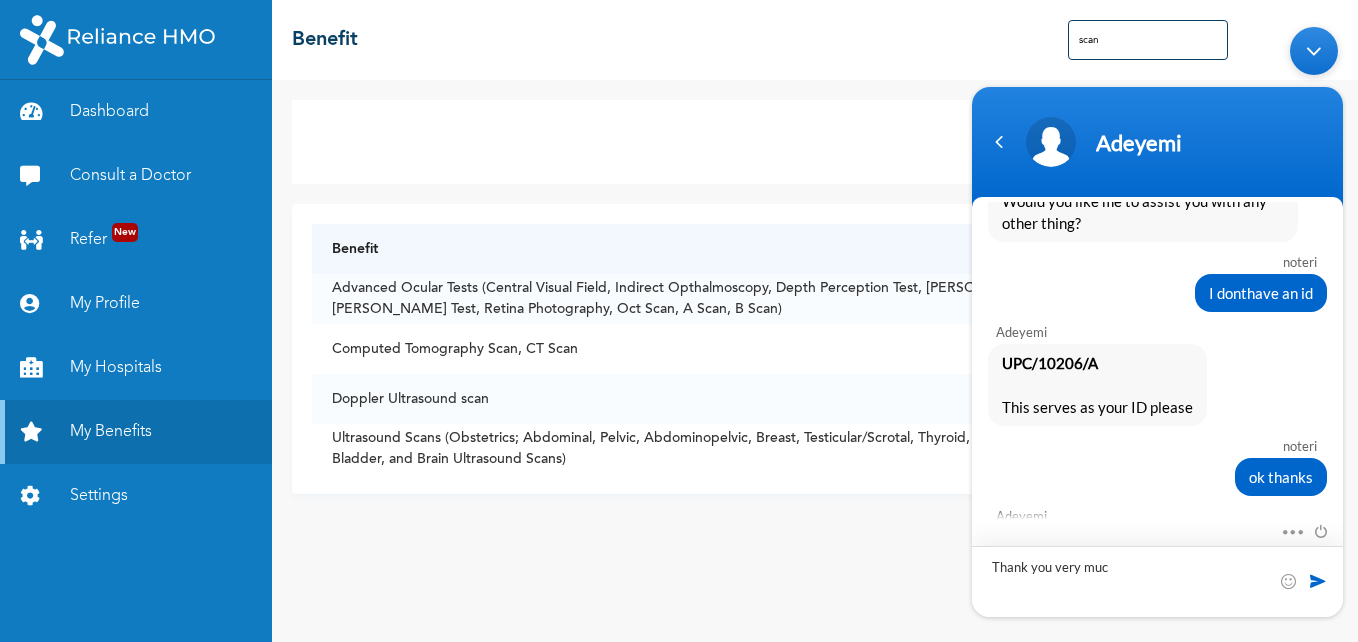 type on "Thank you very much" 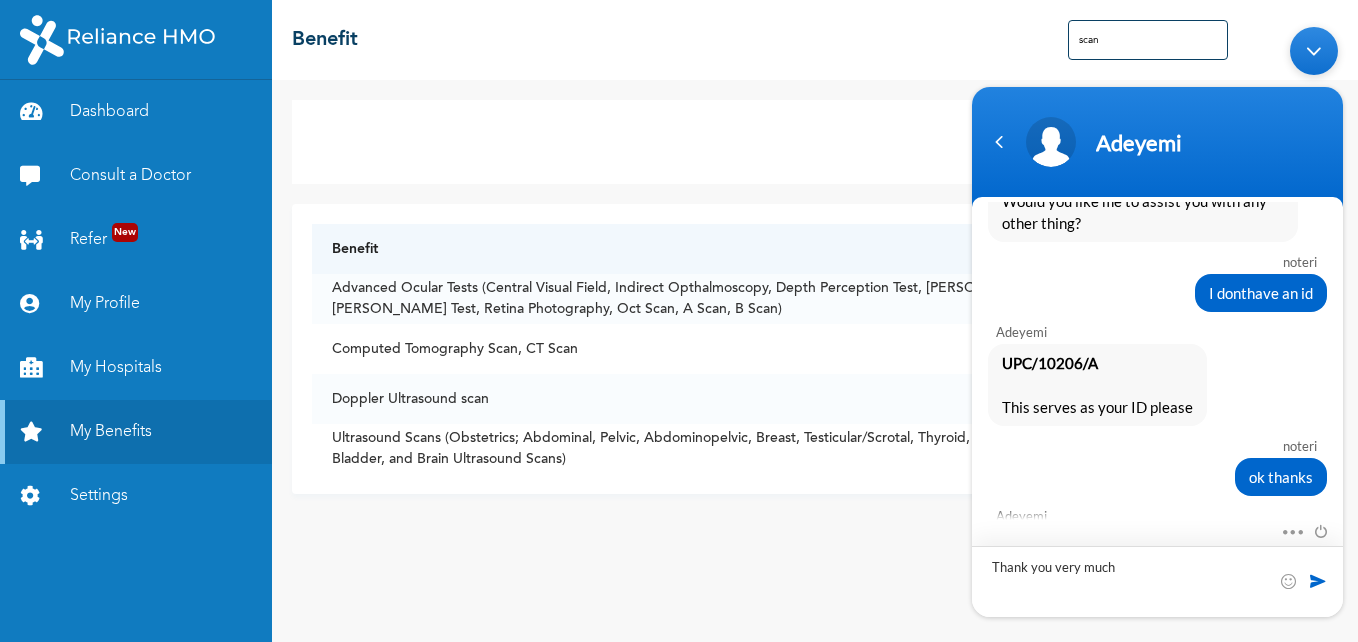 type 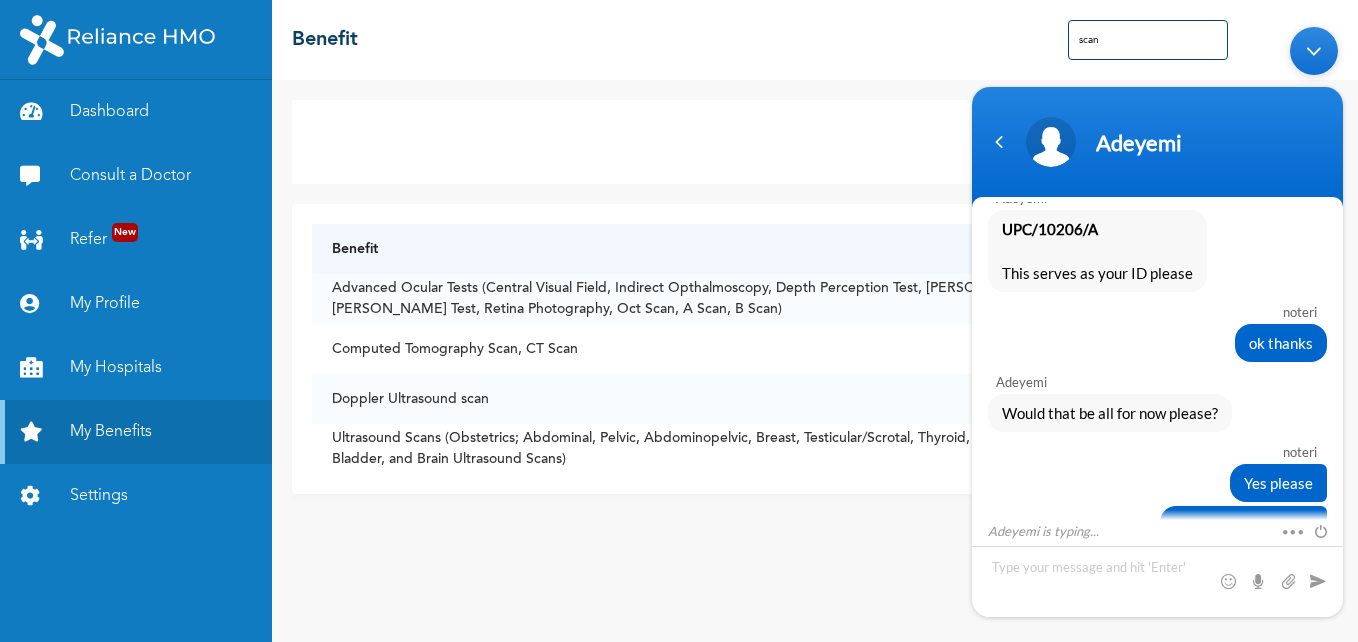 scroll, scrollTop: 9159, scrollLeft: 0, axis: vertical 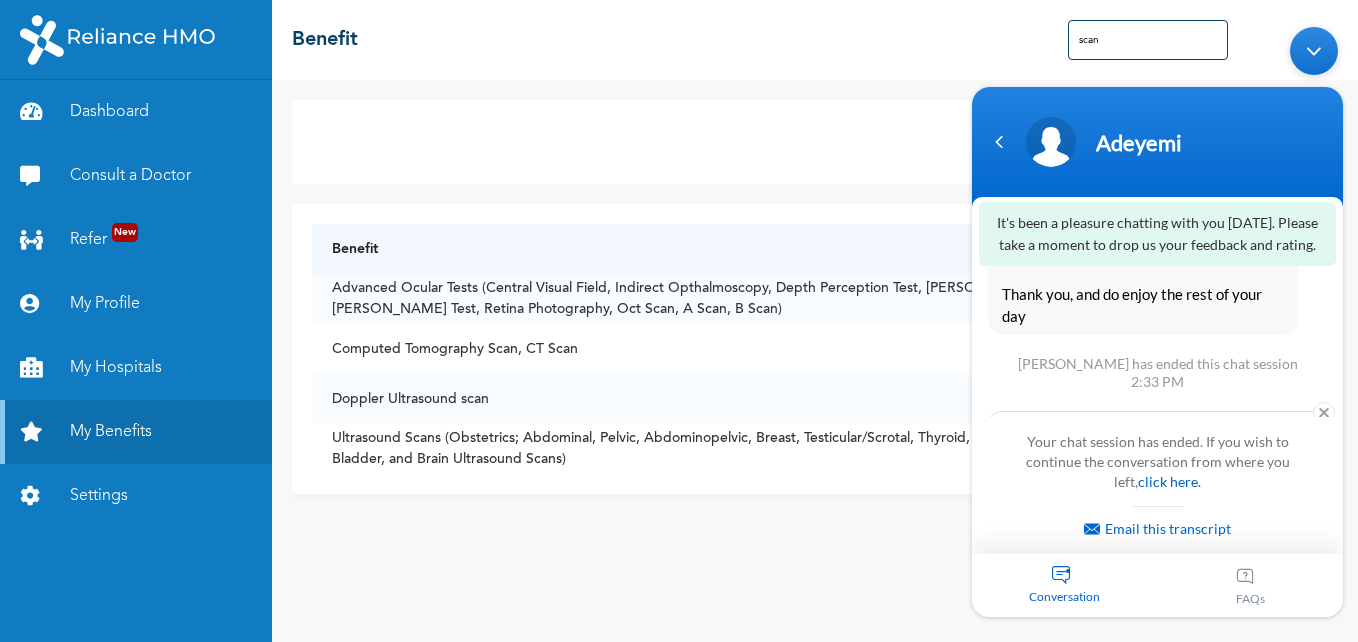 drag, startPoint x: 1342, startPoint y: 508, endPoint x: 2315, endPoint y: 548, distance: 973.82184 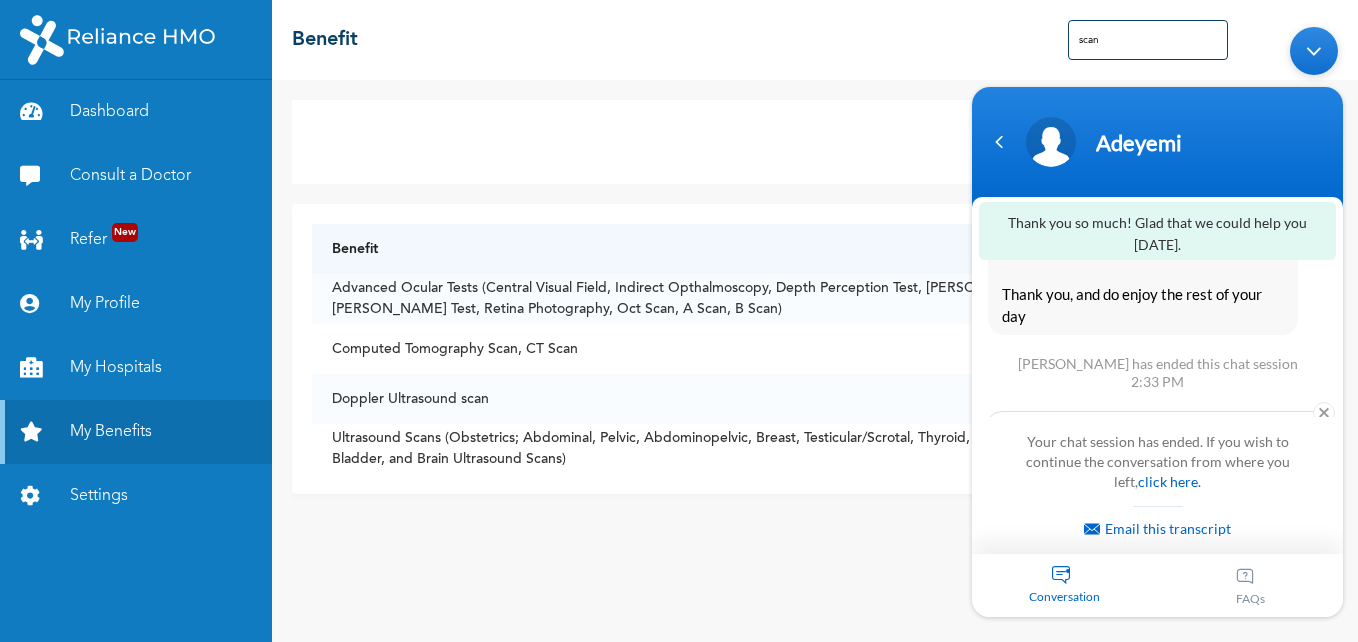 scroll, scrollTop: 9620, scrollLeft: 0, axis: vertical 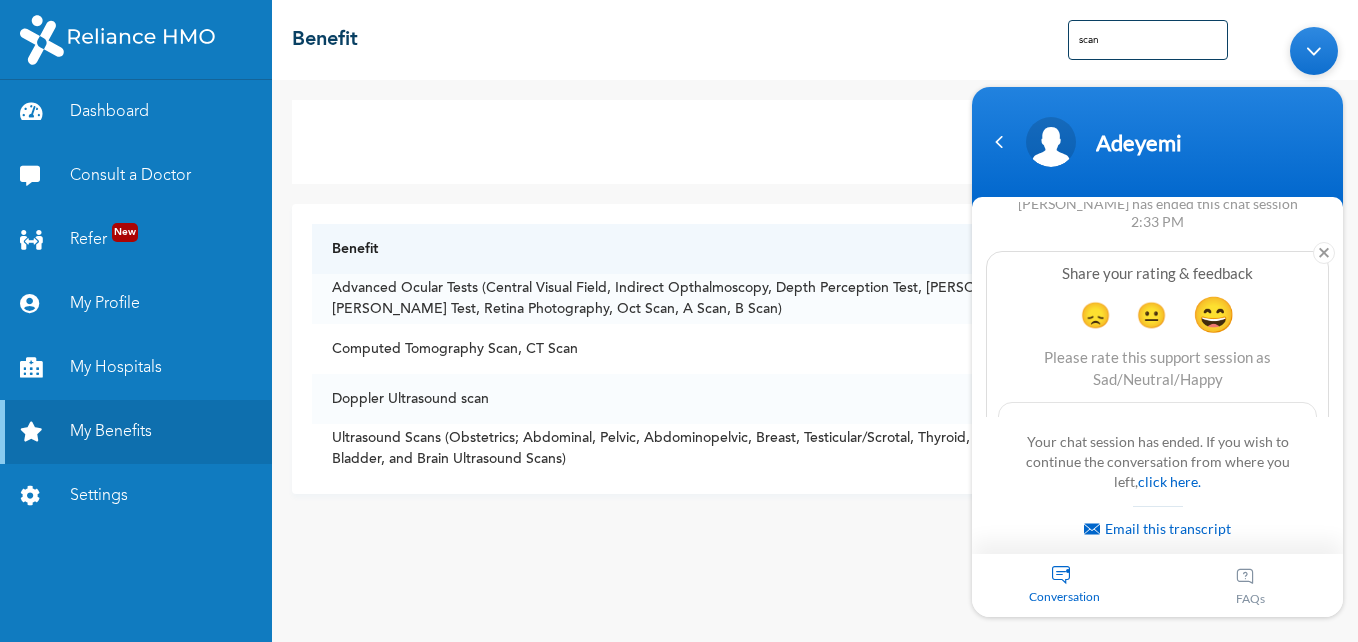 type on "He was really helpful" 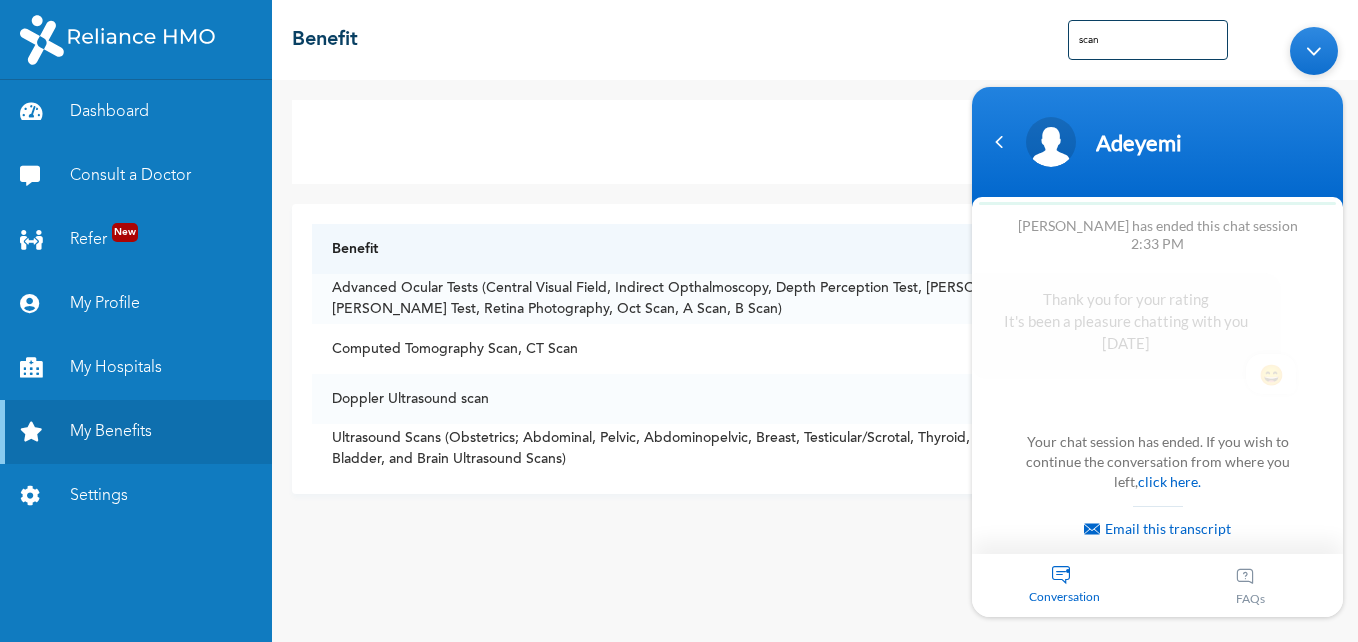 scroll, scrollTop: 0, scrollLeft: 0, axis: both 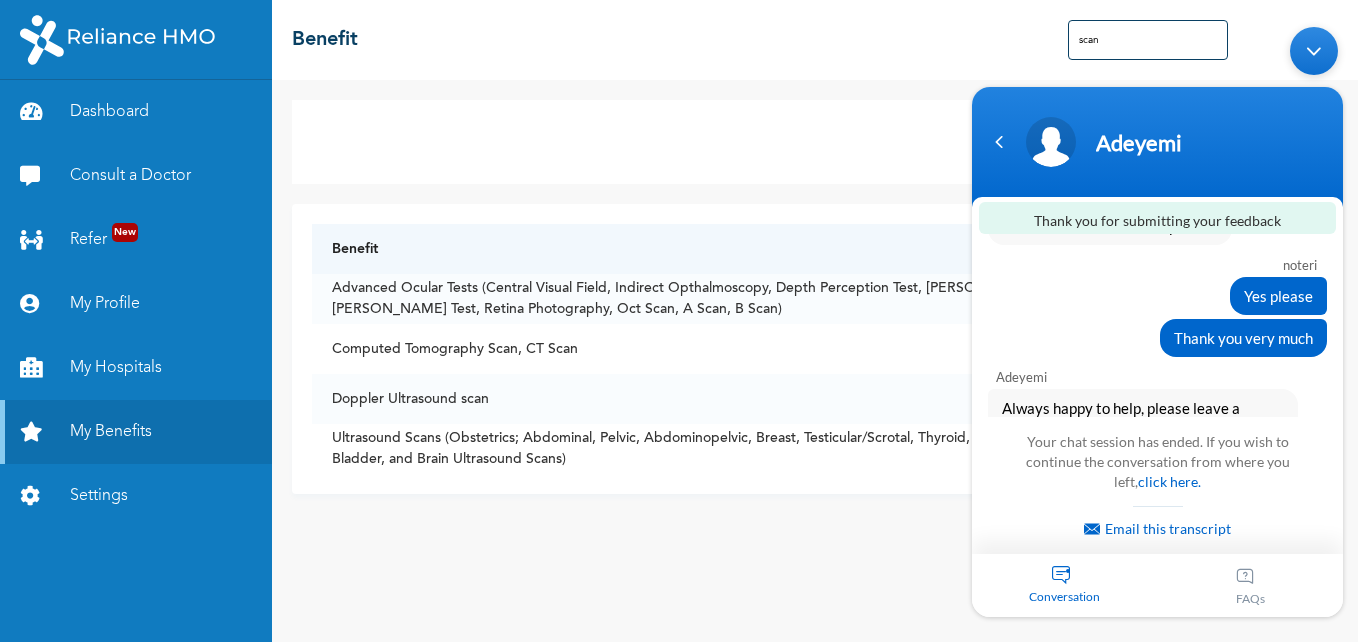 click on "noteri  Good Afternoon [PERSON_NAME] Enrollee Web Assistant  Hello Noteri Welcome to Reliance HMO! My name is [PERSON_NAME], your digital assistant! It's a pleasure to have you here.  😊 I'm designed to help with common questions like access to care, plan renewal, booking appointments, and more. If your request falls outside of these topics, please use the buttons to get connected to an agent for top-notch support. For the best experience in resolving your concerns and inquiries, be sure to use the buttons provided. Let’s get started!  I can help you buy new plans, get your HMO ID, check available hospitals and many more. What would you like me to help you with?  noteri  See more options [PERSON_NAME] Enrollee Web Assistant  What else can I assist you with?  noteri  Chat with an agent [PERSON_NAME] Web Assistant  I will transfer you to an agent now. Please stay on the line. An agent will typically respond within 5 minutes. [PERSON_NAME] Web Assistant is forwarding the chat Your chat has been transferred to [PERSON_NAME] [PERSON_NAME] 🙂 [PERSON_NAME]" at bounding box center (1157, -3862) 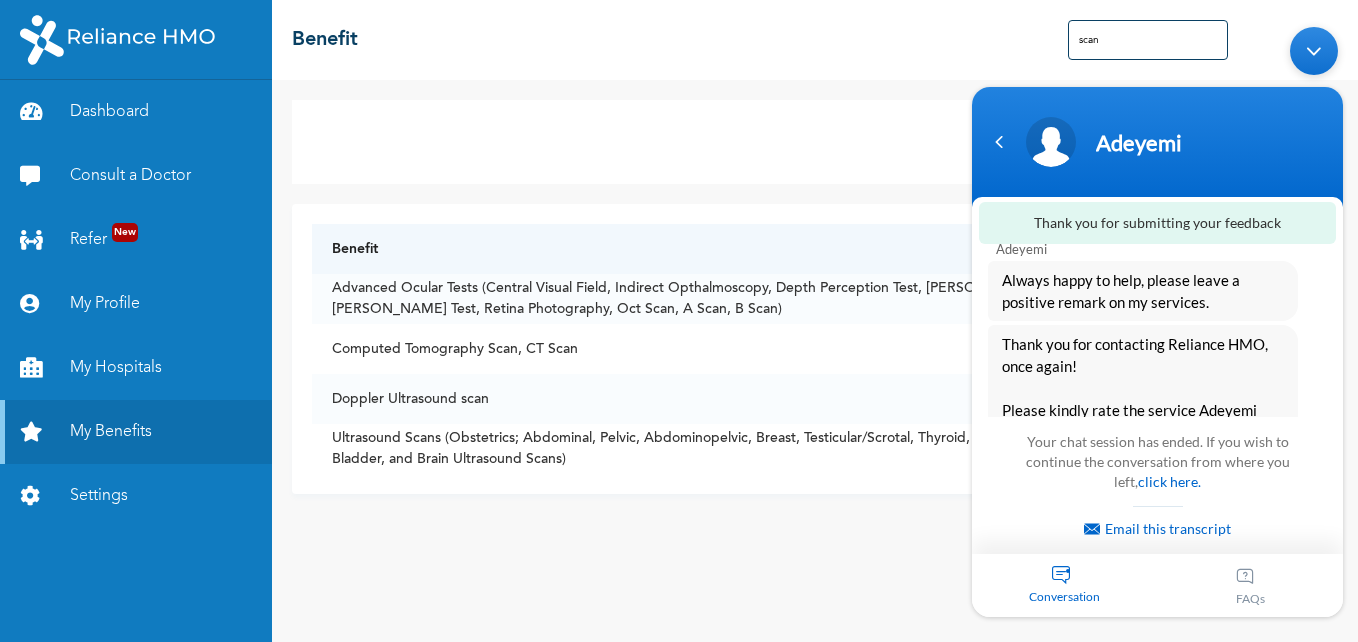scroll, scrollTop: 9456, scrollLeft: 0, axis: vertical 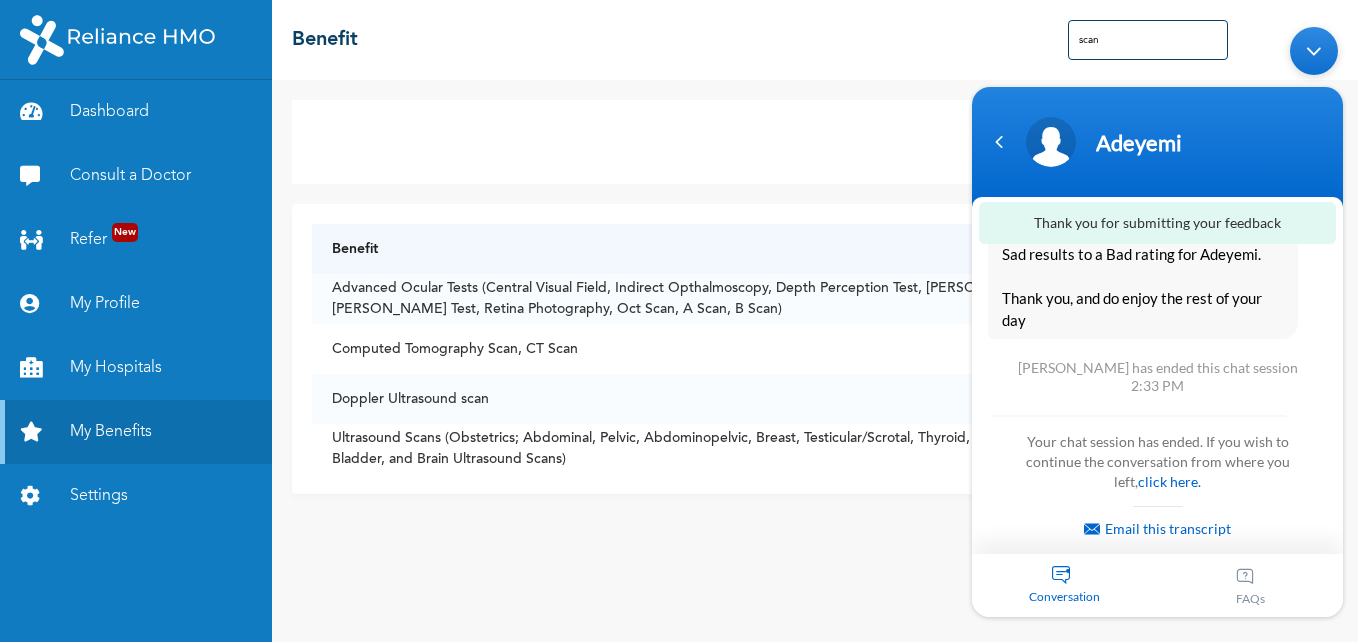 click at bounding box center (1314, 51) 